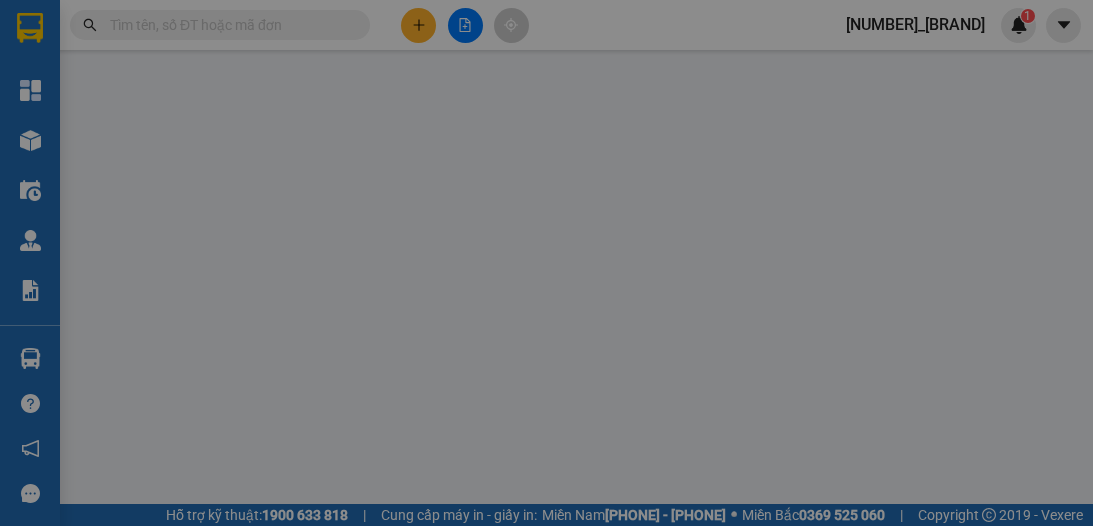 click on "TẠO ĐƠN HÀNG Yêu cầu xuất hóa đơn điện tử Transit Pickup Surcharge Ids Transit Deliver Surcharge Ids Transit Deliver Surcharge Transit Deliver Surcharge Gán nhãn   Nhãn SĐT Người Gửi VD: [PHONE] Người gửi [NAME] VP gửi  * Chợ Lách Lấy hàng Lấy tận nơi Lấy SĐT Người Nhận VD: [PHONE] Người nhận  * [NAME] VP Nhận  * Sài Gòn Giao hàng Giao tận nơi Giao SL  * Đơn vị tính  * Tên hàng  * Định lượng Giá trị hàng Ghi chú Cước hàng                   1 Khác 0 kg 0 0 Tổng:  1 Ghi chú đơn hàng Thu Hộ 0 Phí thu hộ 0 Tổng cước 0 Hình thức thanh toán Chọn HT Thanh Toán Số tiền thu trước 0 Chưa thanh toán 0 Chọn HT Thanh Toán Lưu nháp Xóa Thông tin Lưu Lưu và In" at bounding box center (546, 263) 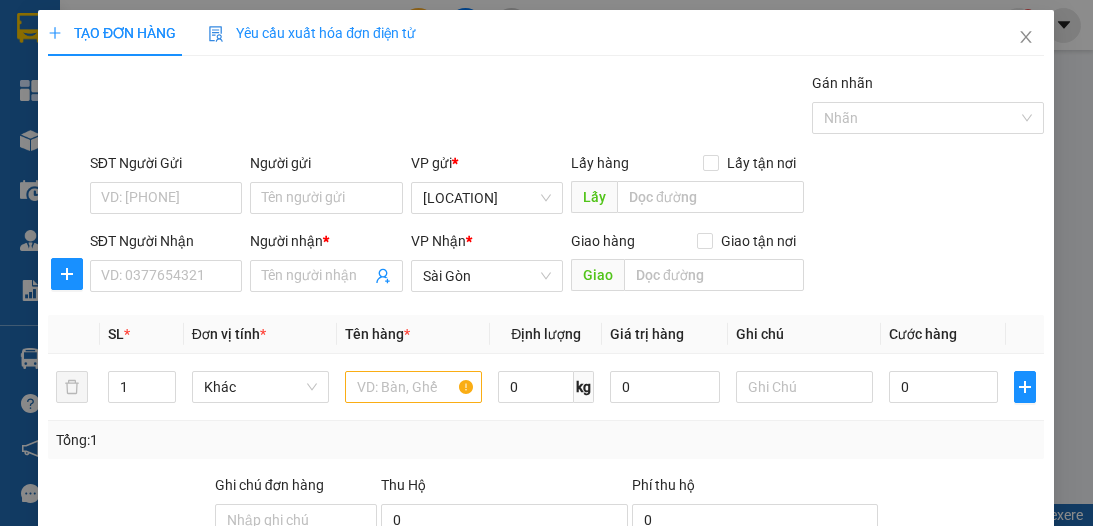 scroll, scrollTop: 0, scrollLeft: 0, axis: both 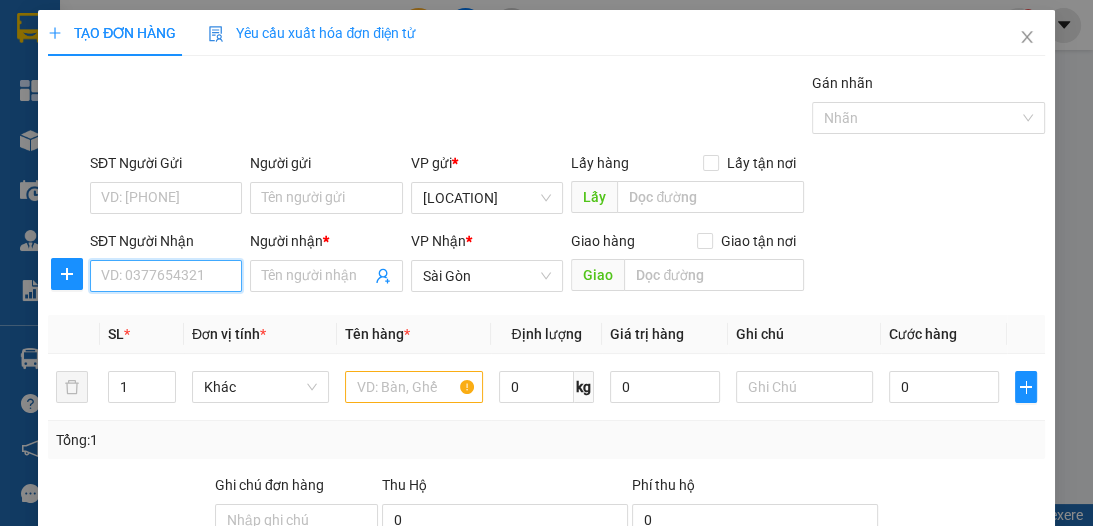 click on "SĐT Người Nhận" at bounding box center (166, 276) 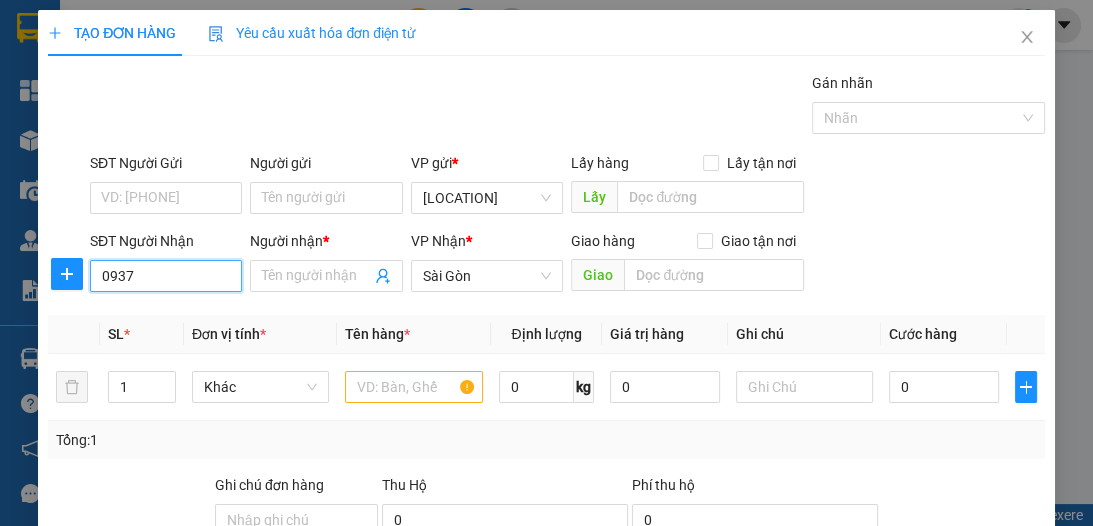 click on "0937" at bounding box center (166, 276) 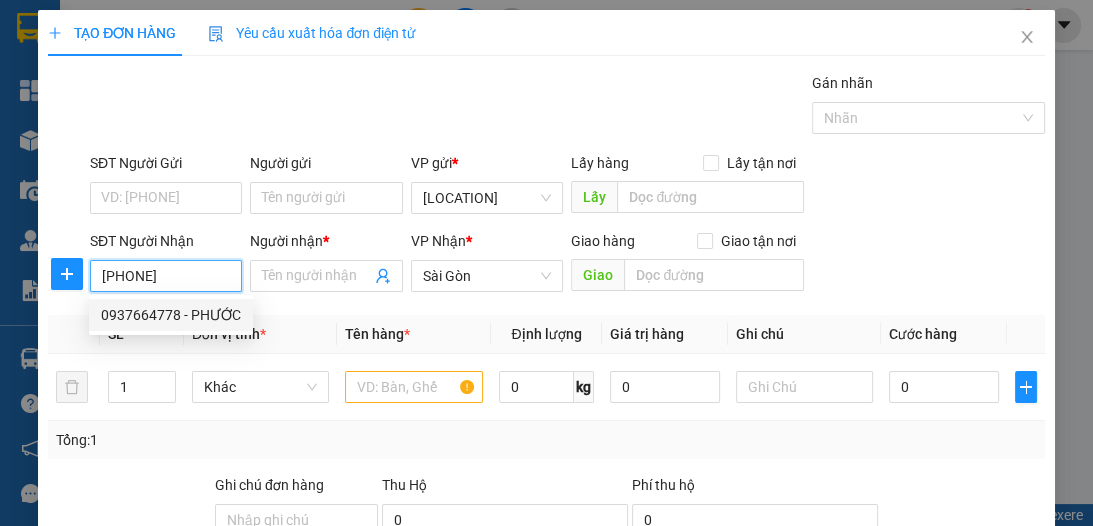 click on "0937664778 - PHƯỚC" at bounding box center [171, 315] 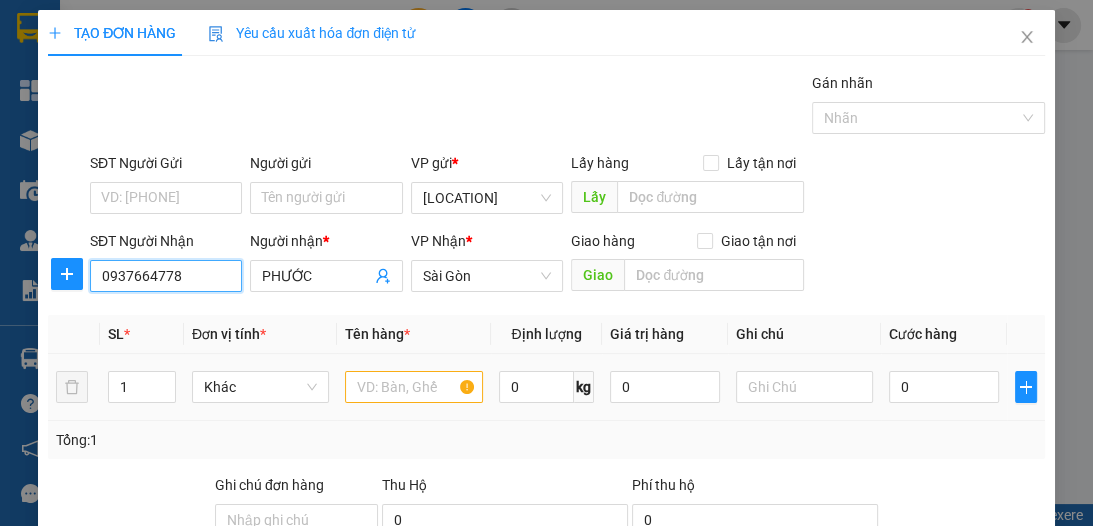 type on "0937664778" 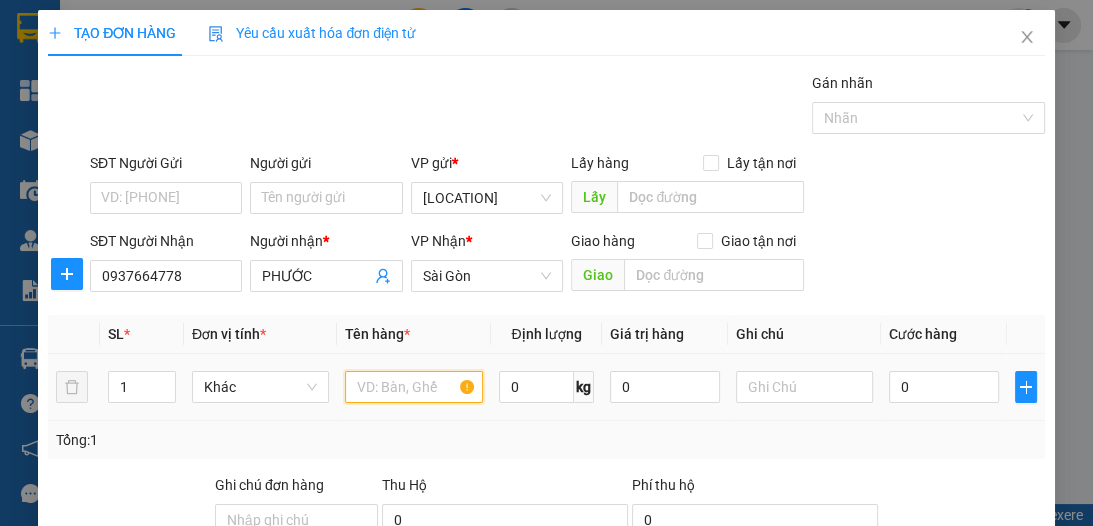 click at bounding box center [413, 387] 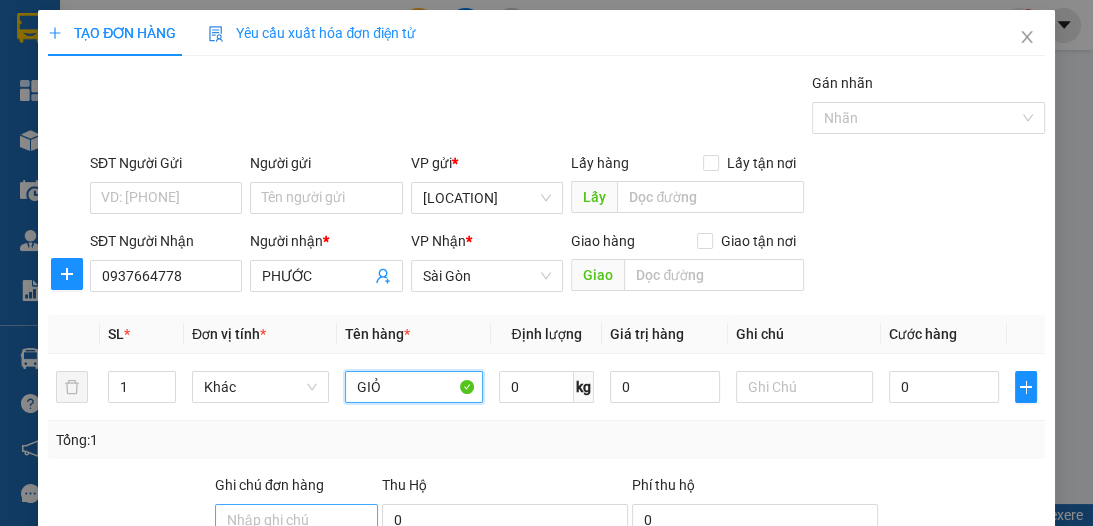 type on "GIỎ" 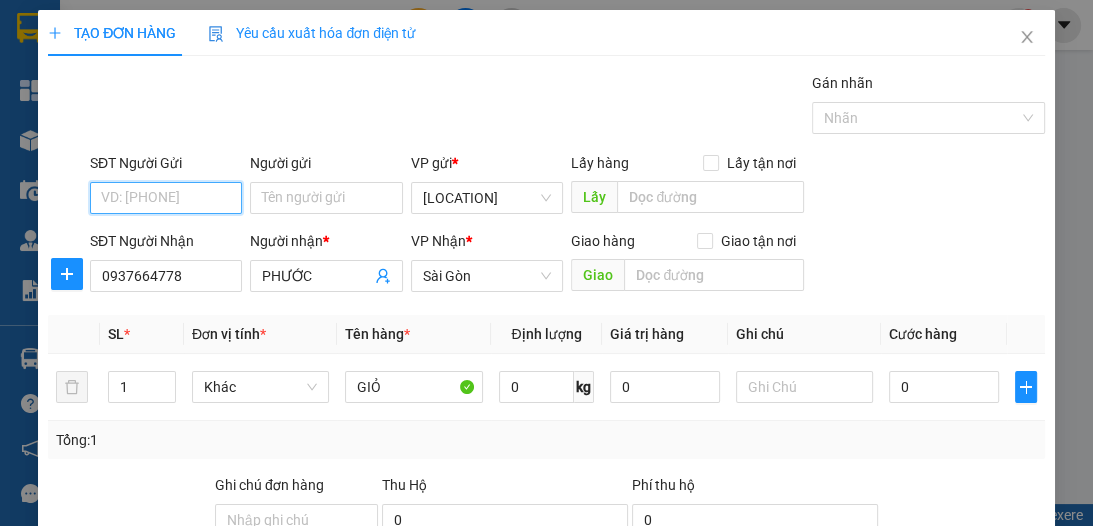 click on "SĐT Người Gửi" at bounding box center [166, 198] 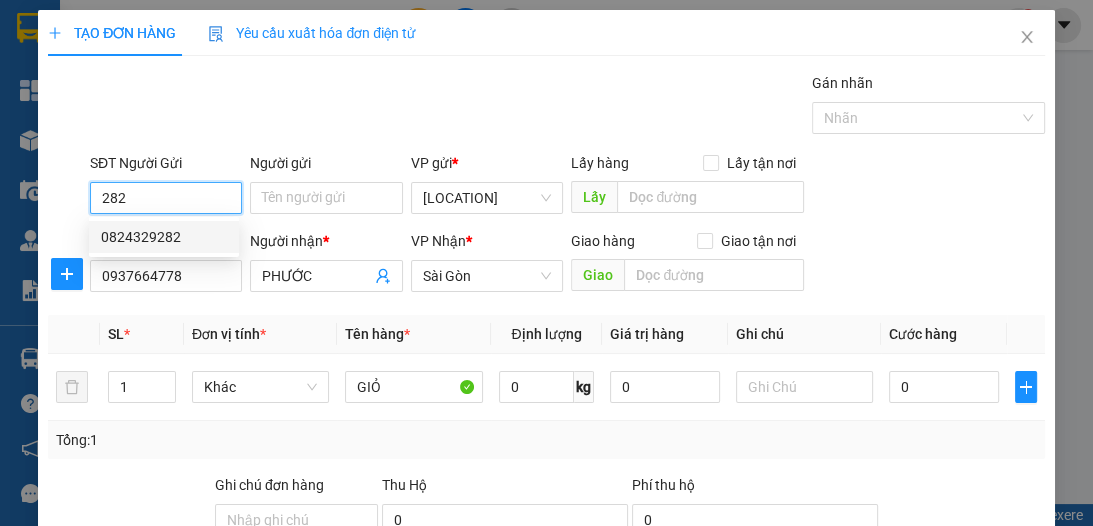 click on "0824329282" at bounding box center (164, 237) 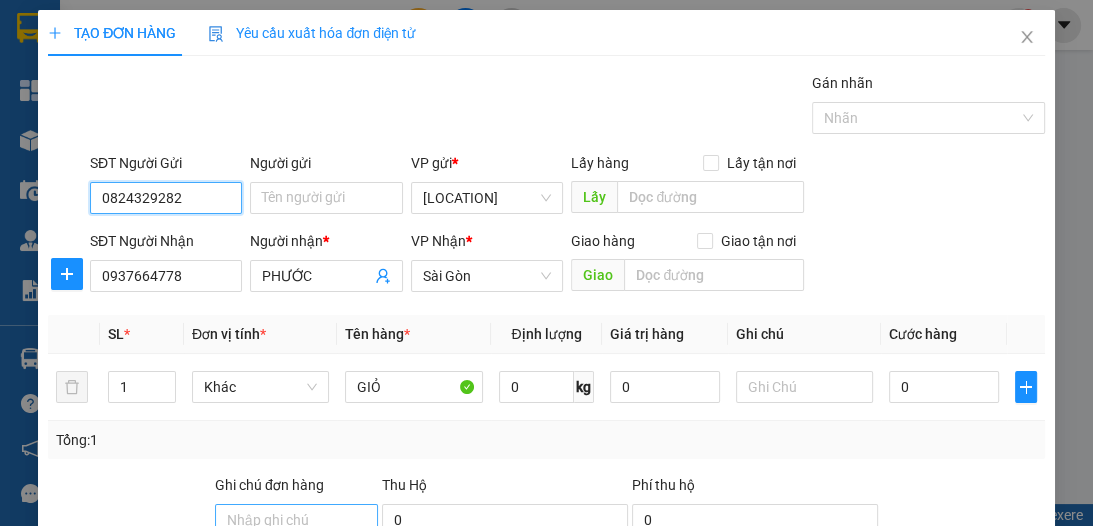 type on "0824329282" 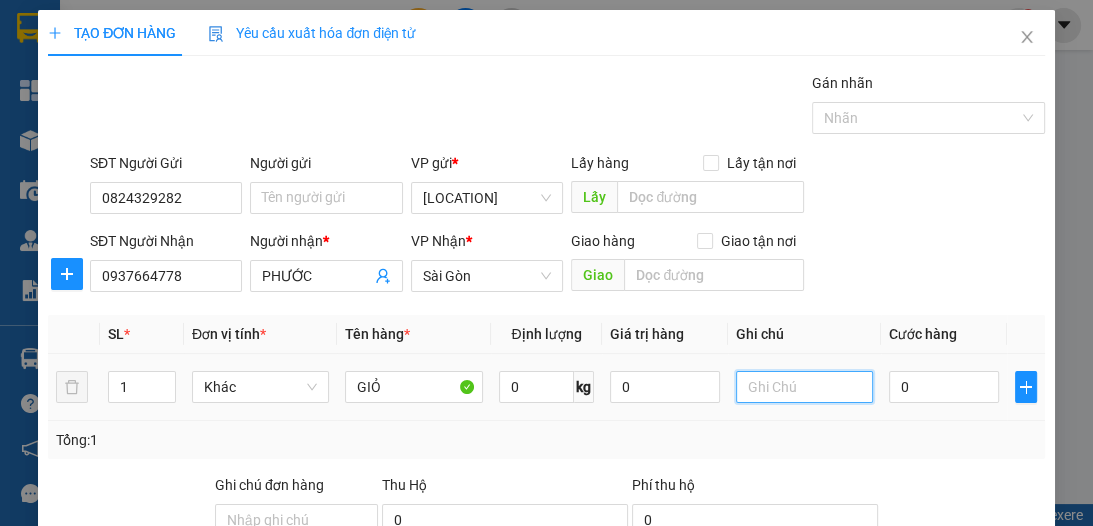 click at bounding box center [804, 387] 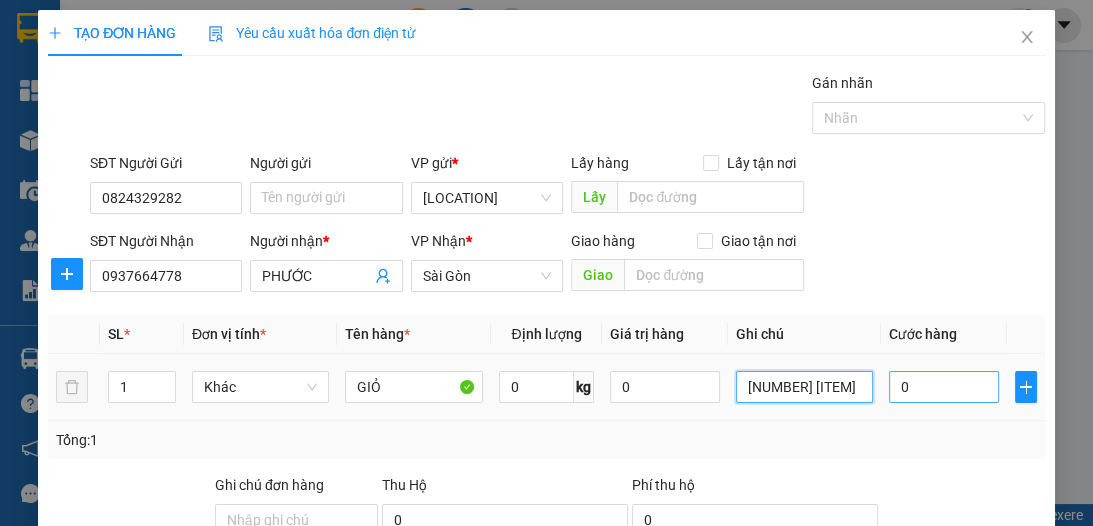 type on "[NUMBER] [ITEM]" 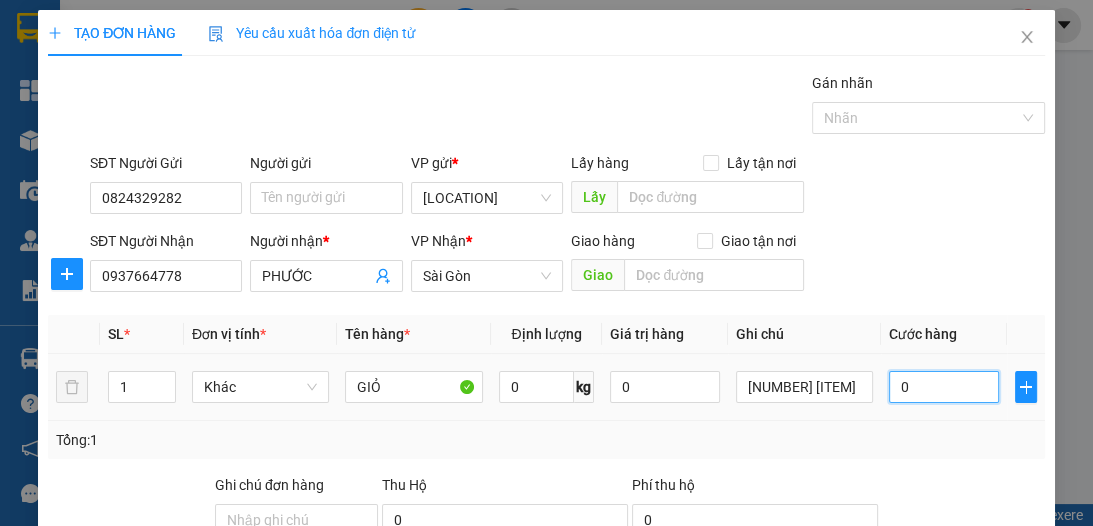 click on "0" at bounding box center [944, 387] 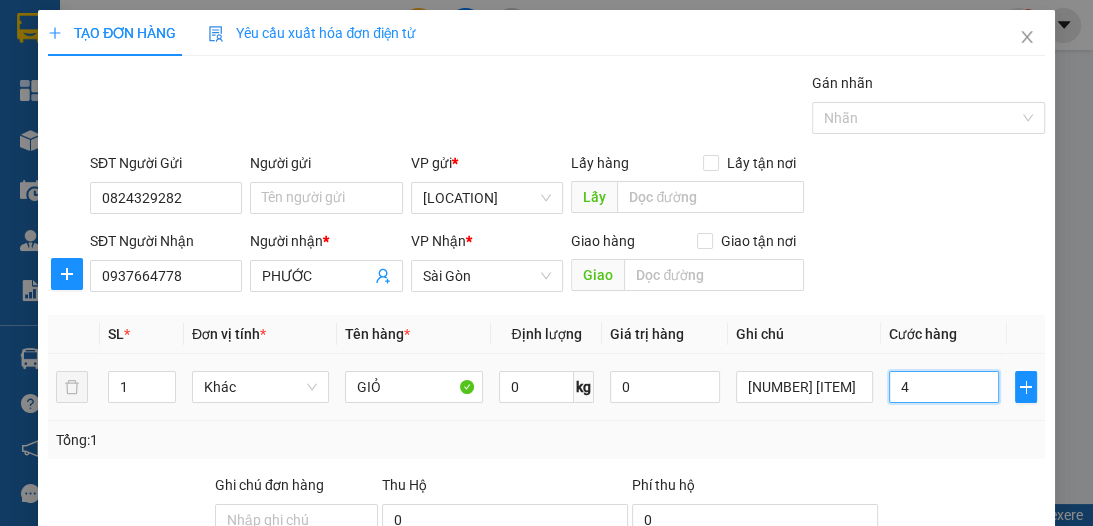 type on "40" 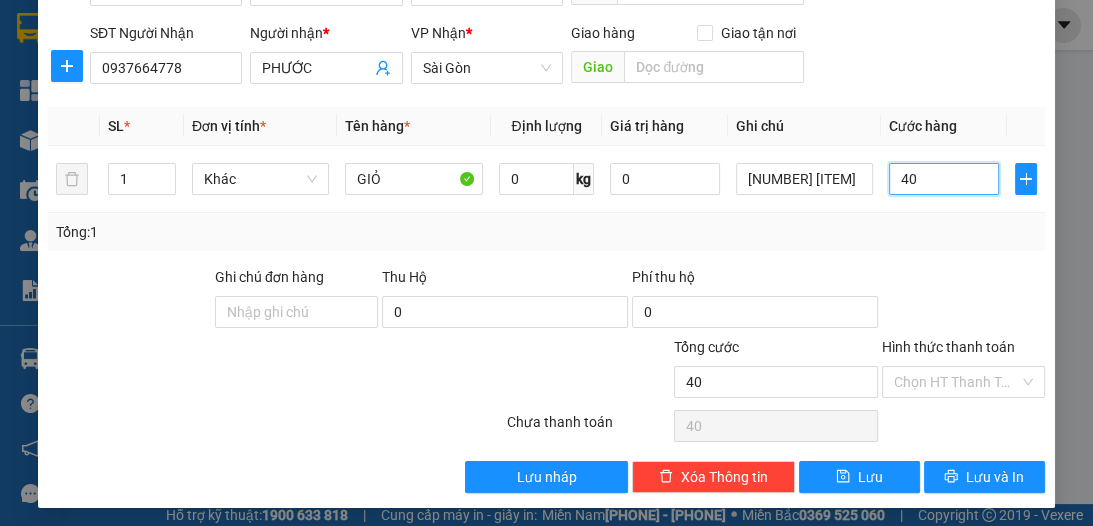 scroll, scrollTop: 212, scrollLeft: 0, axis: vertical 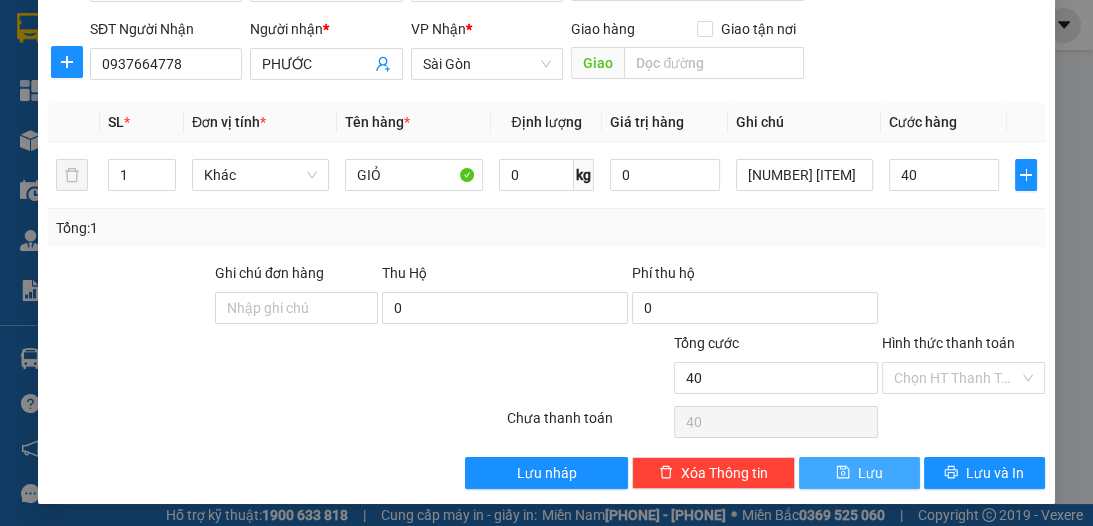 click on "Lưu" at bounding box center (870, 473) 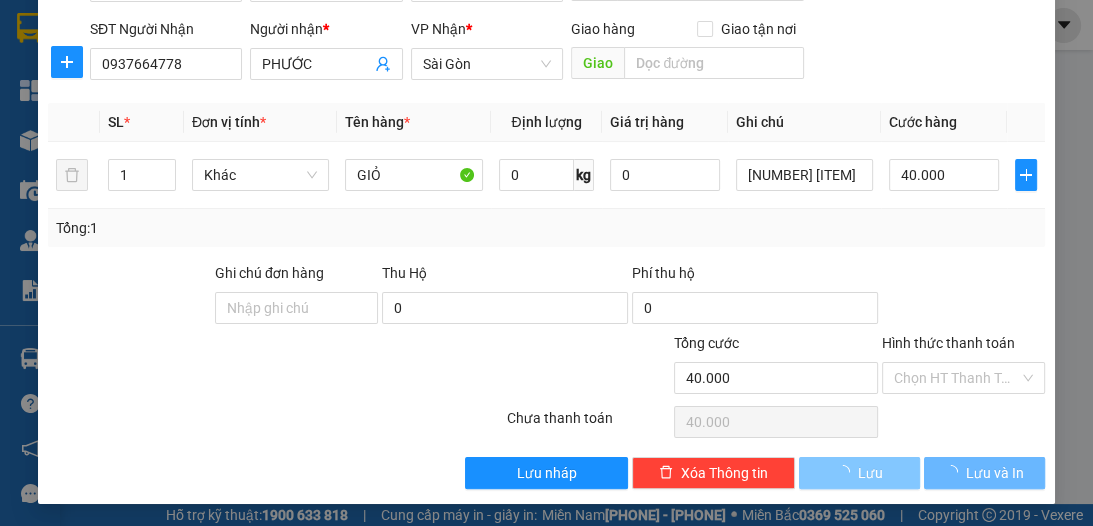 type 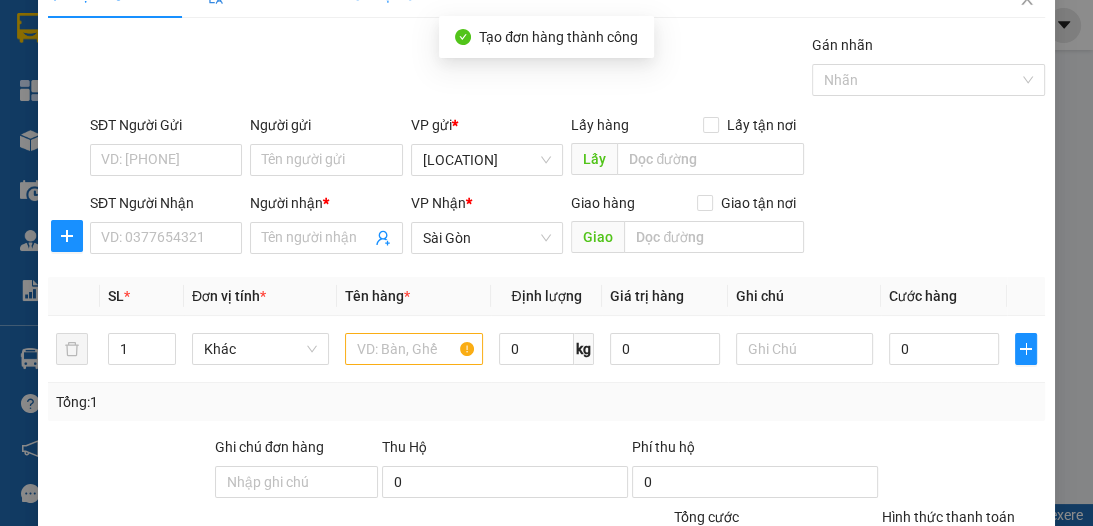 scroll, scrollTop: 0, scrollLeft: 0, axis: both 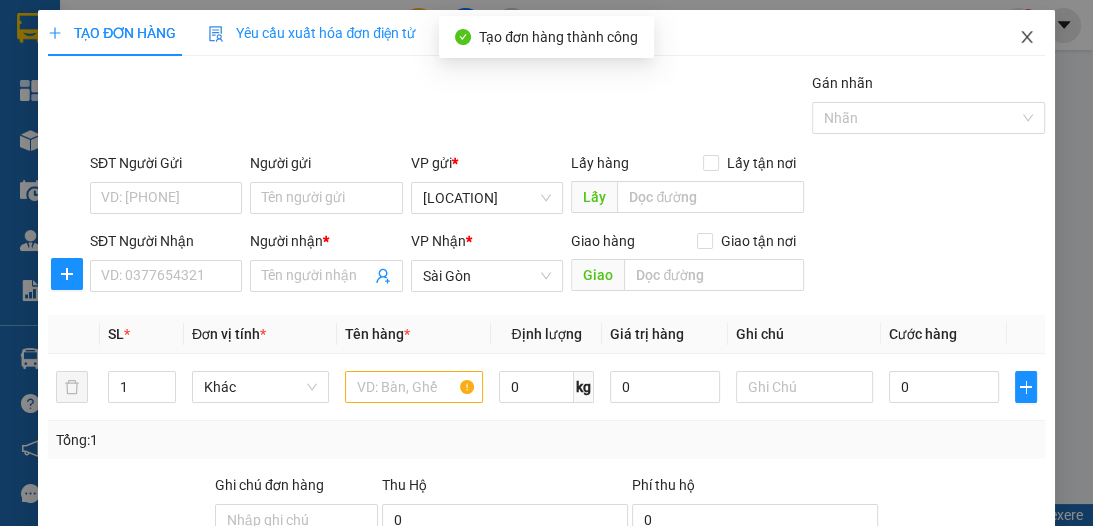 click 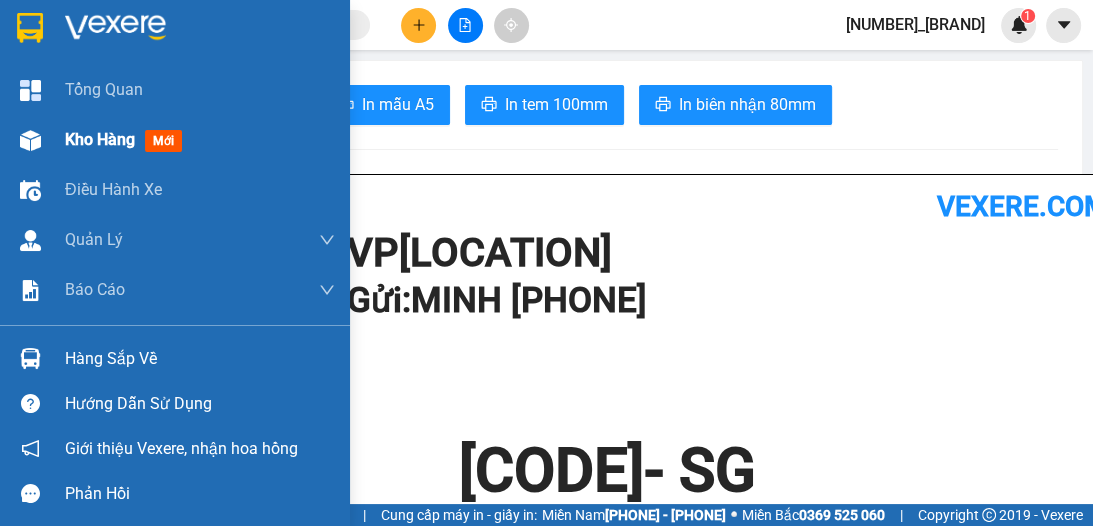 click on "Kho hàng" at bounding box center [100, 139] 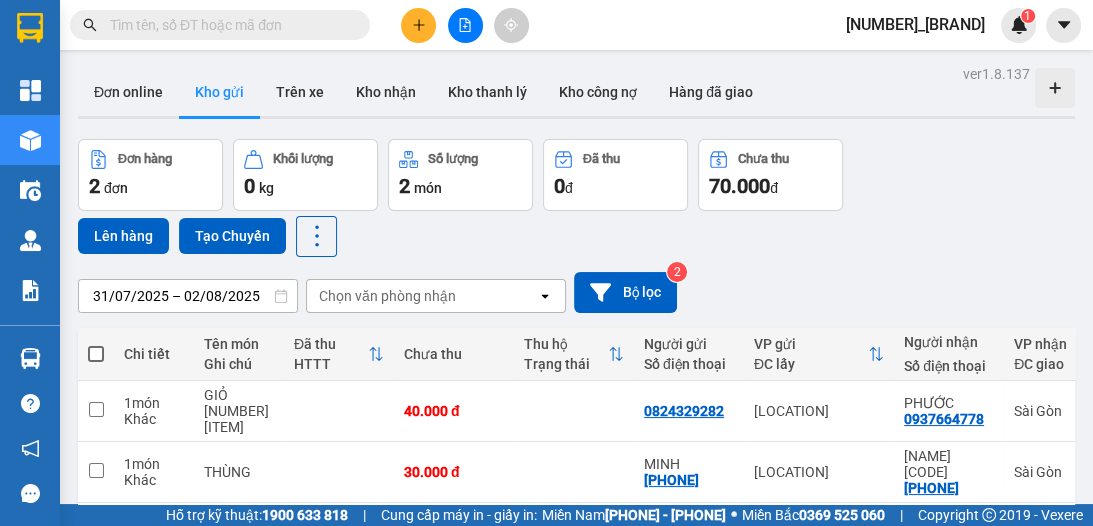 click 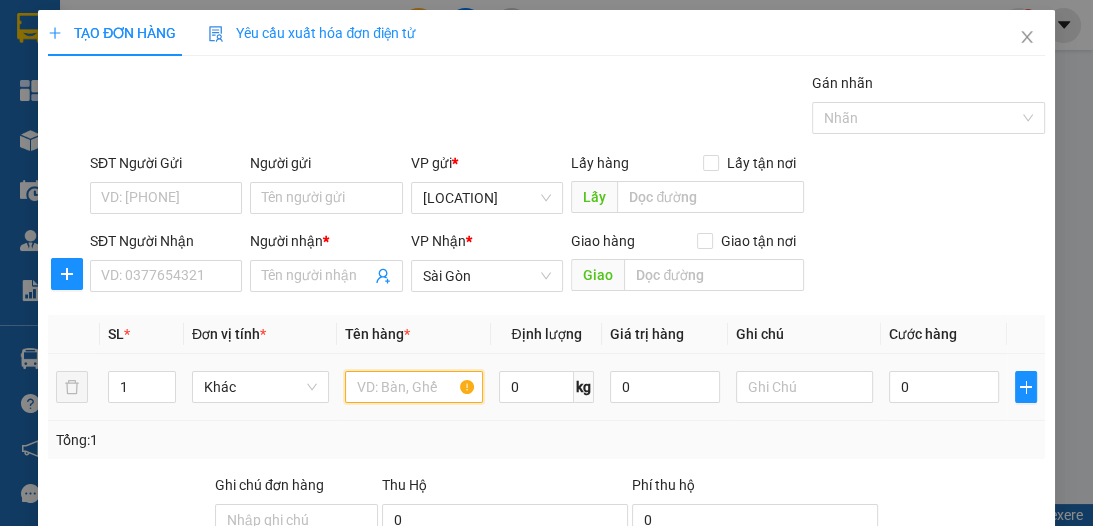 click at bounding box center (413, 387) 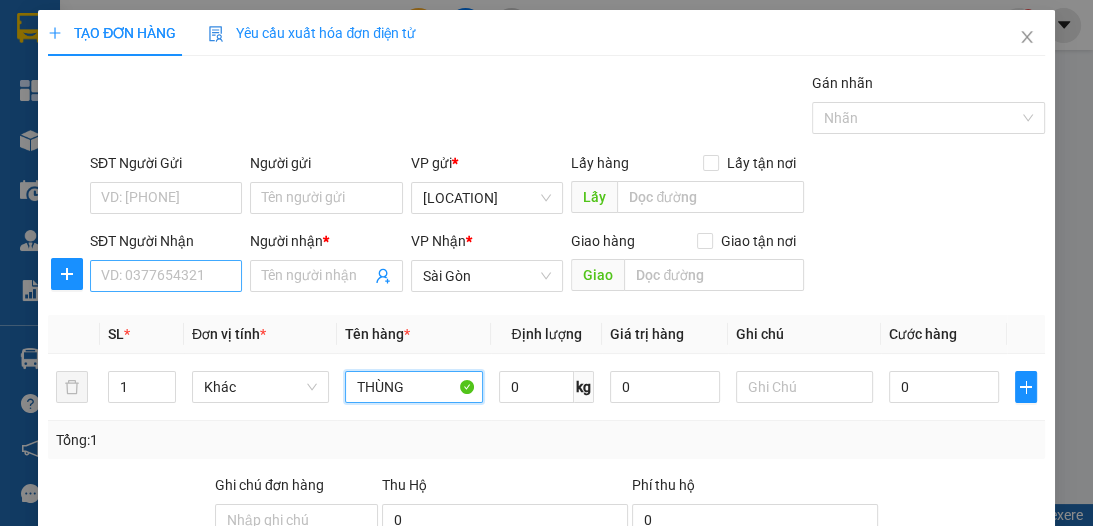 type on "THÙNG" 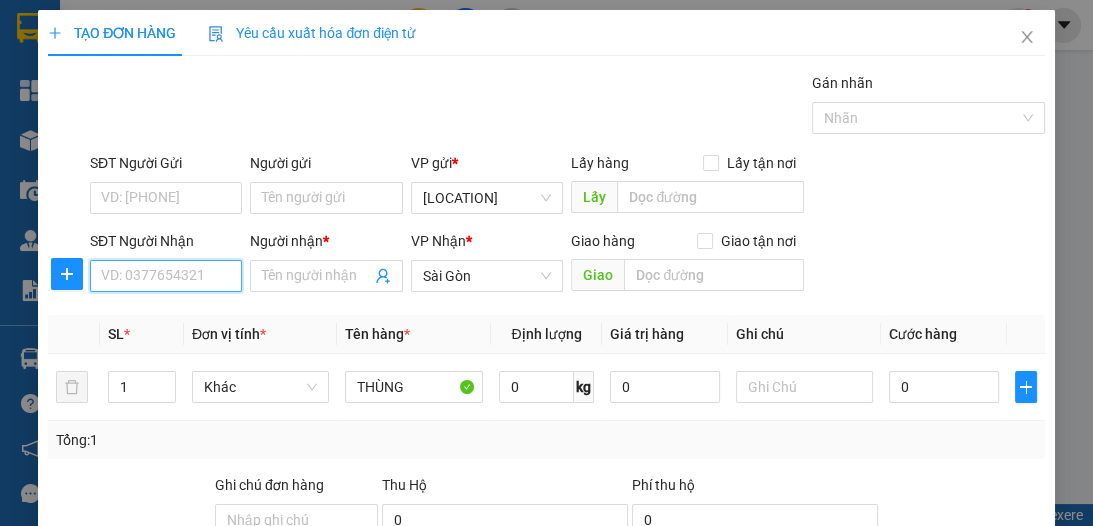 click on "SĐT Người Nhận" at bounding box center [166, 276] 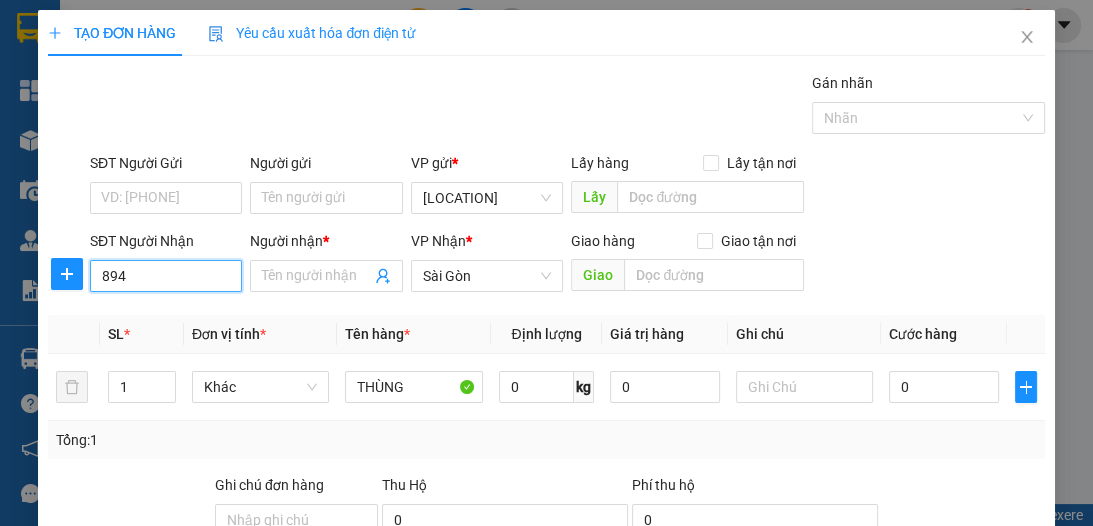 click on "894" at bounding box center [166, 276] 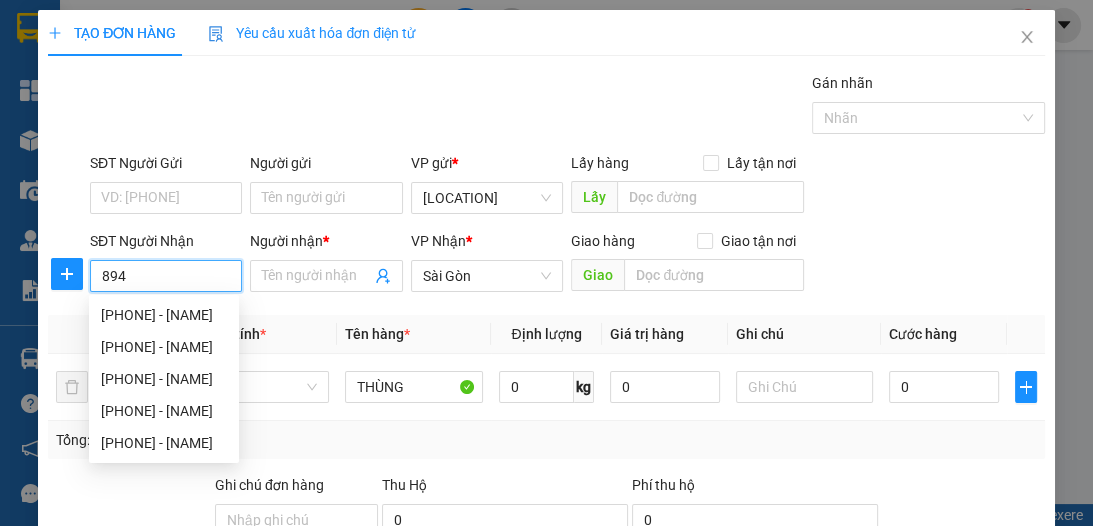 click on "894" at bounding box center [166, 276] 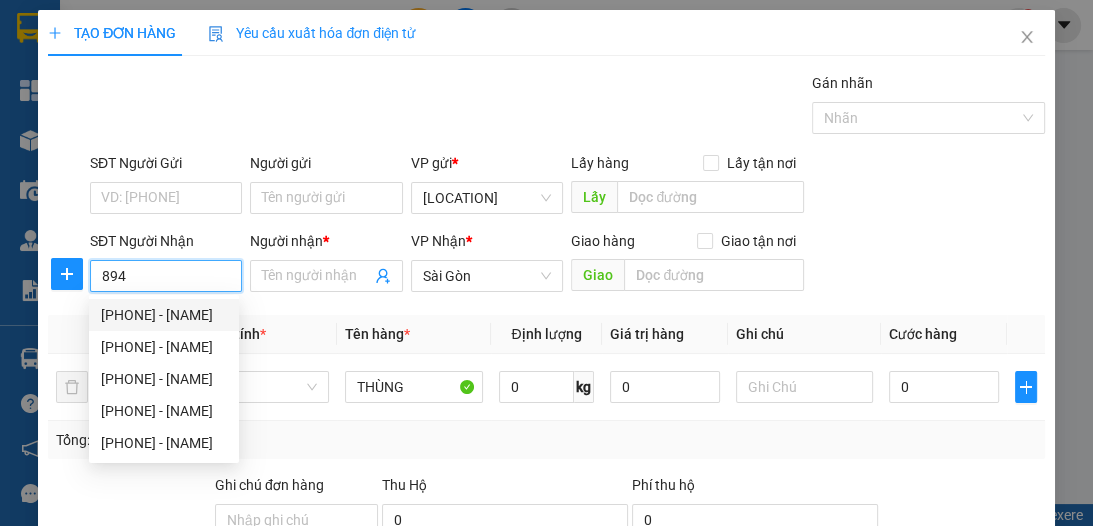 click on "894" at bounding box center [166, 276] 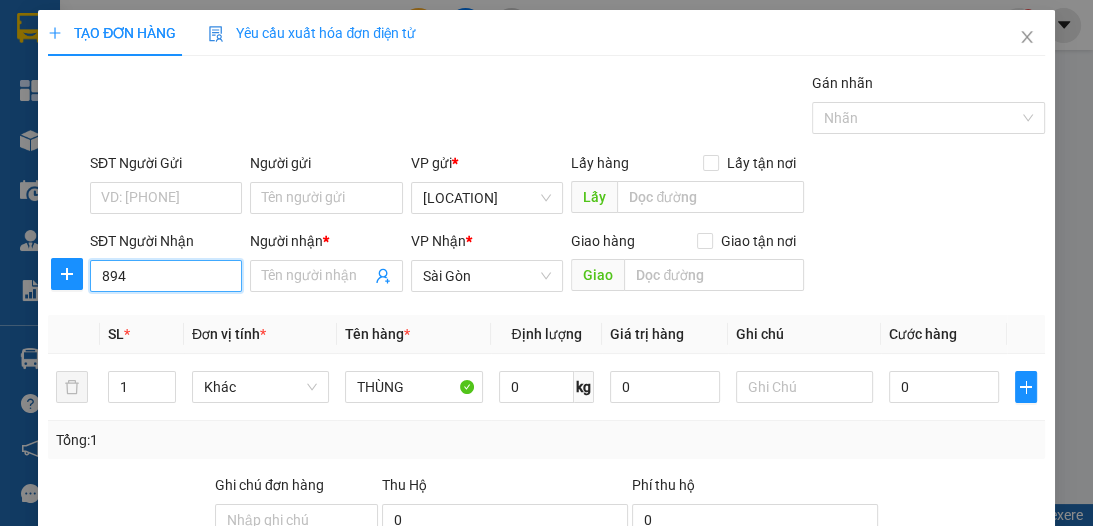 click on "894" at bounding box center [166, 276] 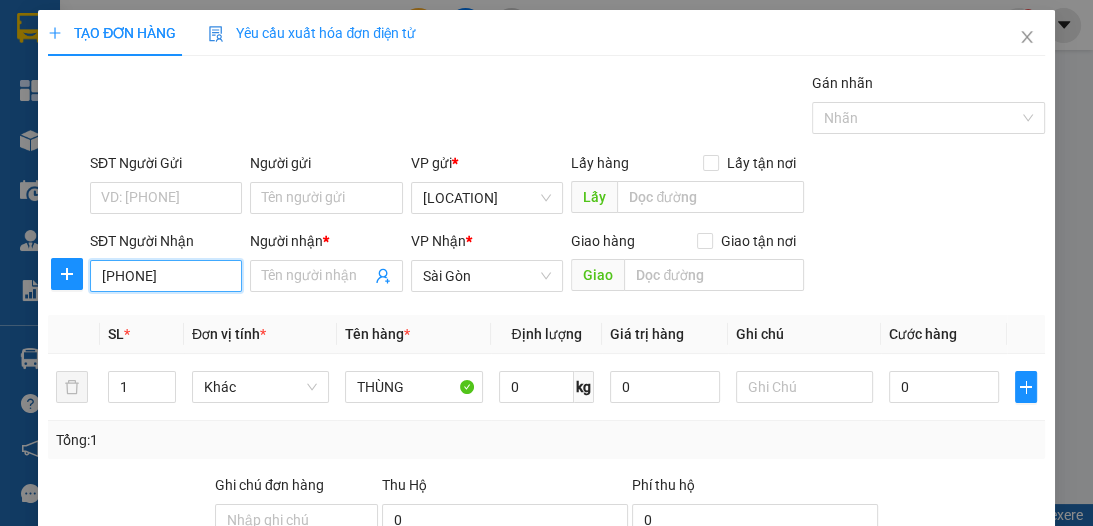 click on "[PHONE]" at bounding box center (166, 276) 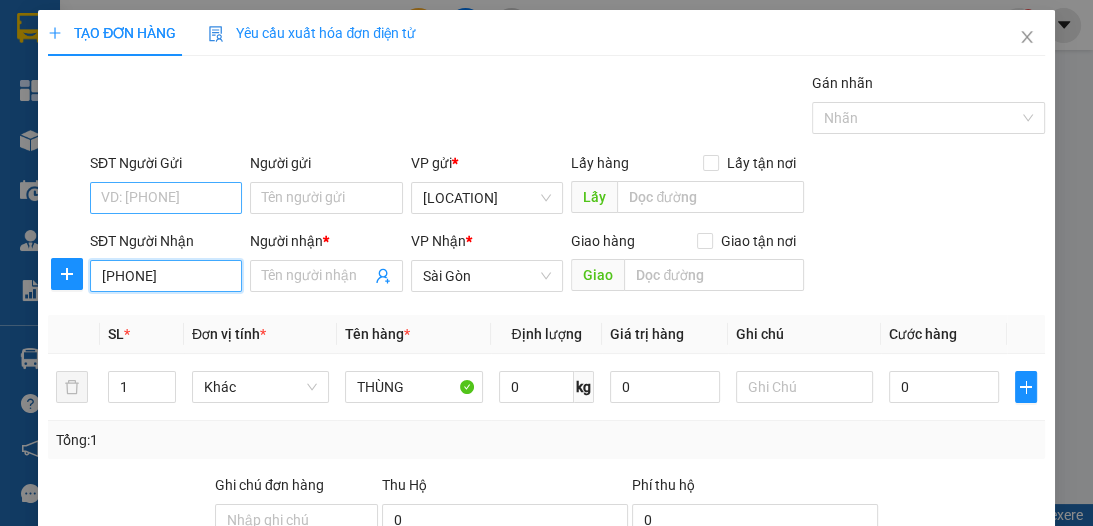 type on "[PHONE]" 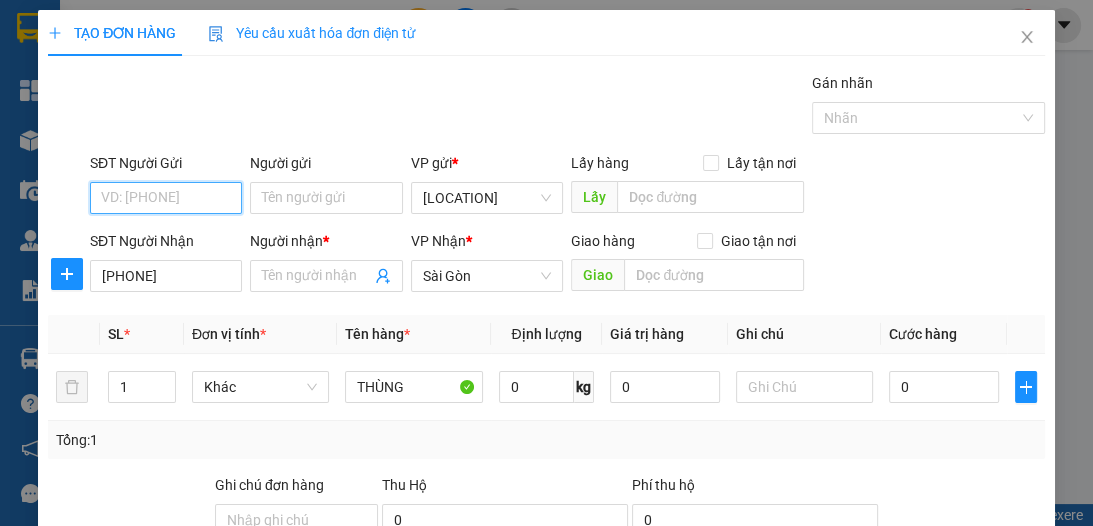 click on "SĐT Người Gửi" at bounding box center (166, 198) 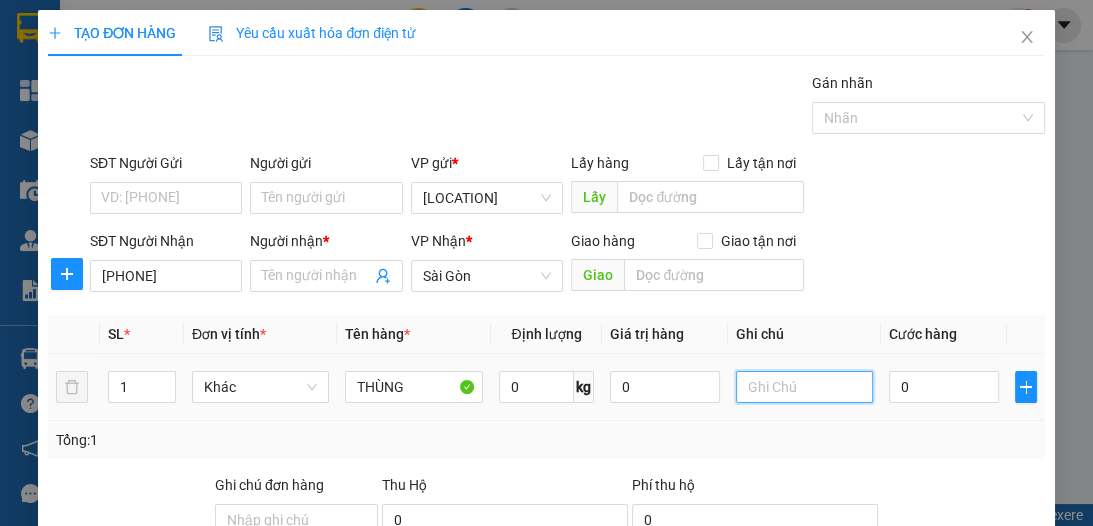 click at bounding box center [804, 387] 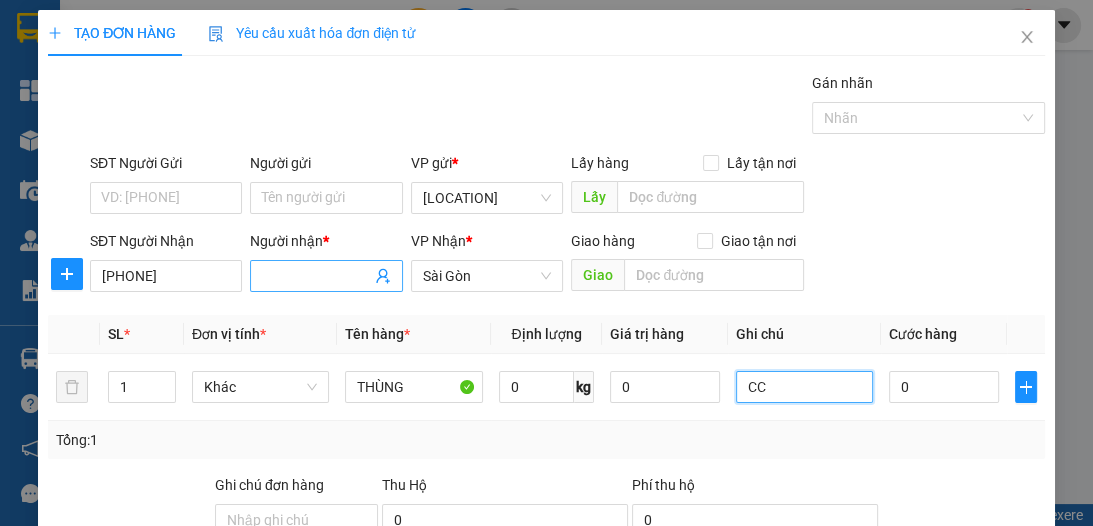 type on "CC" 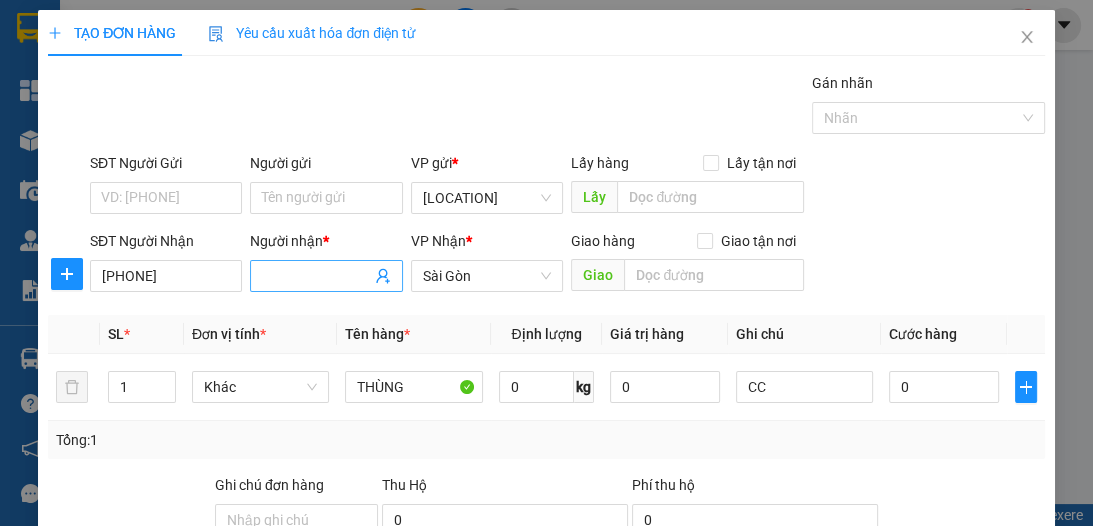 click on "Người nhận  *" at bounding box center (316, 276) 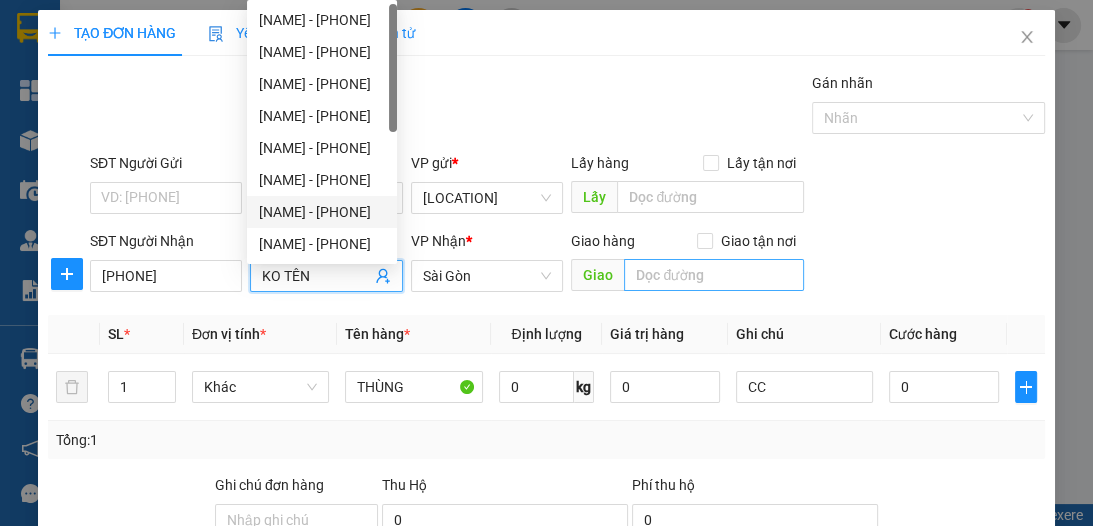 type on "KO TÊN" 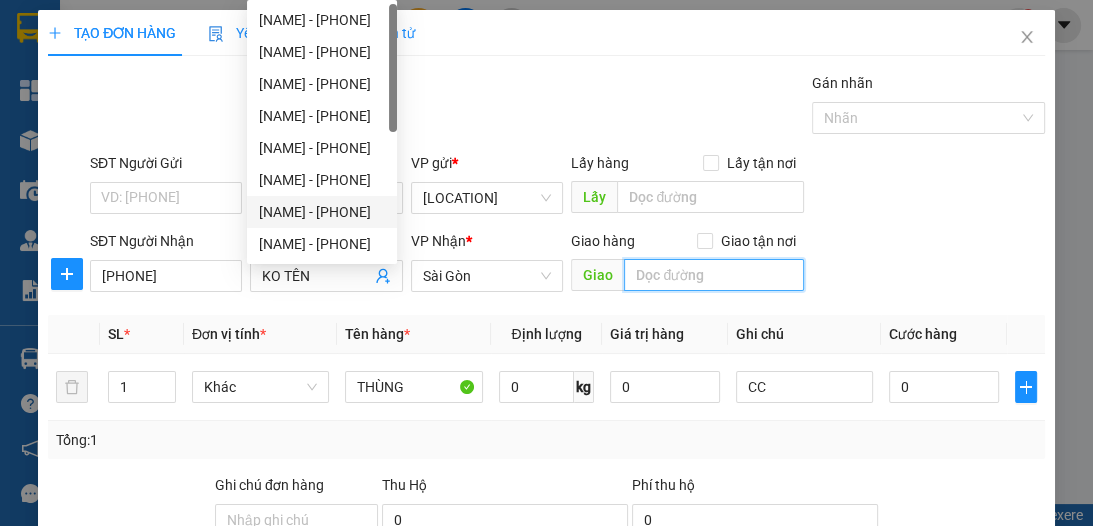 click at bounding box center [714, 275] 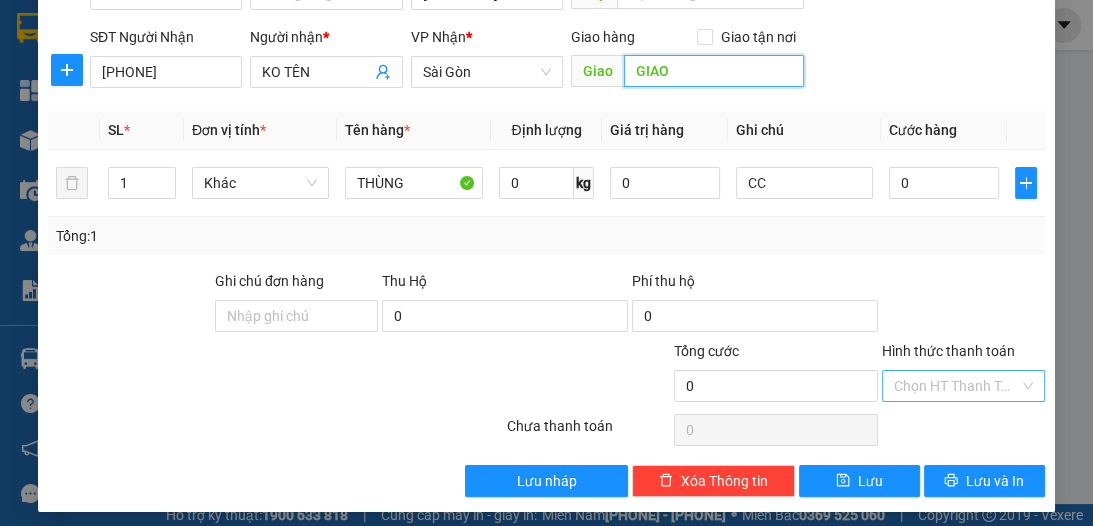 scroll, scrollTop: 212, scrollLeft: 0, axis: vertical 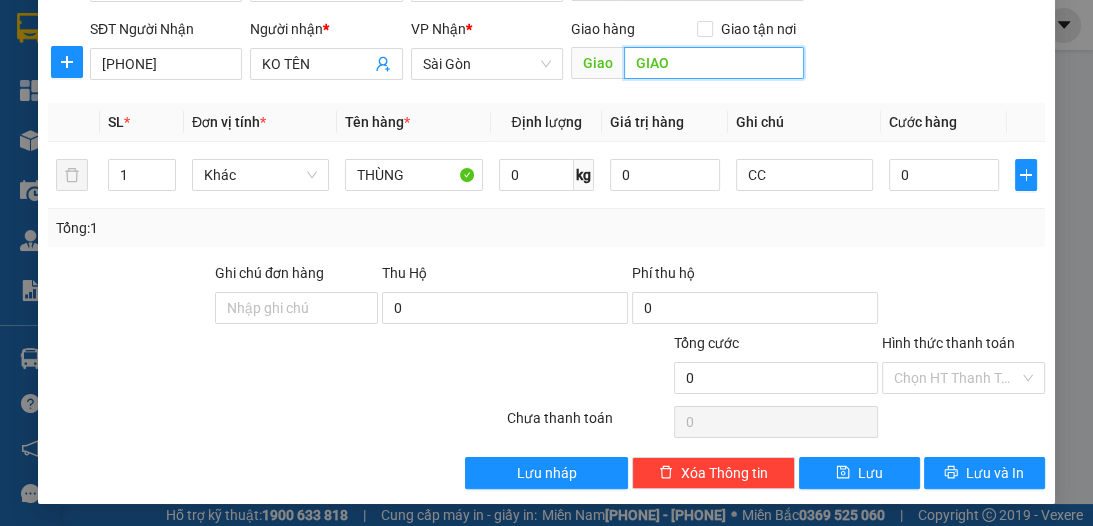 click on "GIAO" at bounding box center (714, 63) 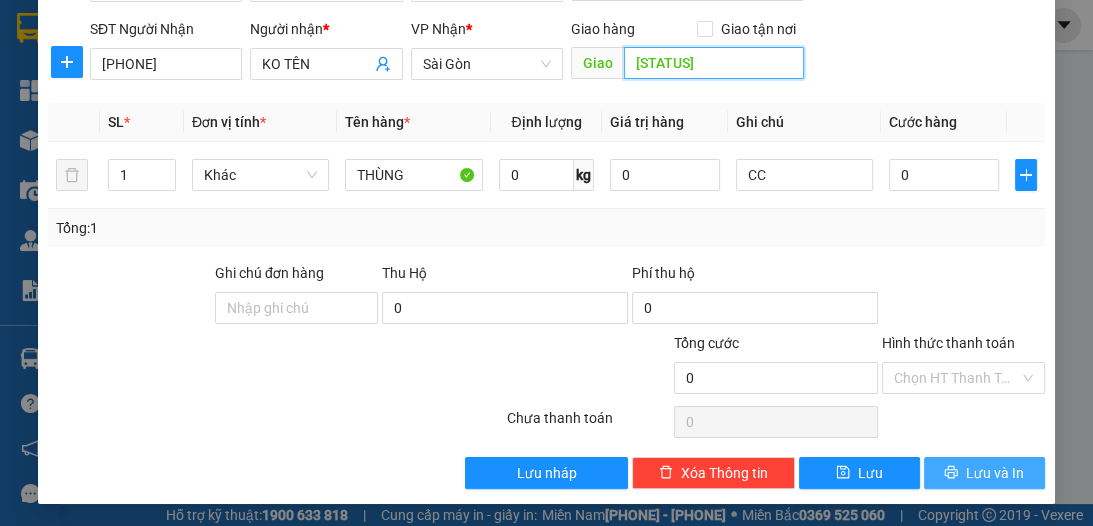 type on "[STATUS]" 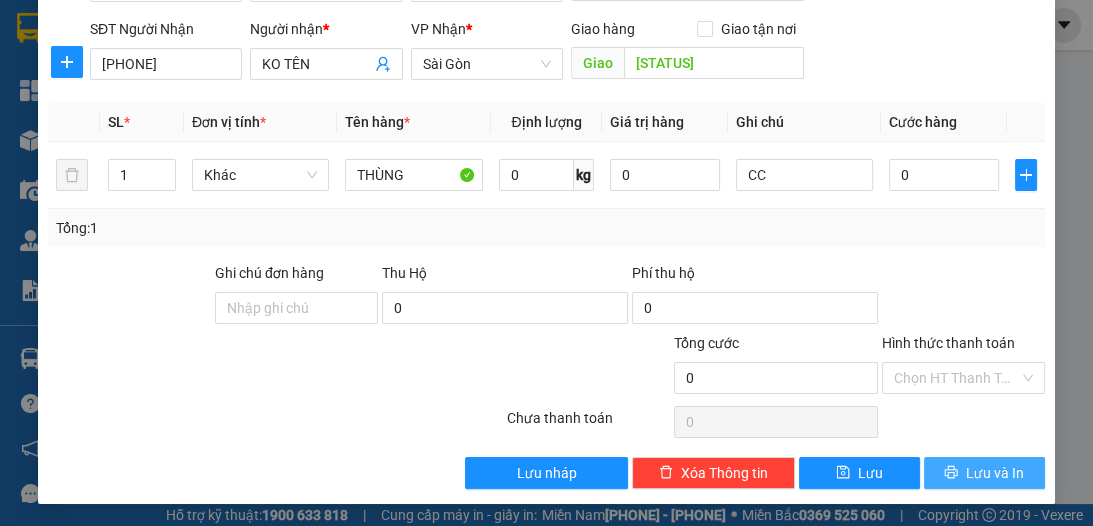 click on "Lưu và In" at bounding box center [995, 473] 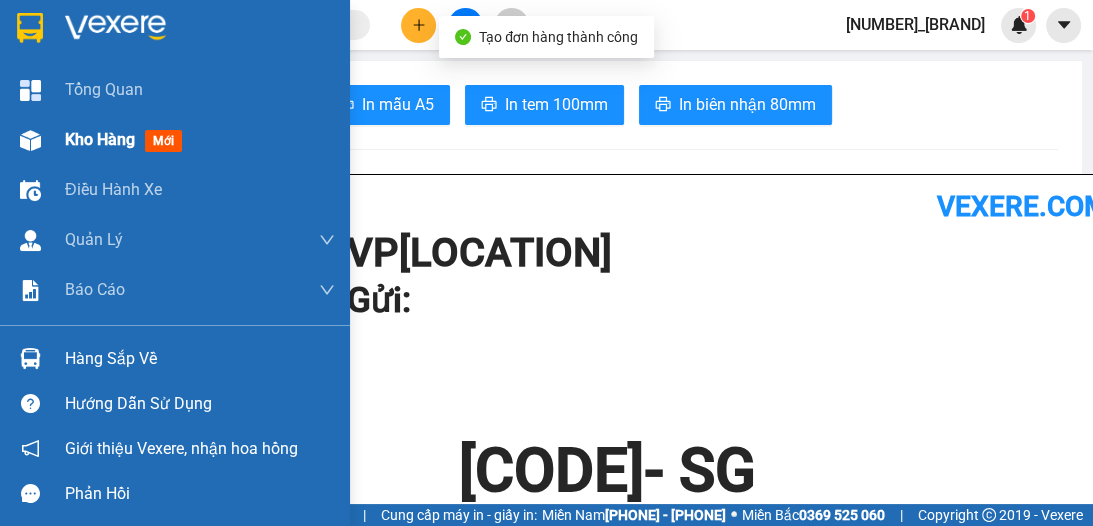 click on "Kho hàng mới" at bounding box center [175, 140] 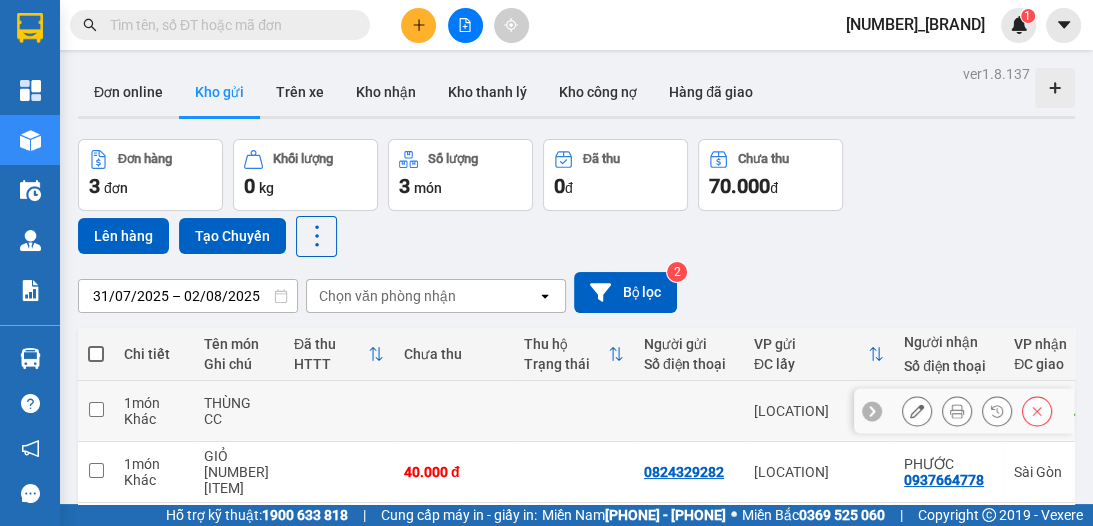 click 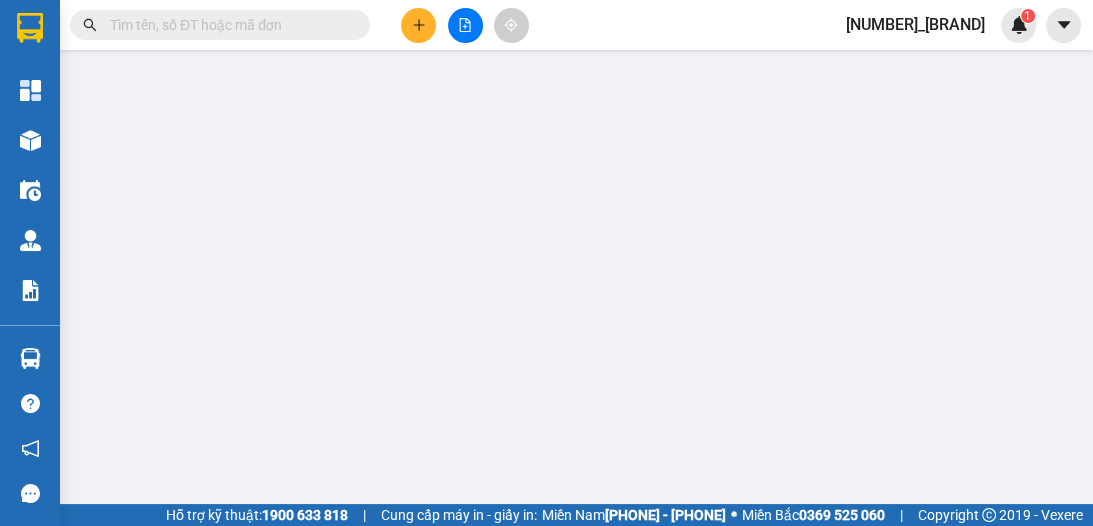 type on "[PHONE]" 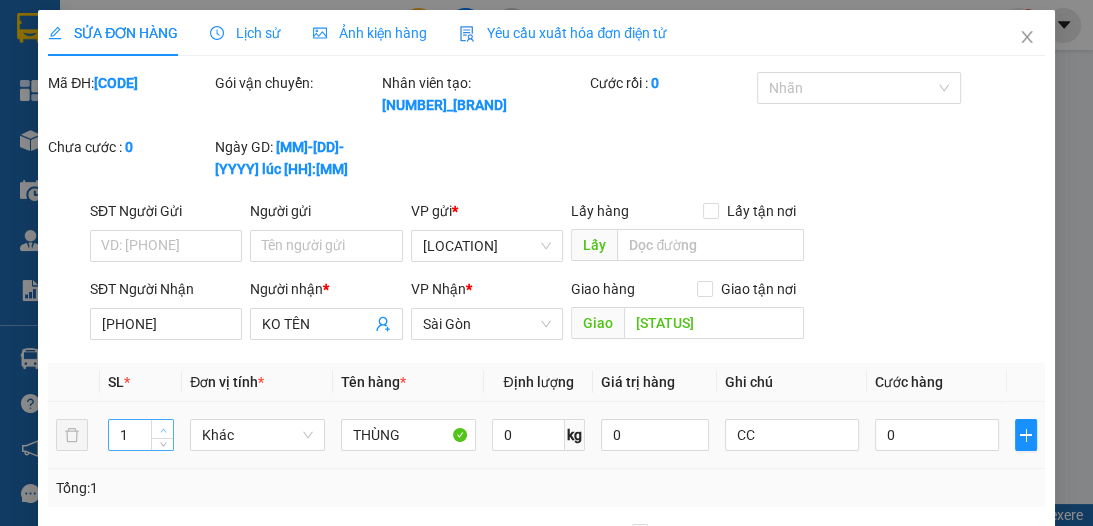 type on "2" 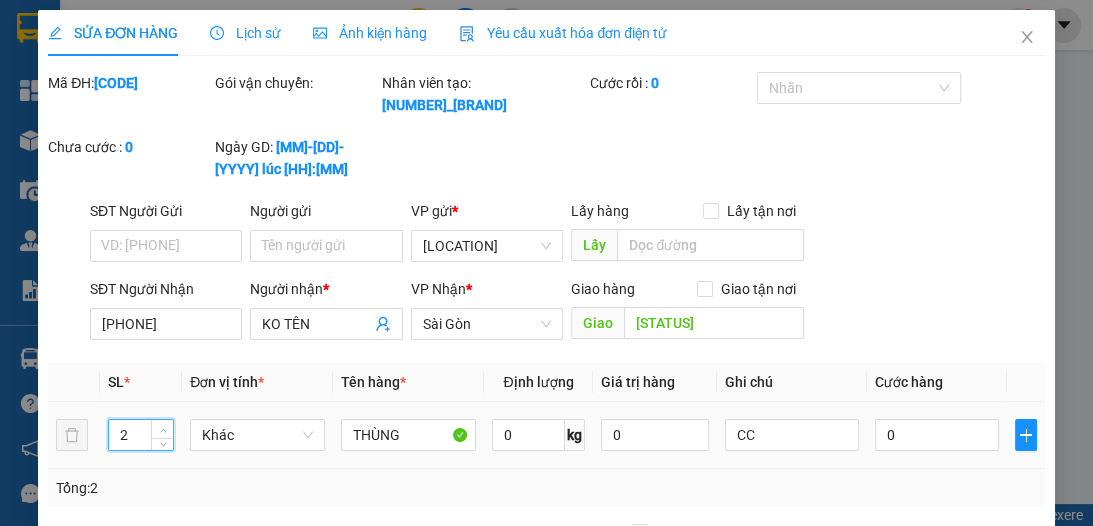 click 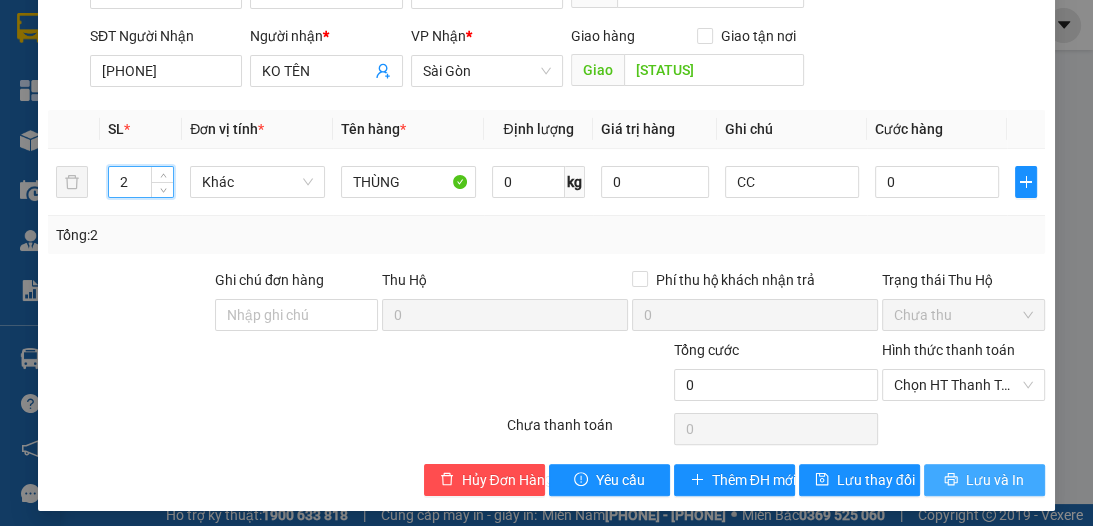 scroll, scrollTop: 261, scrollLeft: 0, axis: vertical 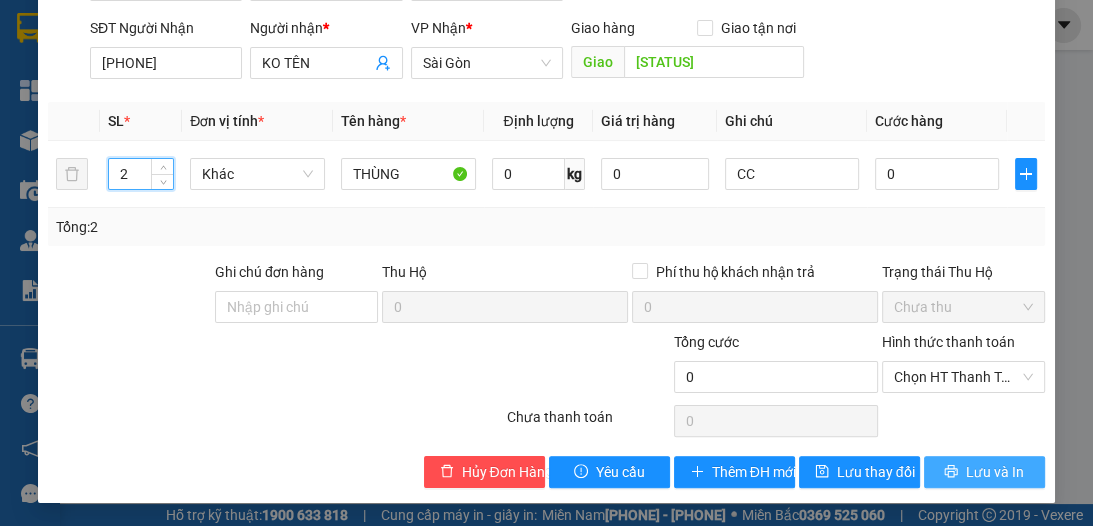 click on "Lưu và In" at bounding box center (995, 472) 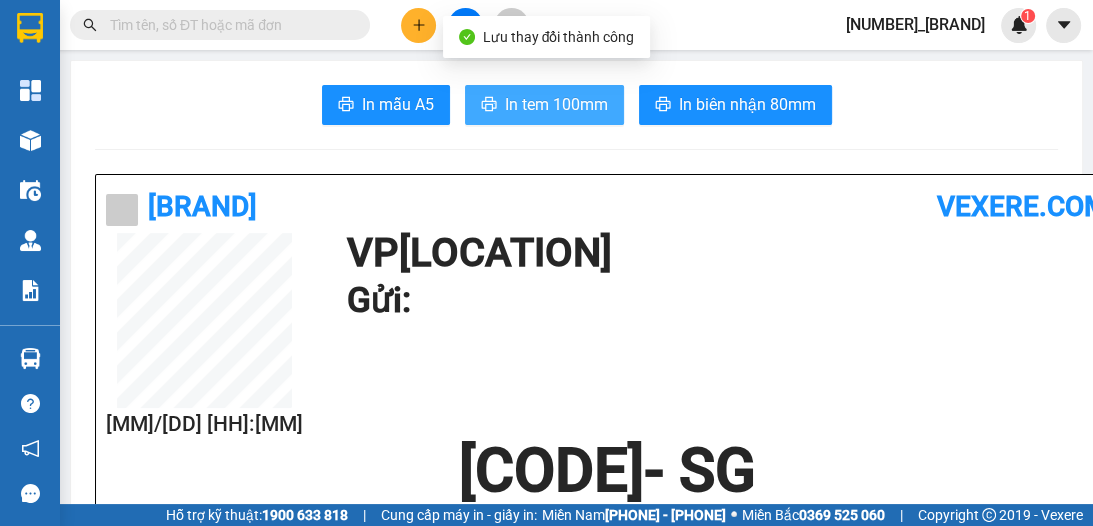 click on "In tem 100mm" at bounding box center [544, 105] 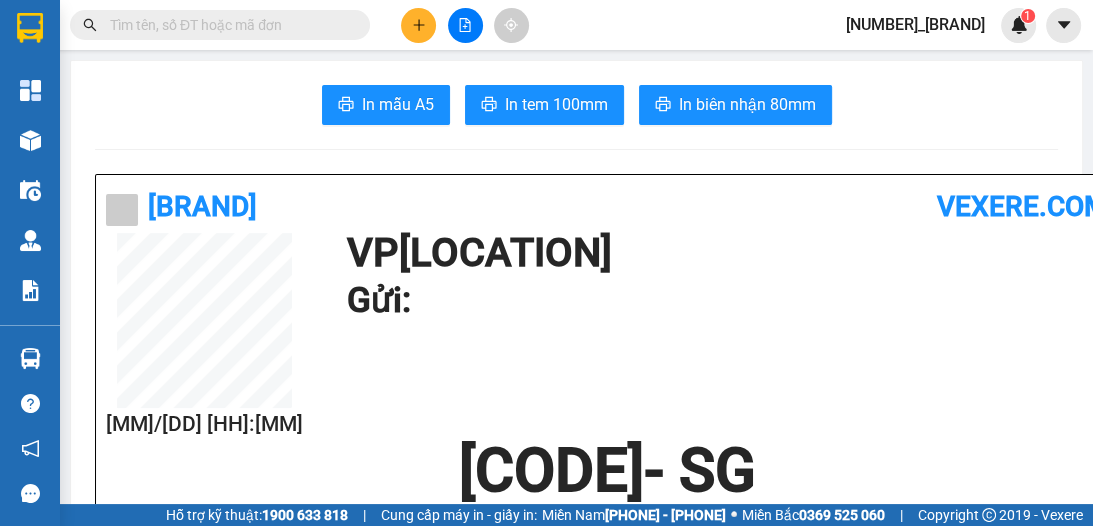 scroll, scrollTop: 0, scrollLeft: 0, axis: both 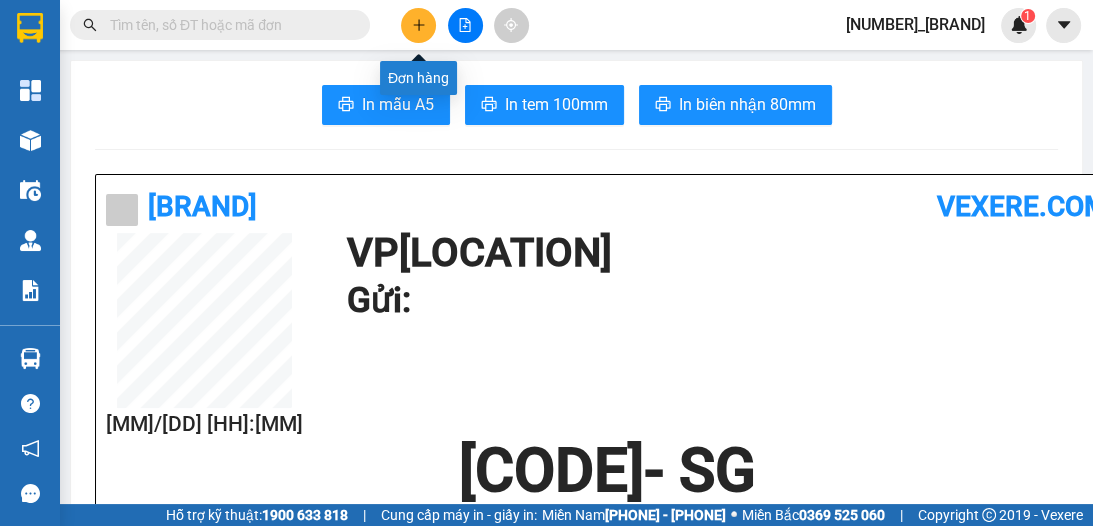 click at bounding box center (418, 25) 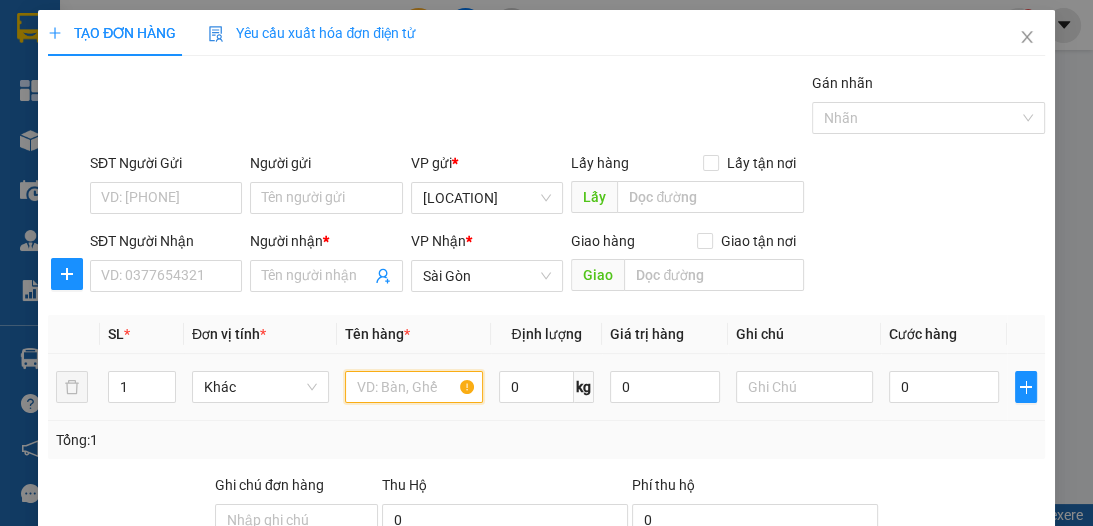 click at bounding box center [413, 387] 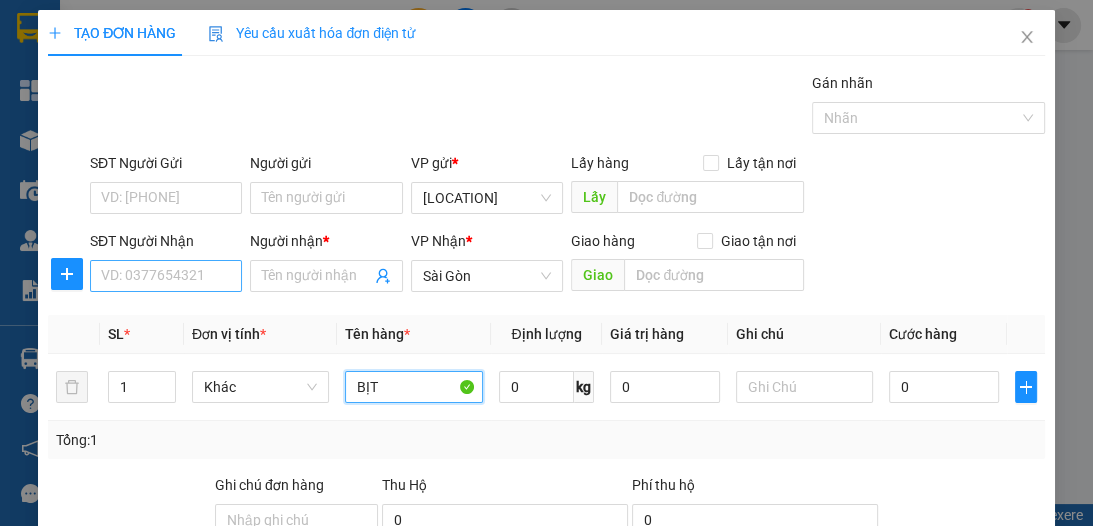 type on "BỊT" 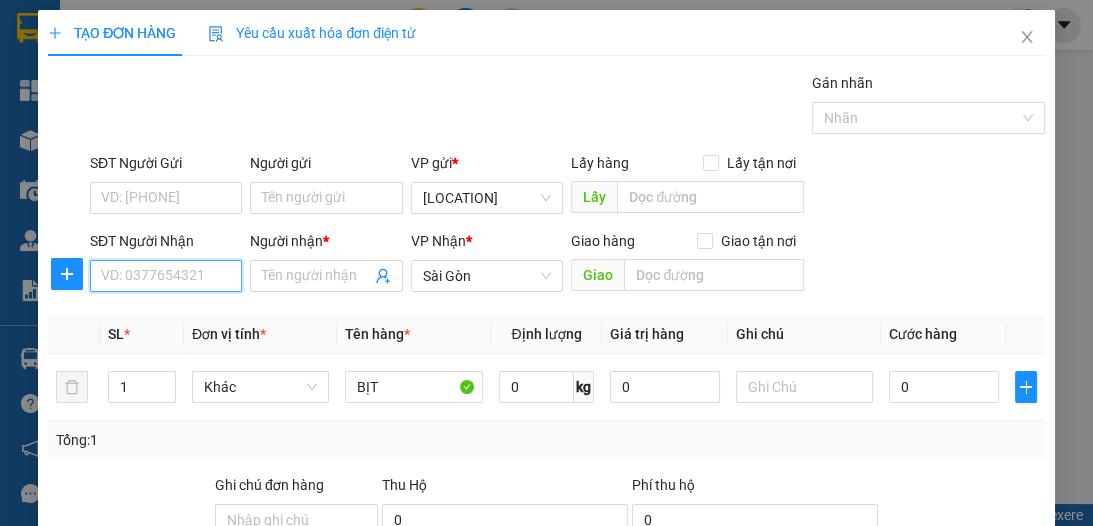 click on "SĐT Người Nhận" at bounding box center (166, 276) 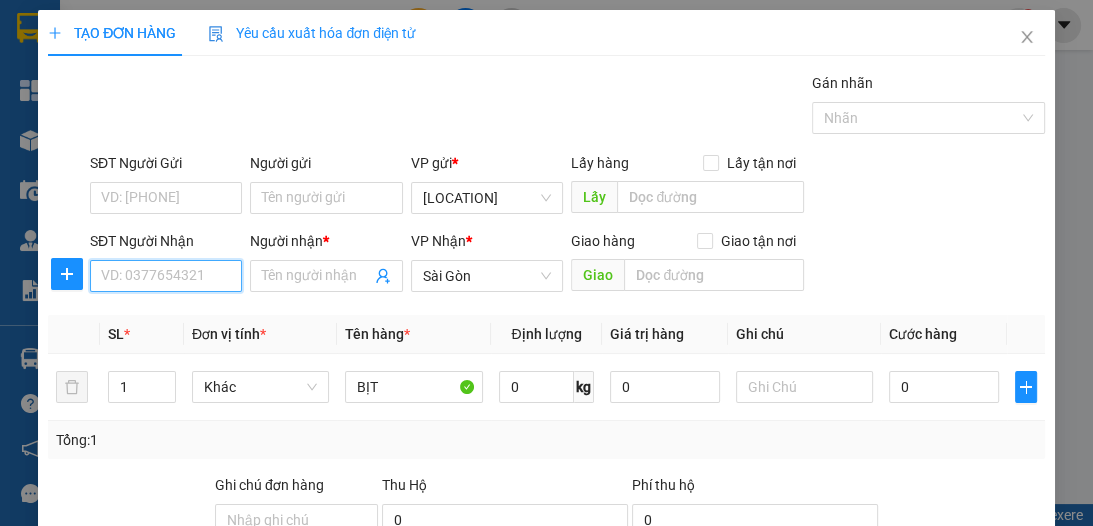 click on "SĐT Người Nhận" at bounding box center [166, 276] 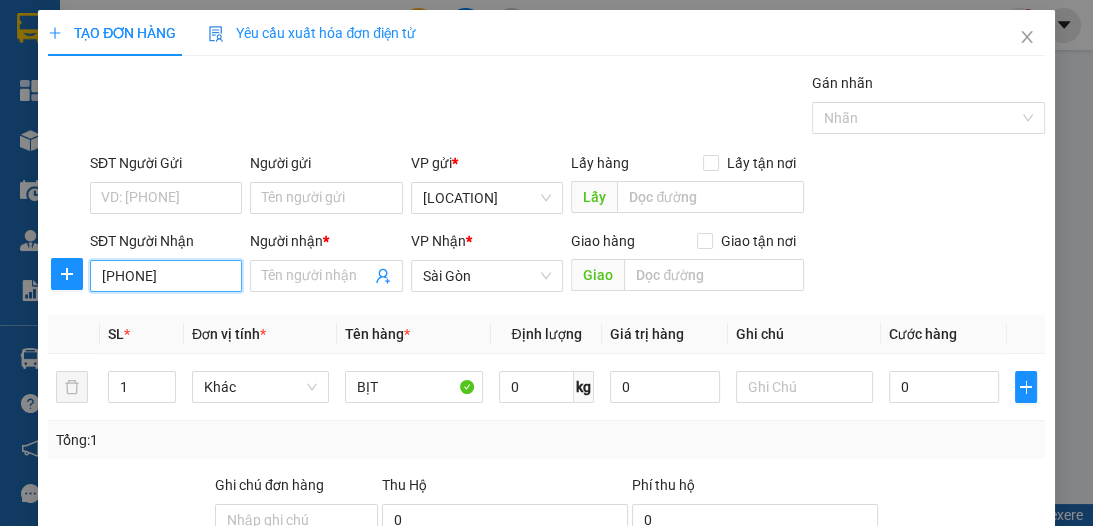type on "[PHONE]" 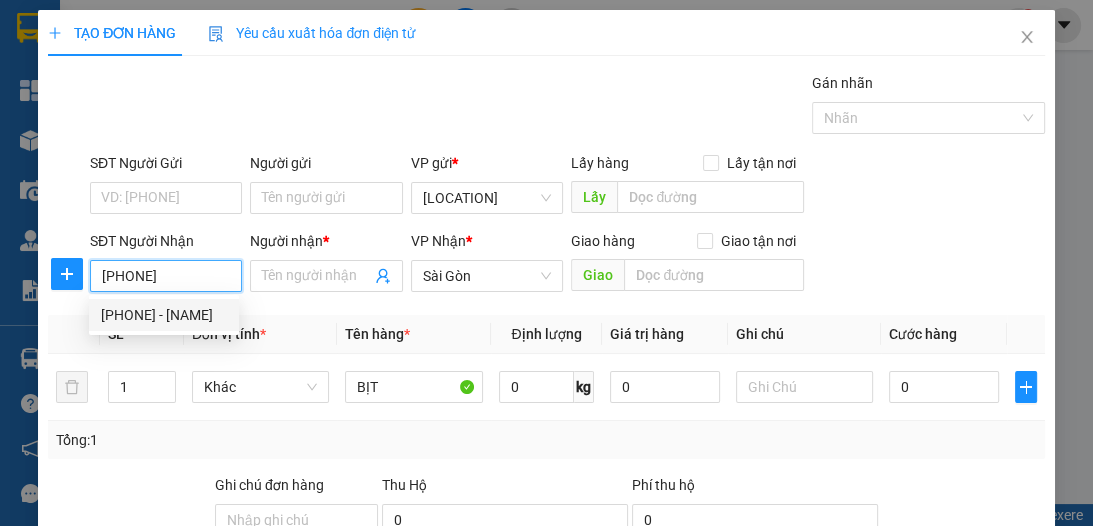 click on "[PHONE]" at bounding box center [166, 276] 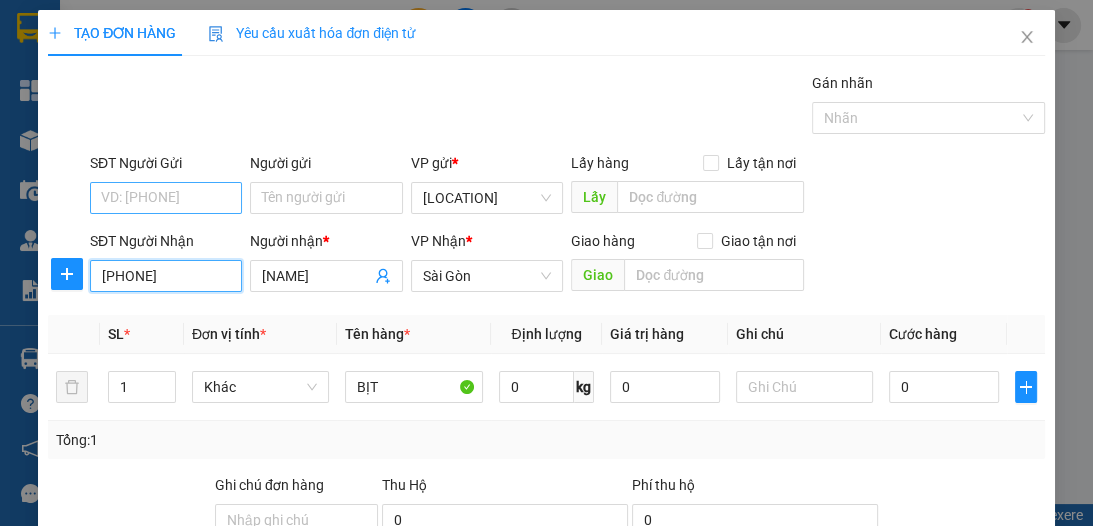 type on "[PHONE]" 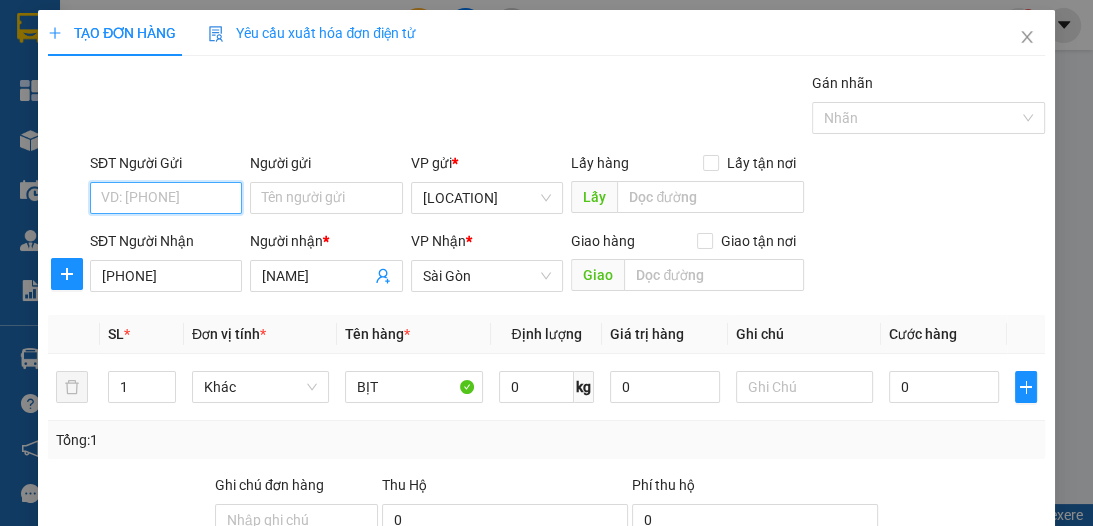 click on "SĐT Người Gửi" at bounding box center [166, 198] 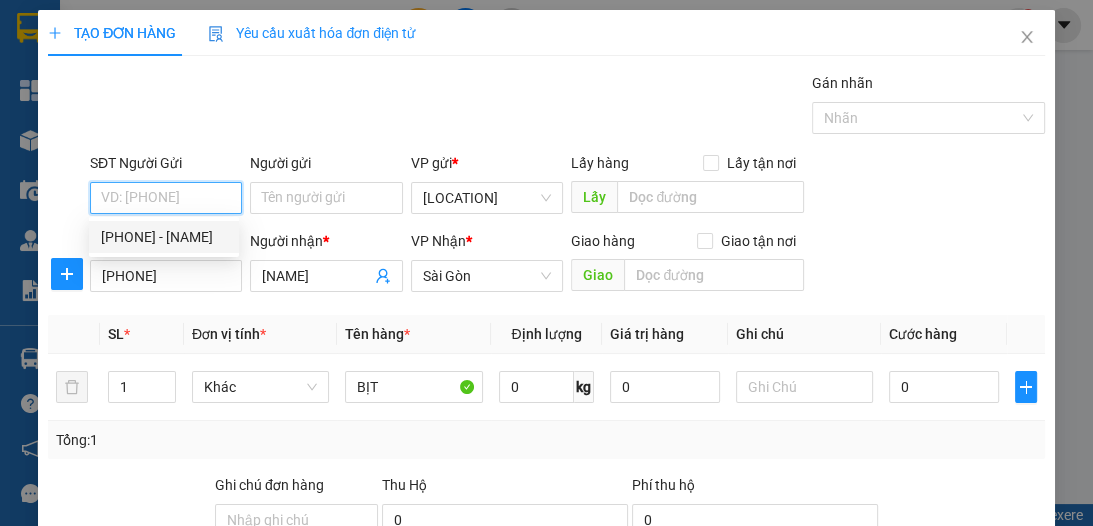click on "[PHONE] - [NAME]" at bounding box center [164, 237] 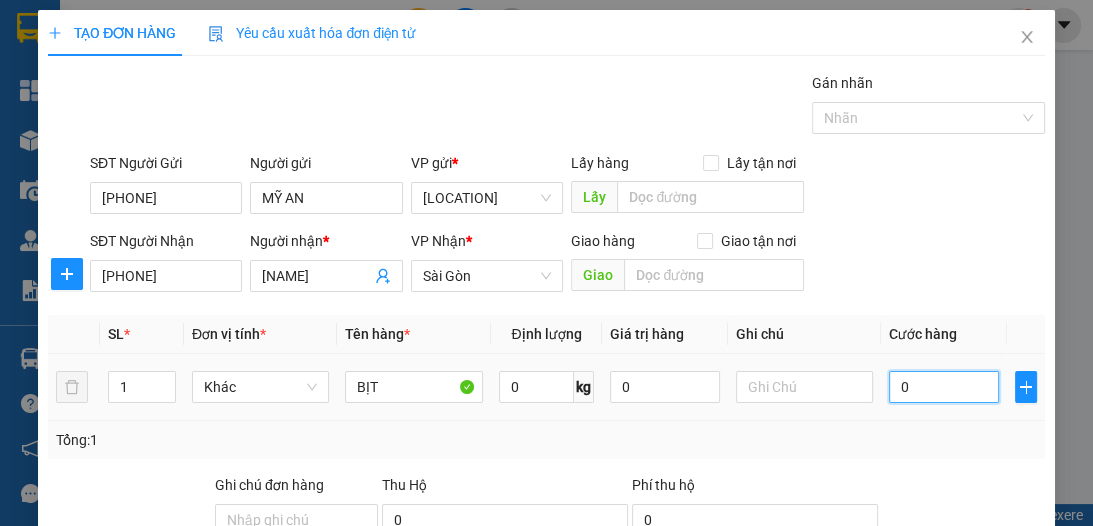 click on "0" at bounding box center (944, 387) 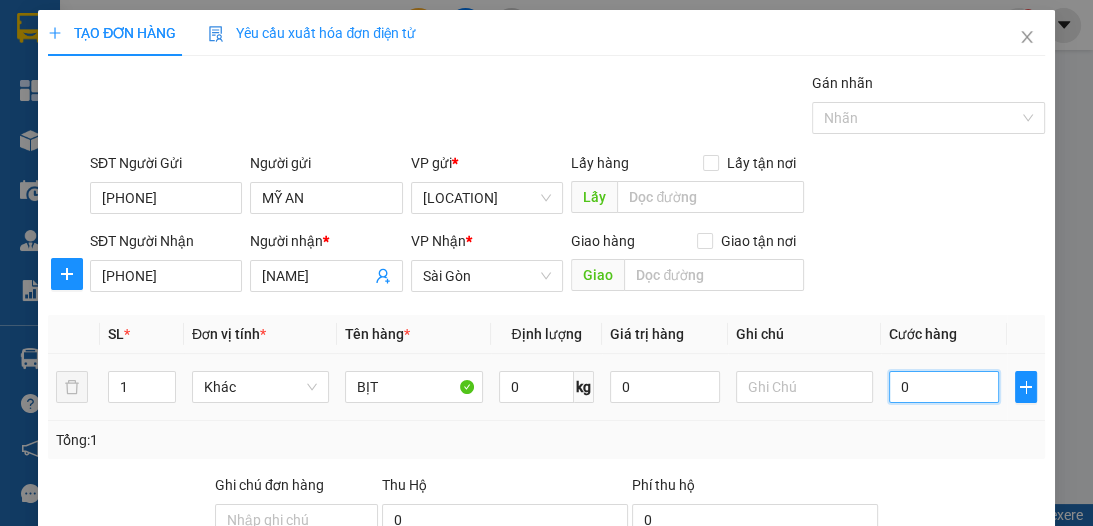 type on "3" 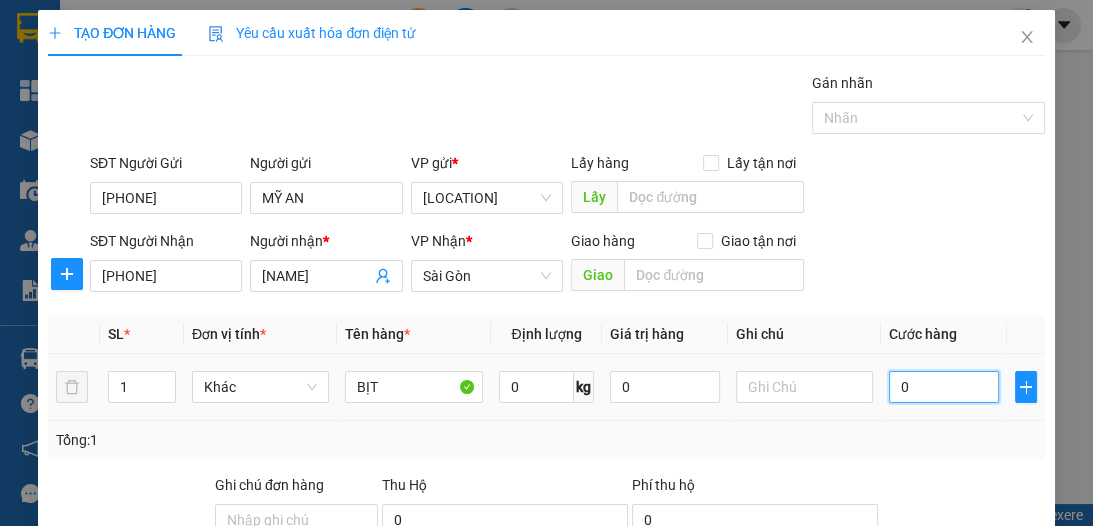 type on "3" 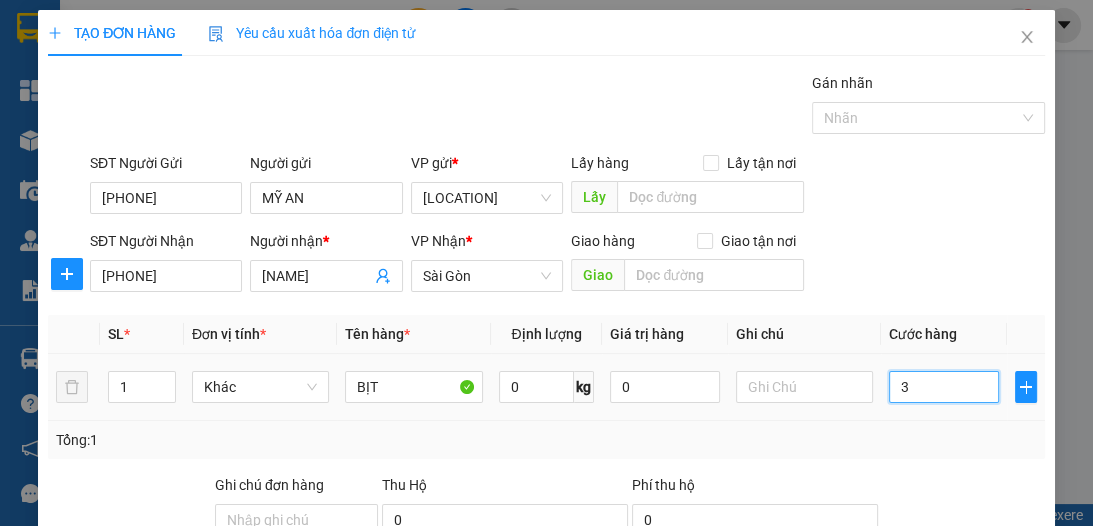 type on "30" 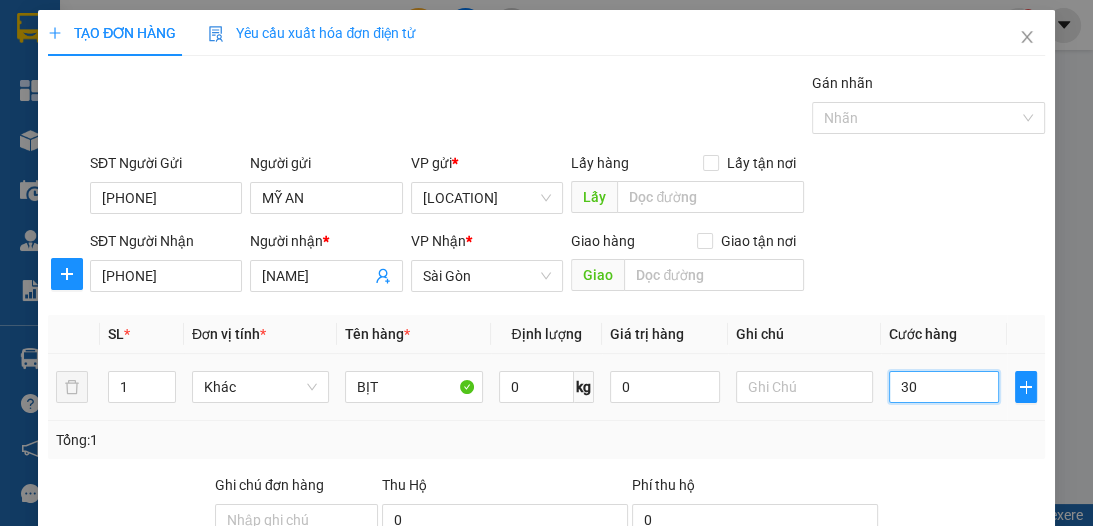 type on "3" 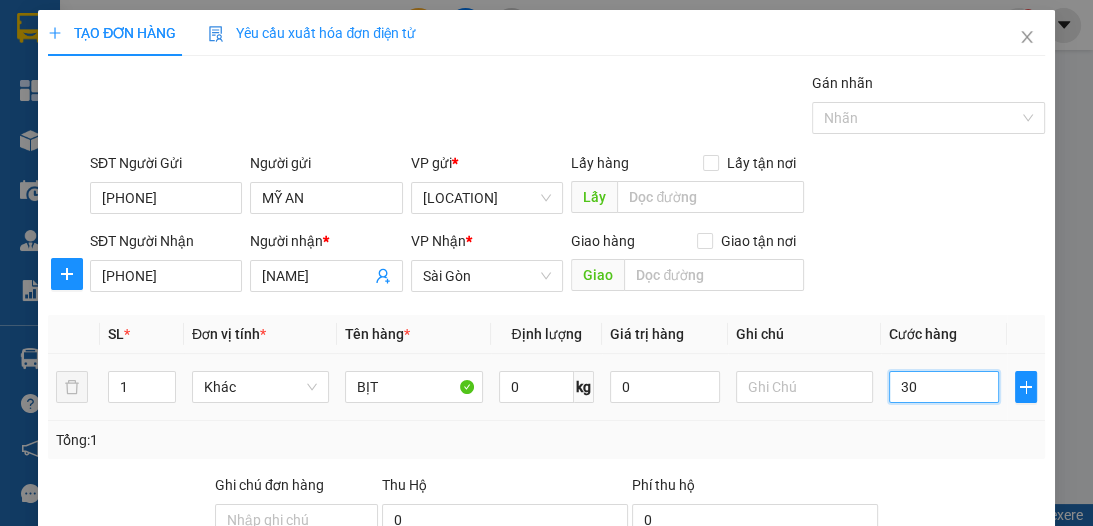 type on "3" 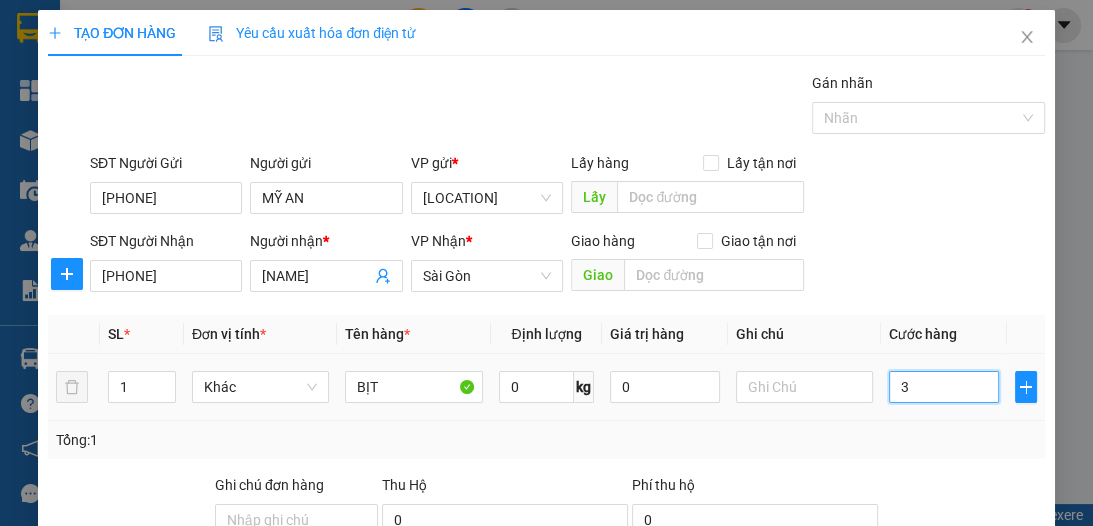 type on "0" 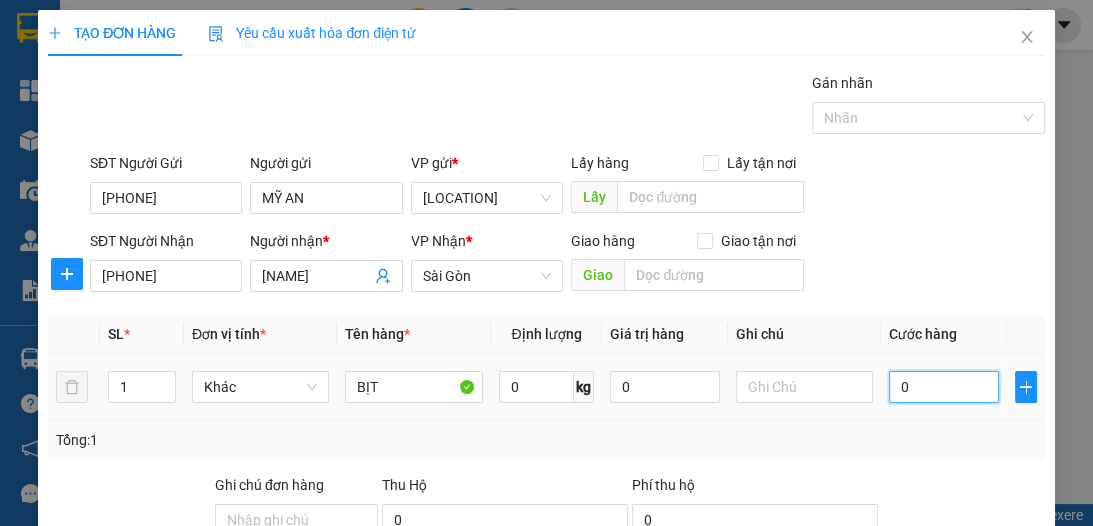 type on "05" 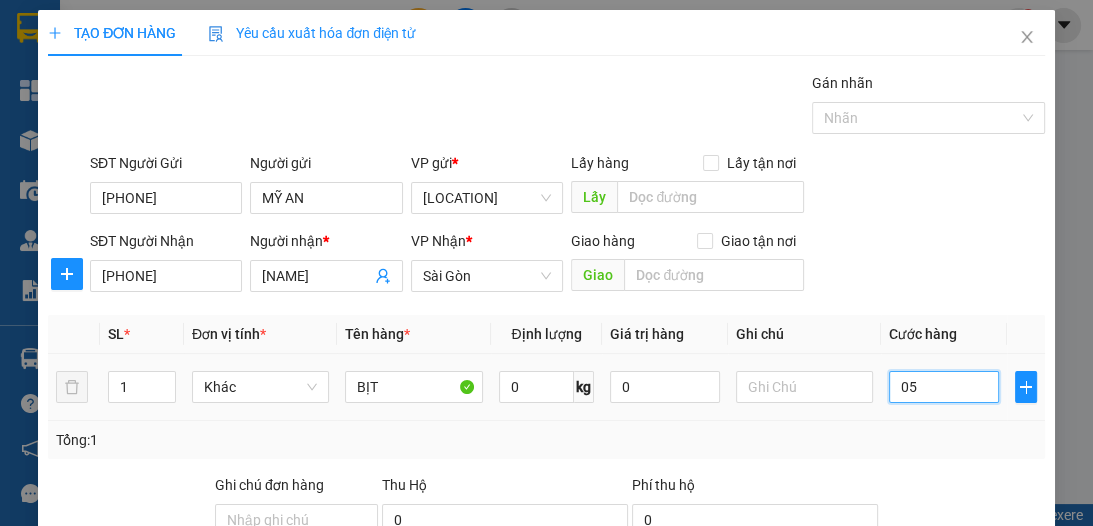 type on "050" 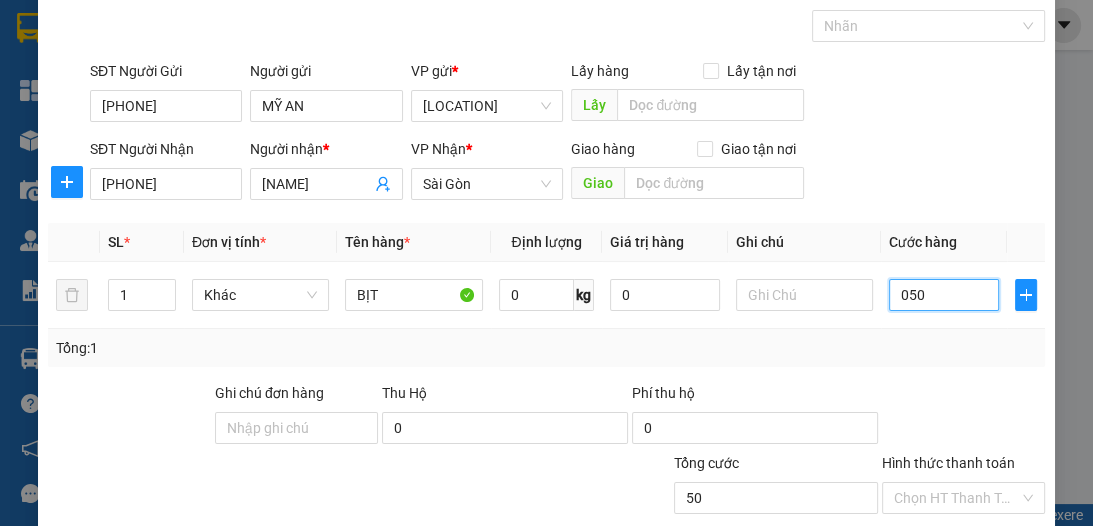 scroll, scrollTop: 212, scrollLeft: 0, axis: vertical 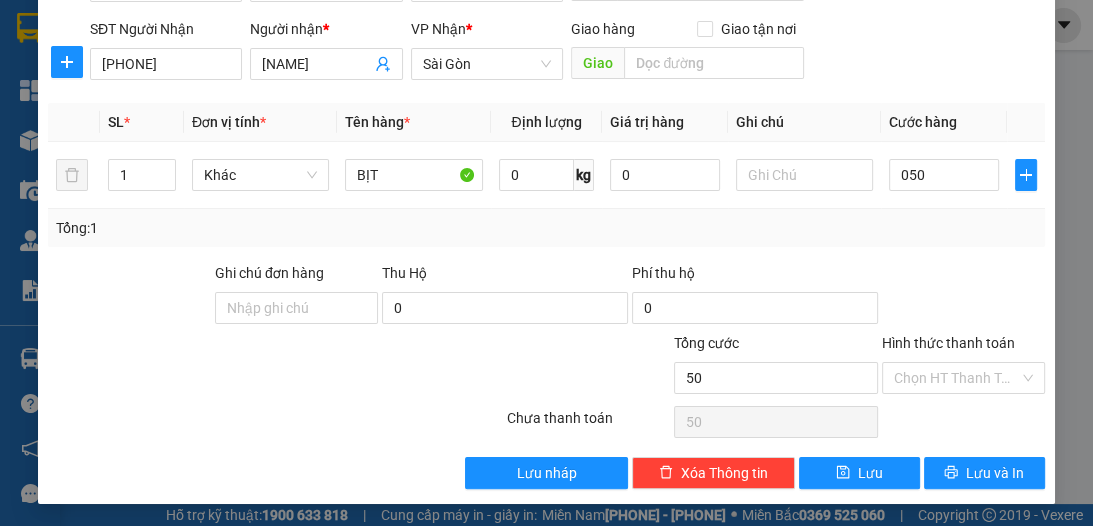 type on "50.000" 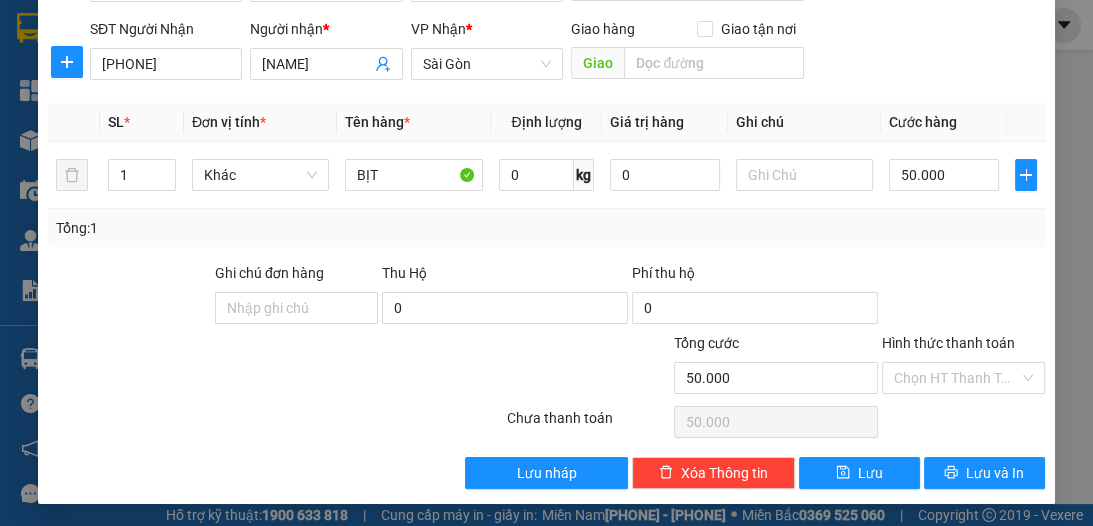 click on "Transit Pickup Surcharge Ids Transit Deliver Surcharge Ids Transit Deliver Surcharge Transit Deliver Surcharge Gán nhãn   Nhãn SĐT Người Gửi [PHONE] Người gửi [NAME] VP gửi  * Chợ Lách Lấy hàng Lấy tận nơi Lấy SĐT Người Nhận [PHONE] Người nhận  * [NAME] VP Nhận  * Sài Gòn Giao hàng Giao tận nơi Giao SL  * Đơn vị tính  * Tên hàng  * Định lượng Giá trị hàng Ghi chú Cước hàng                   1 Khác BỊT 0 kg 0 0 [PRICE] Tổng:  1 Ghi chú đơn hàng Thu Hộ 0 Phí thu hộ 0 Tổng cước [PRICE] Hình thức thanh toán Chọn HT Thanh Toán Số tiền thu trước 0 Chưa thanh toán [PRICE] Chọn HT Thanh Toán Lưu nháp Xóa Thông tin Lưu Lưu và In" at bounding box center [546, 174] 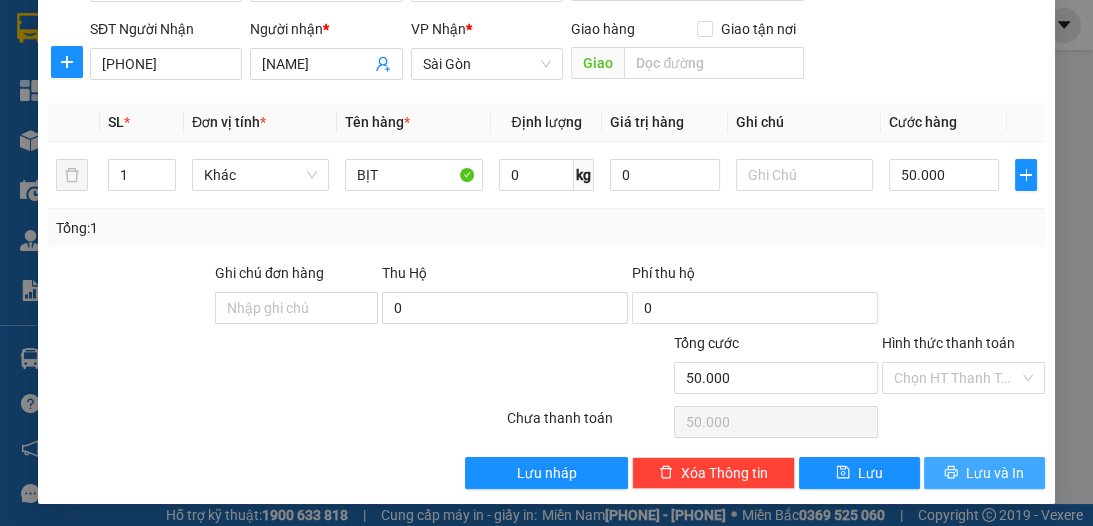click on "Lưu và In" at bounding box center (995, 473) 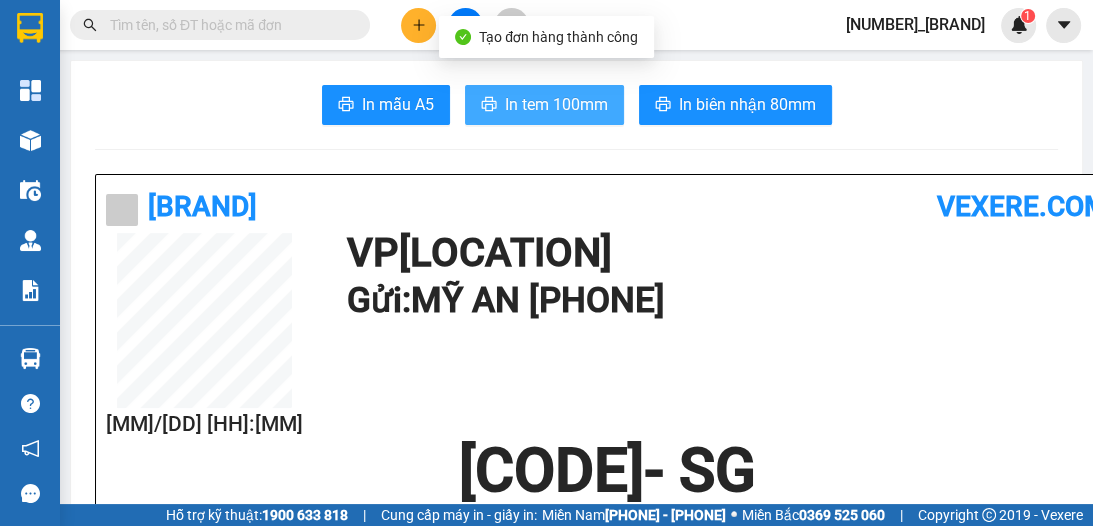 click on "In tem 100mm" at bounding box center (556, 104) 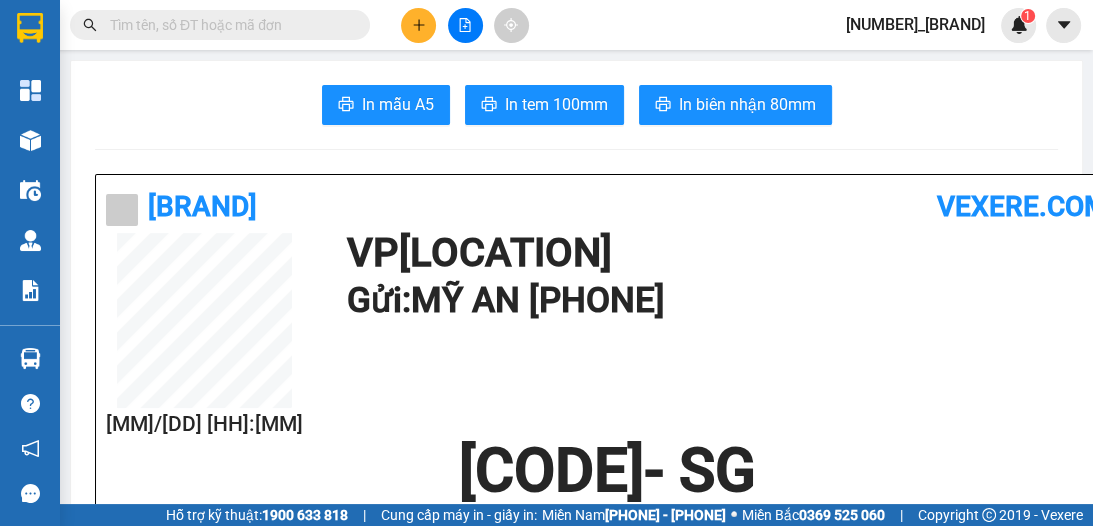 click 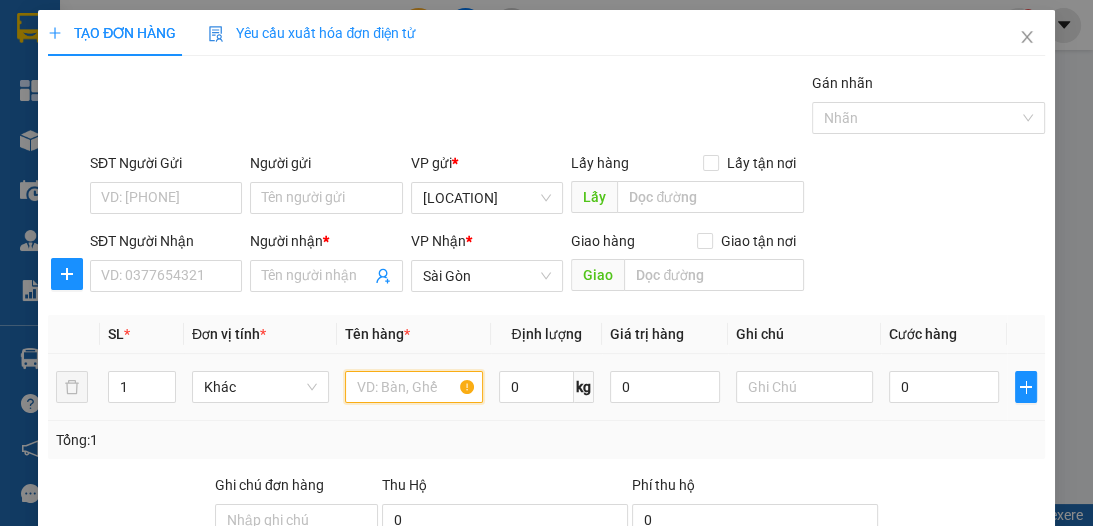 click at bounding box center (413, 387) 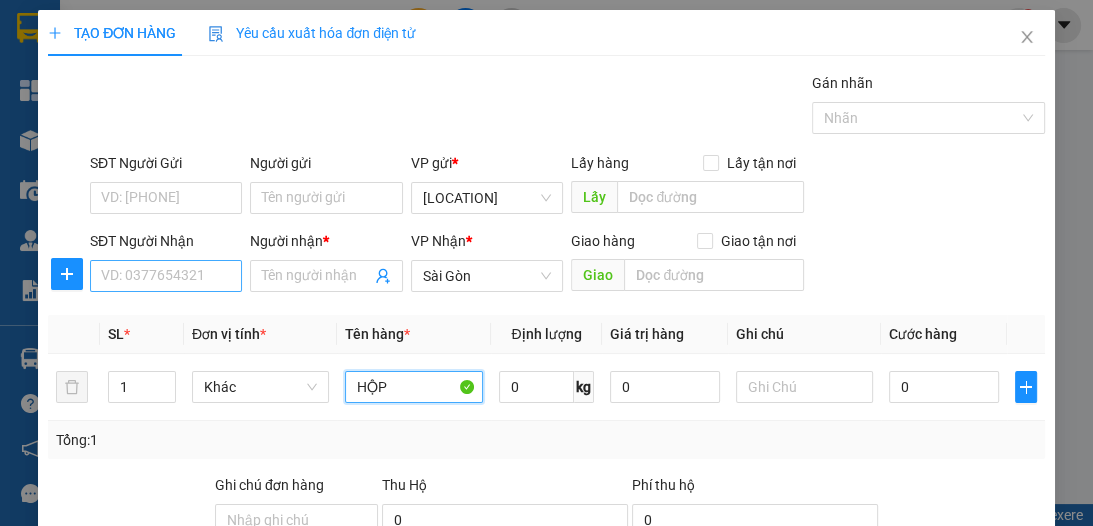 type on "HỘP" 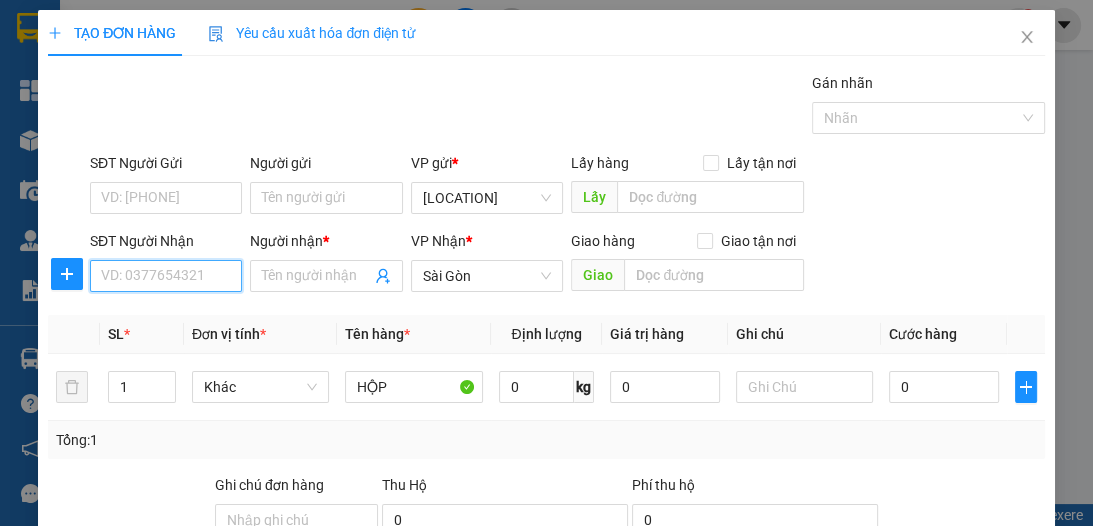 click on "SĐT Người Nhận" at bounding box center (166, 276) 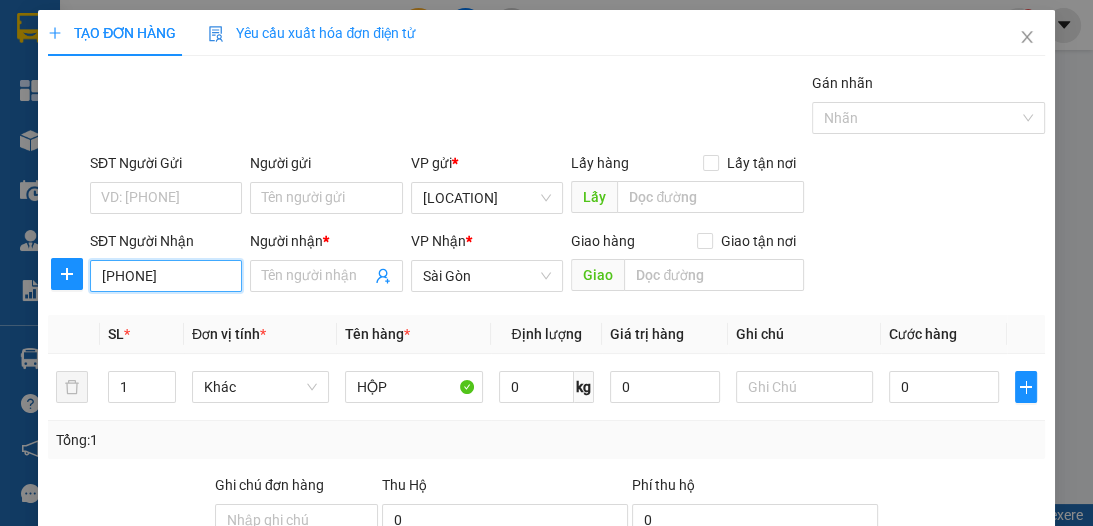 type on "[PHONE]" 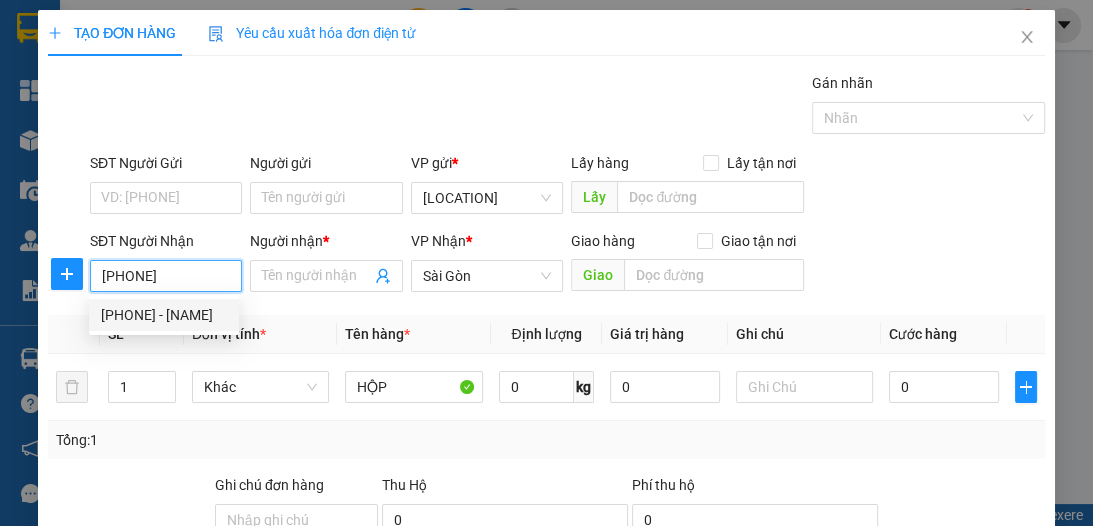 click on "[PHONE] - [NAME]" at bounding box center [164, 315] 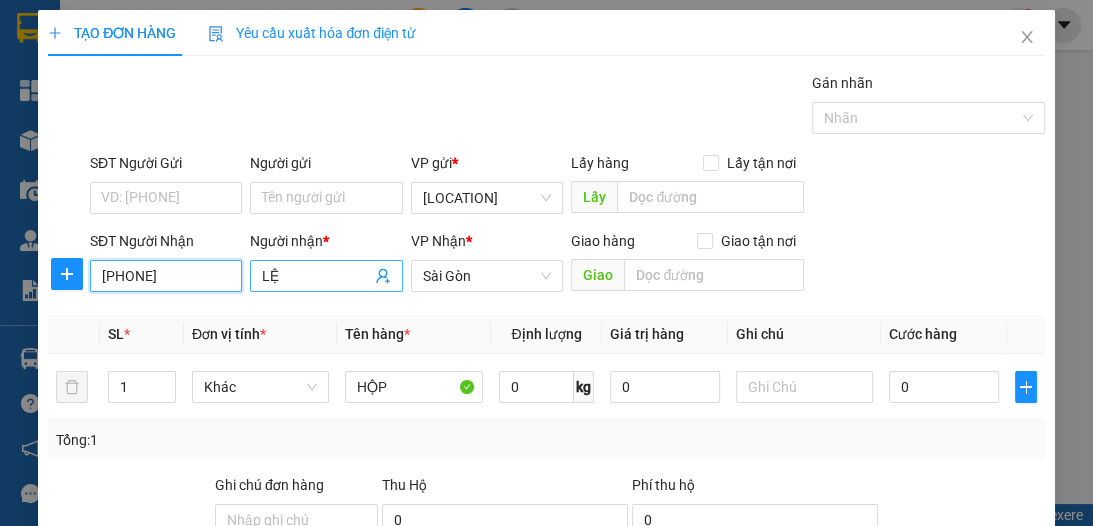 type on "[PHONE]" 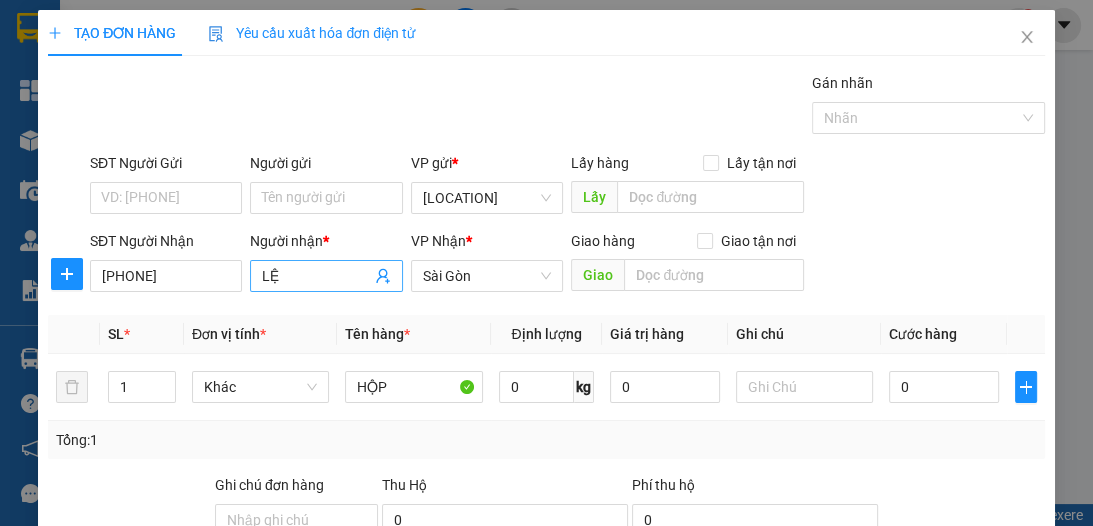click on "LỆ" at bounding box center (316, 276) 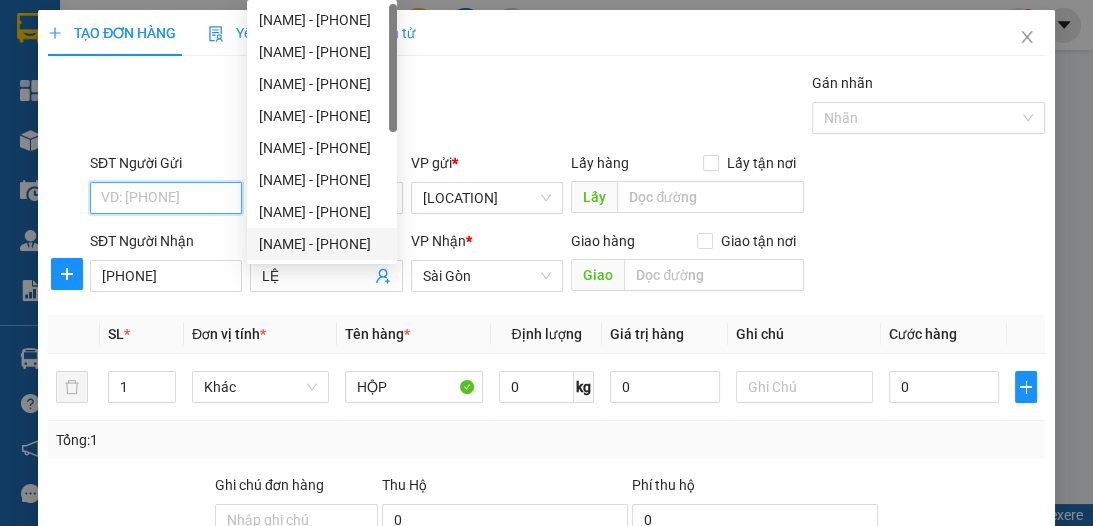 click on "SĐT Người Gửi" at bounding box center (166, 198) 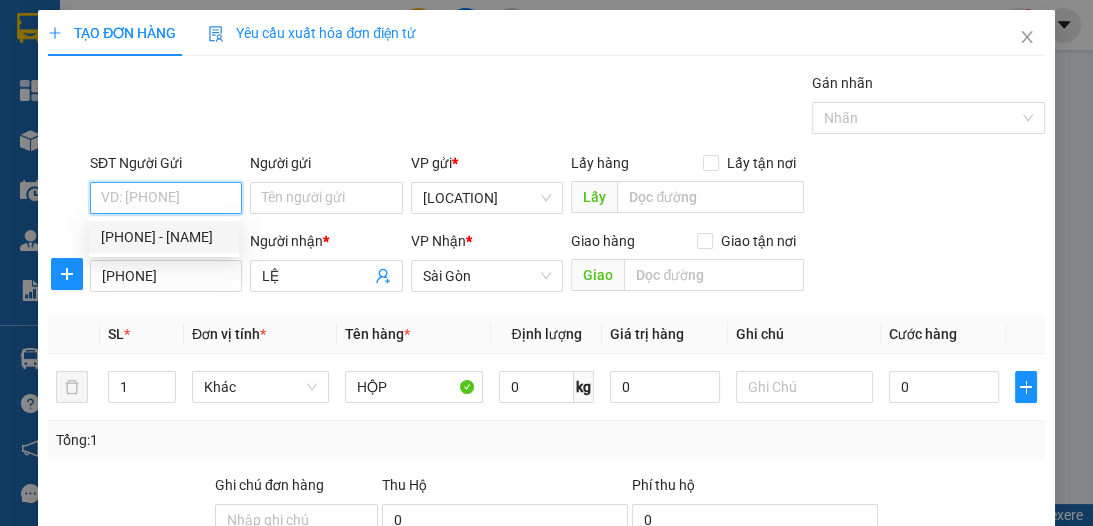 click on "[PHONE] - [NAME]" at bounding box center [164, 237] 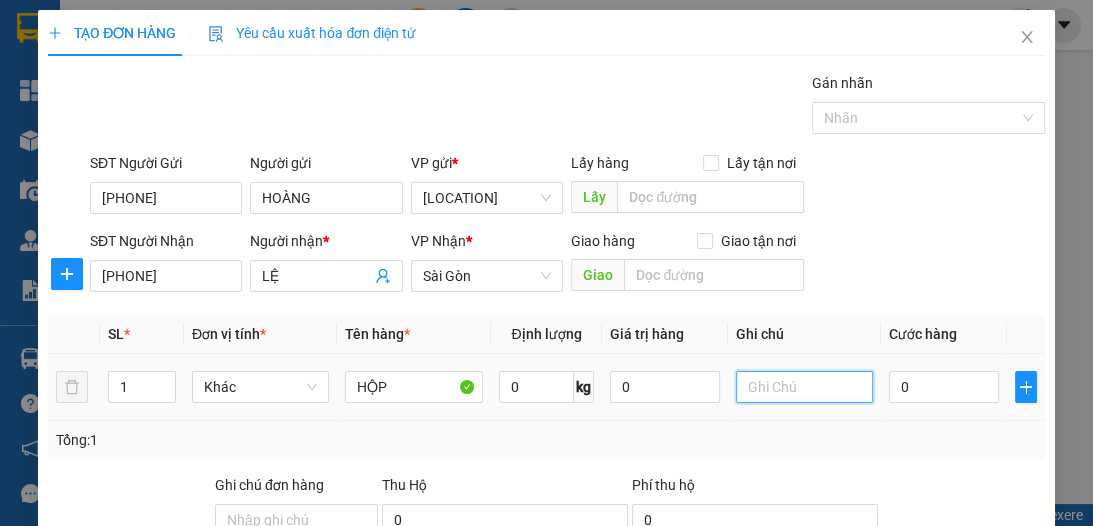 click at bounding box center [804, 387] 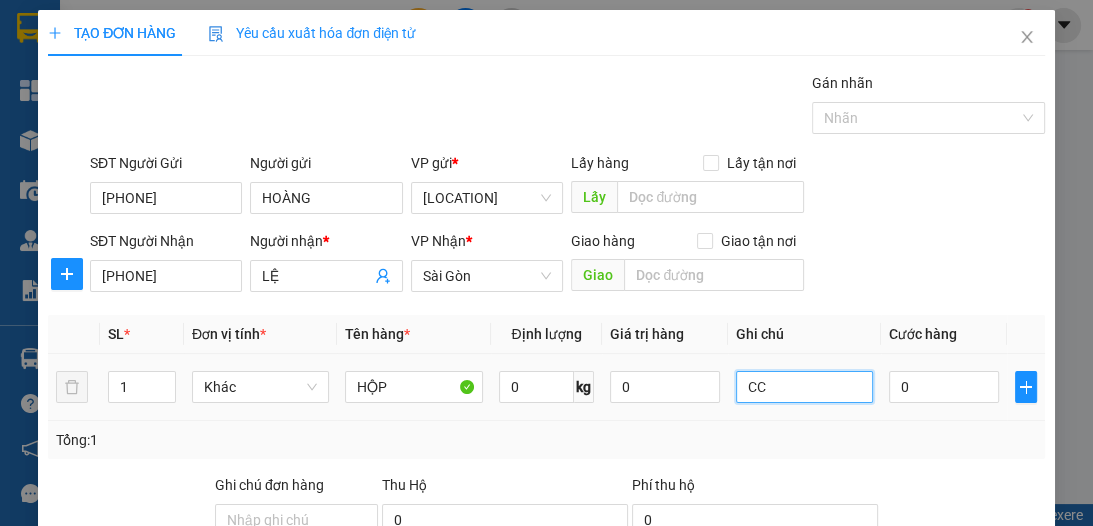 type on "C" 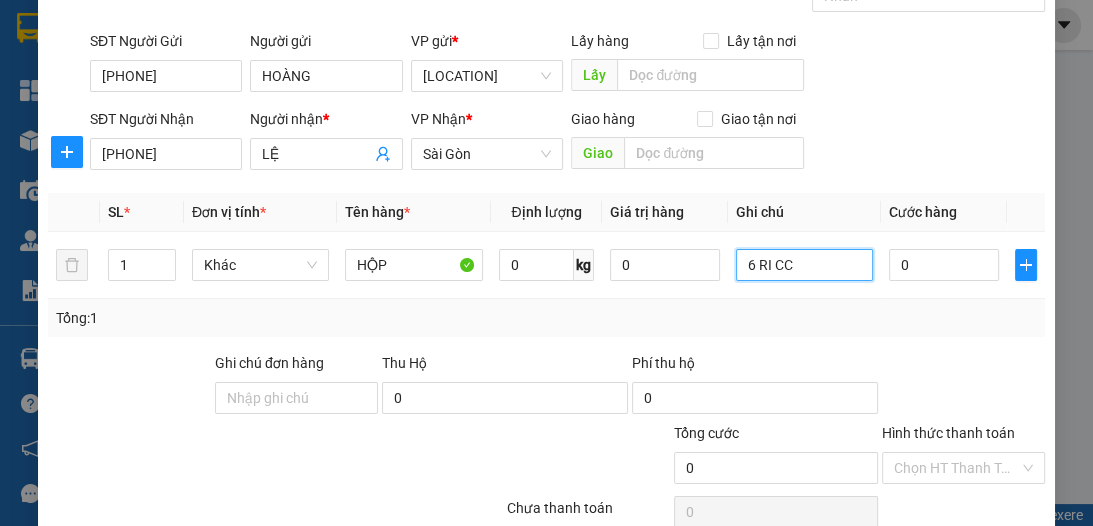 scroll, scrollTop: 186, scrollLeft: 0, axis: vertical 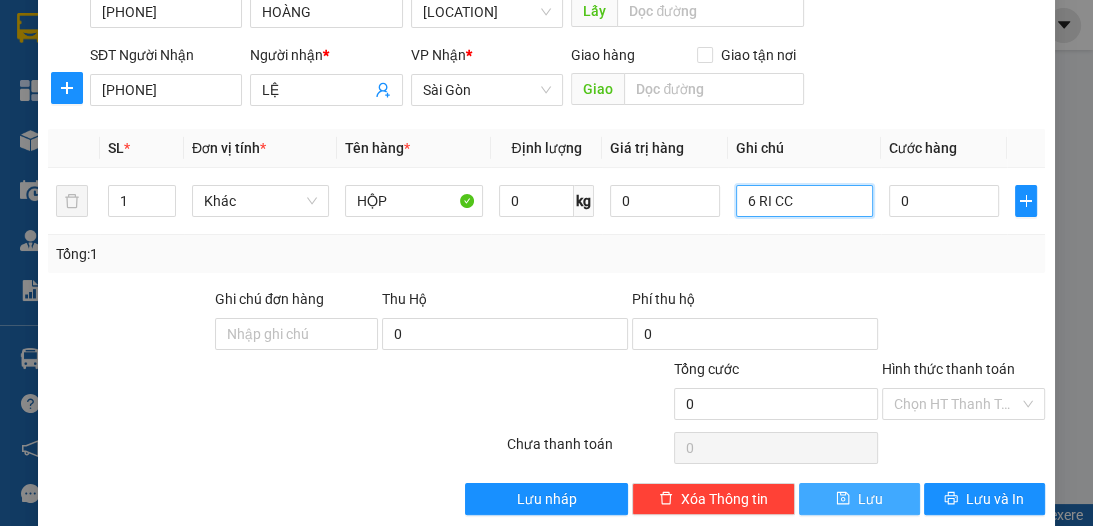 type on "6 RI CC" 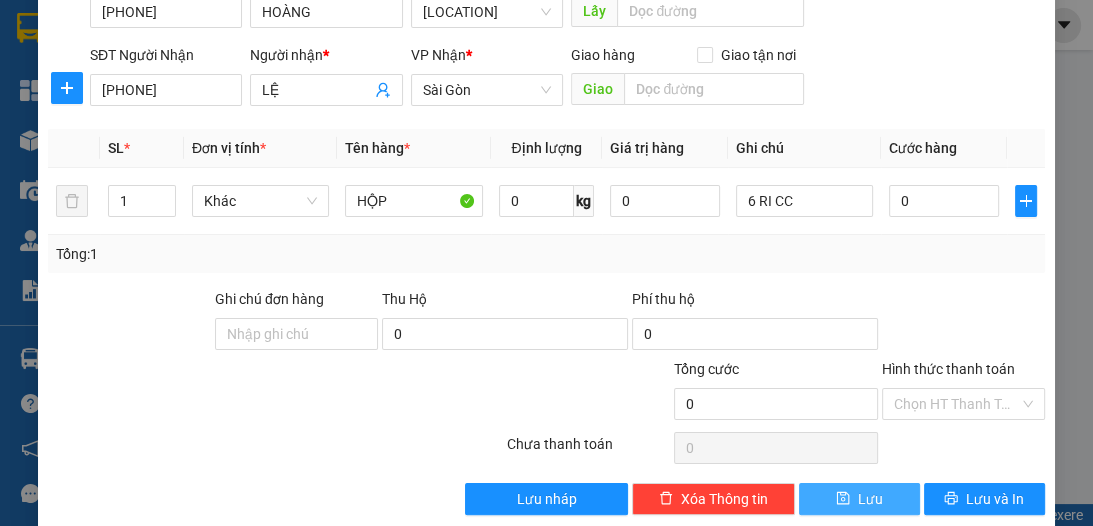click at bounding box center (843, 499) 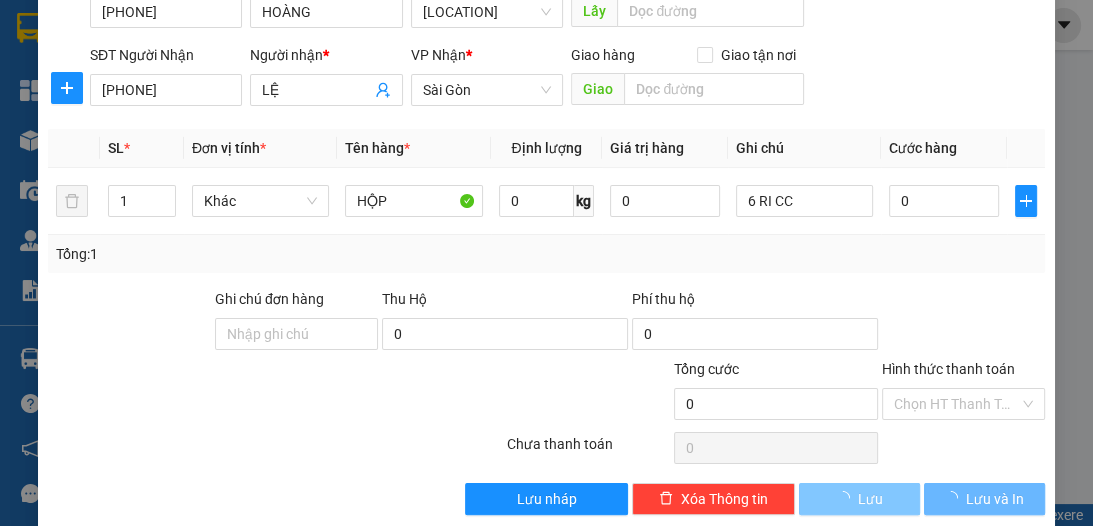 type 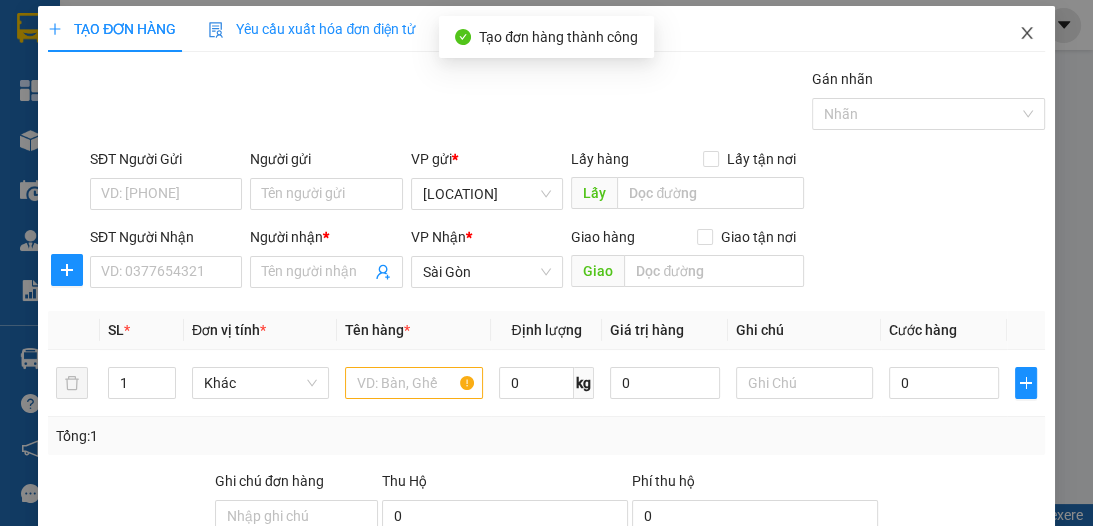 scroll, scrollTop: 0, scrollLeft: 0, axis: both 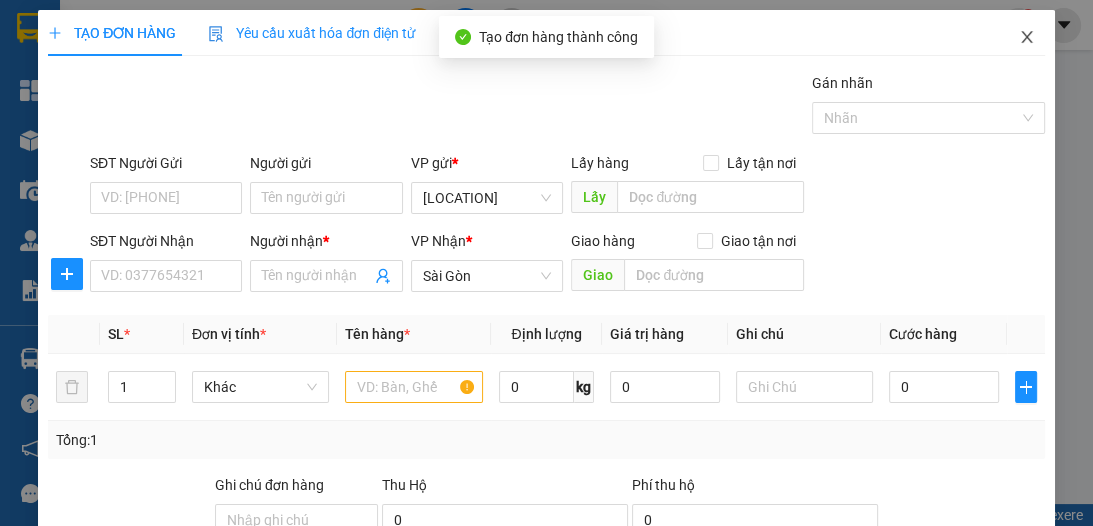 click 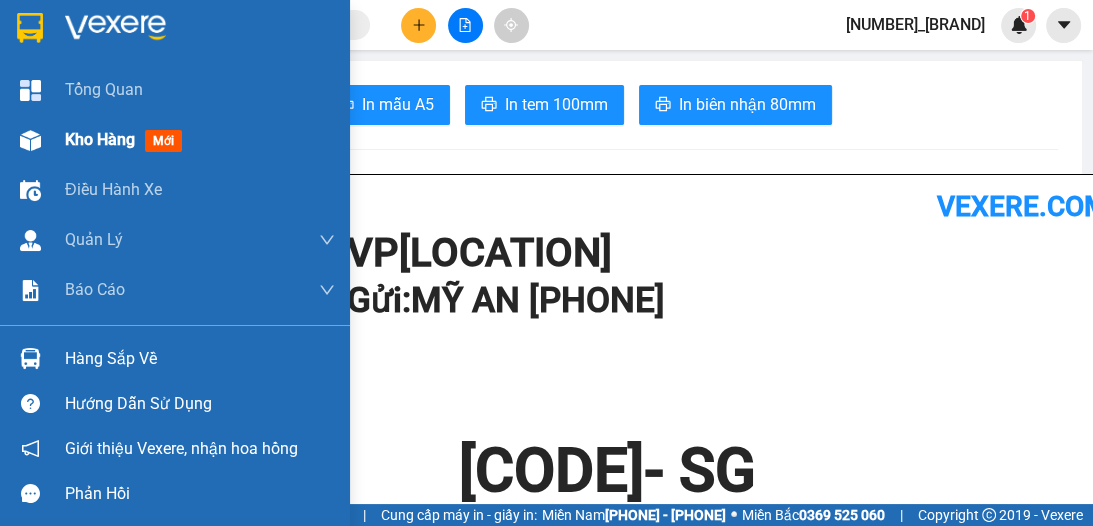click on "Kho hàng mới" at bounding box center [175, 140] 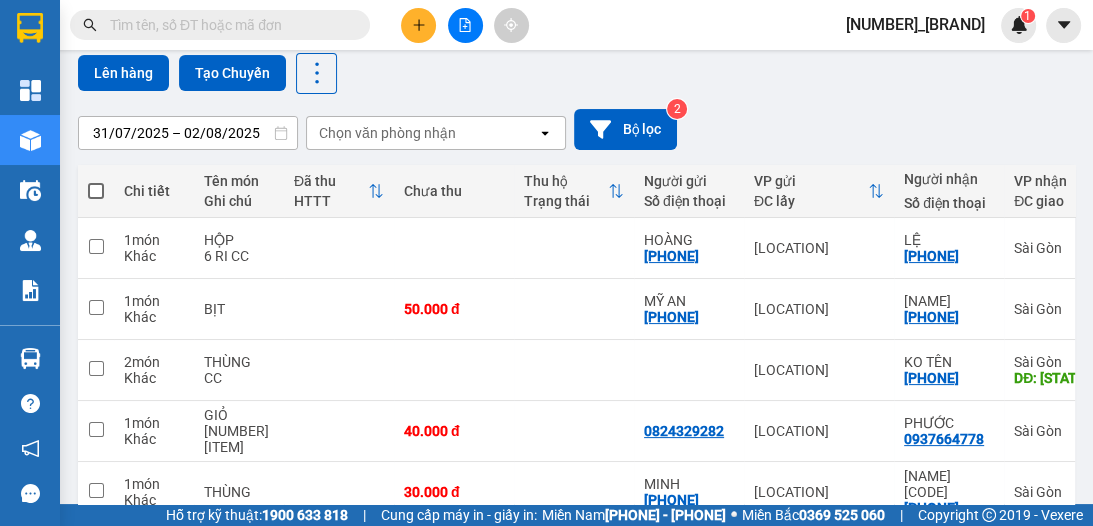 scroll, scrollTop: 186, scrollLeft: 0, axis: vertical 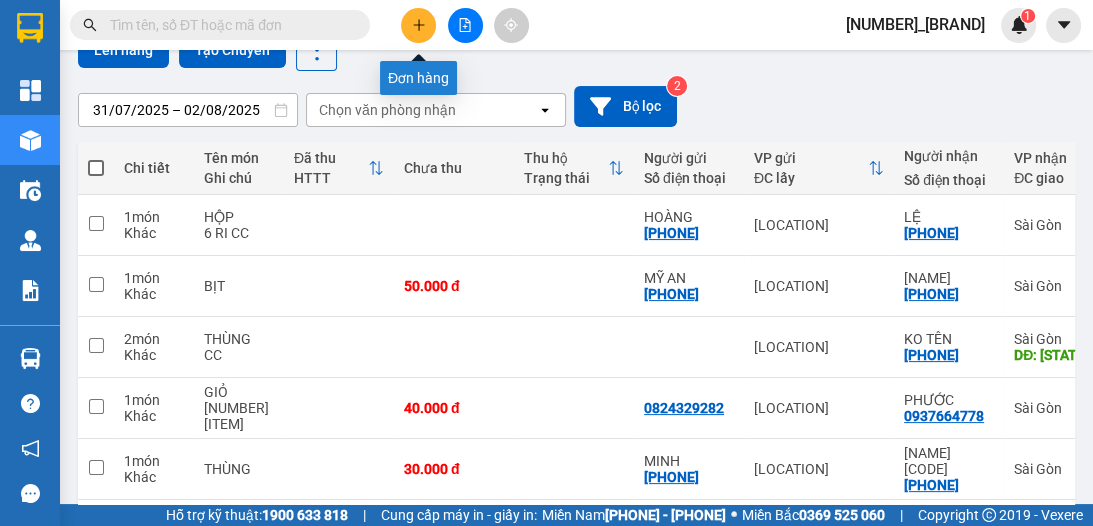 click 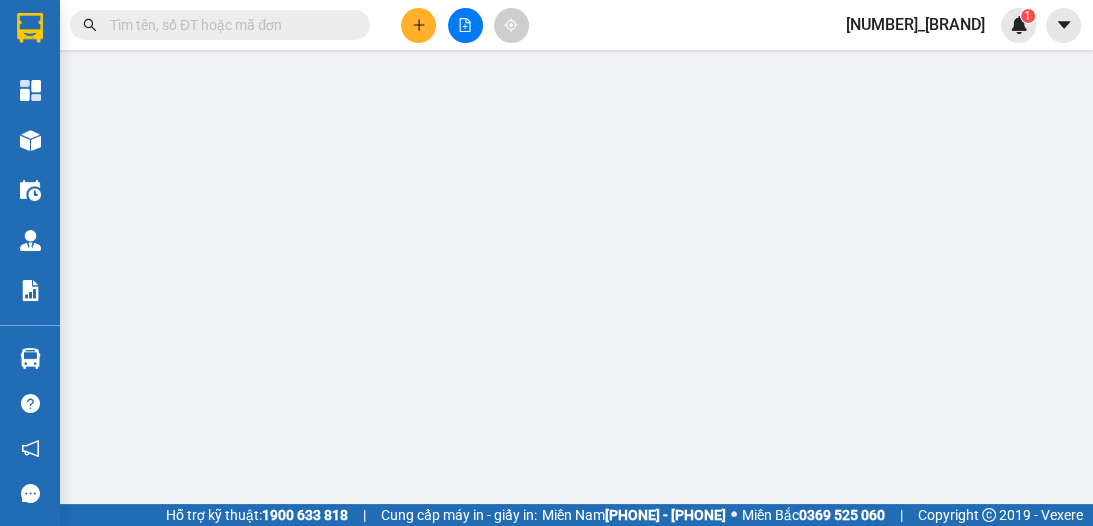 scroll, scrollTop: 0, scrollLeft: 0, axis: both 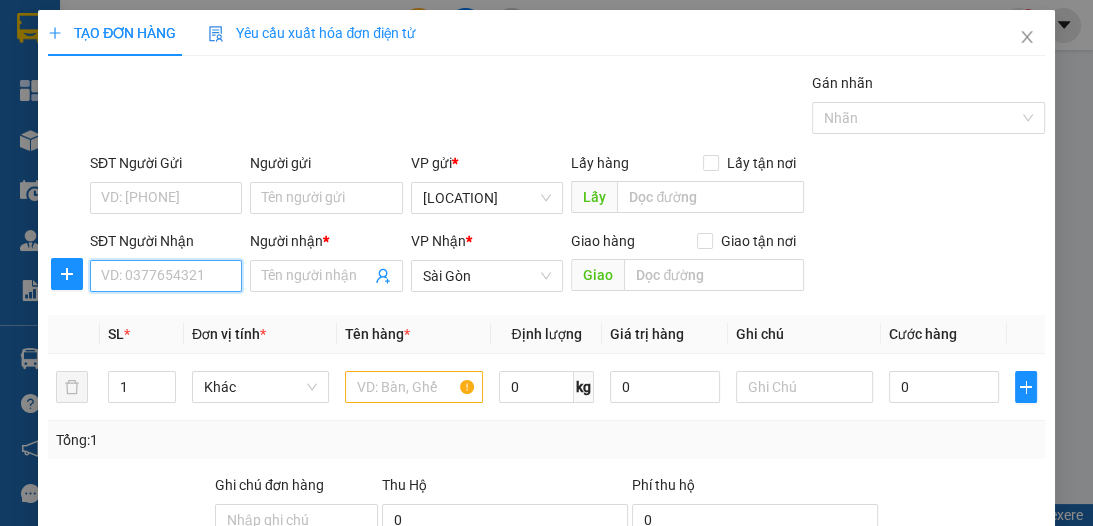 click on "SĐT Người Nhận" at bounding box center (166, 276) 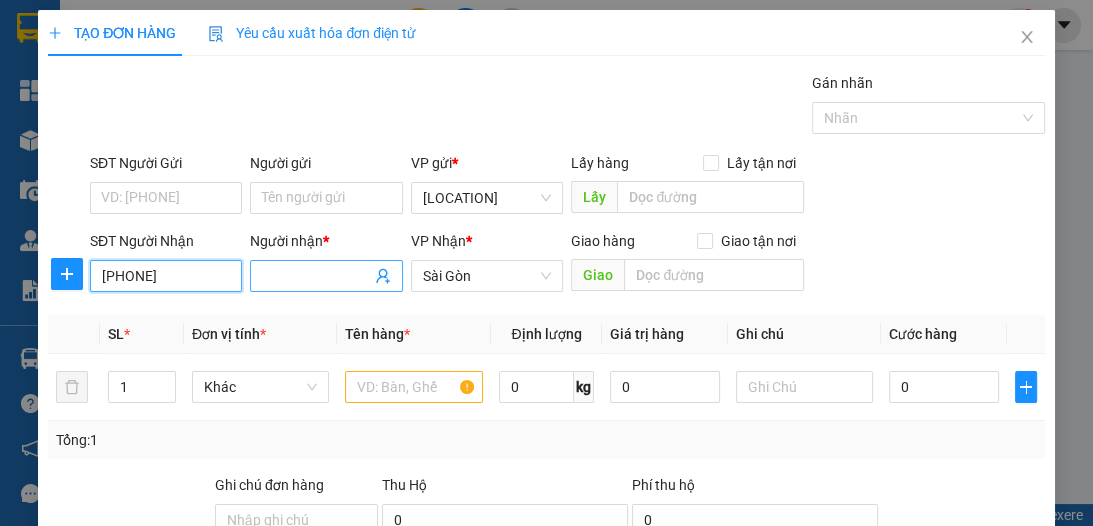 type on "[PHONE]" 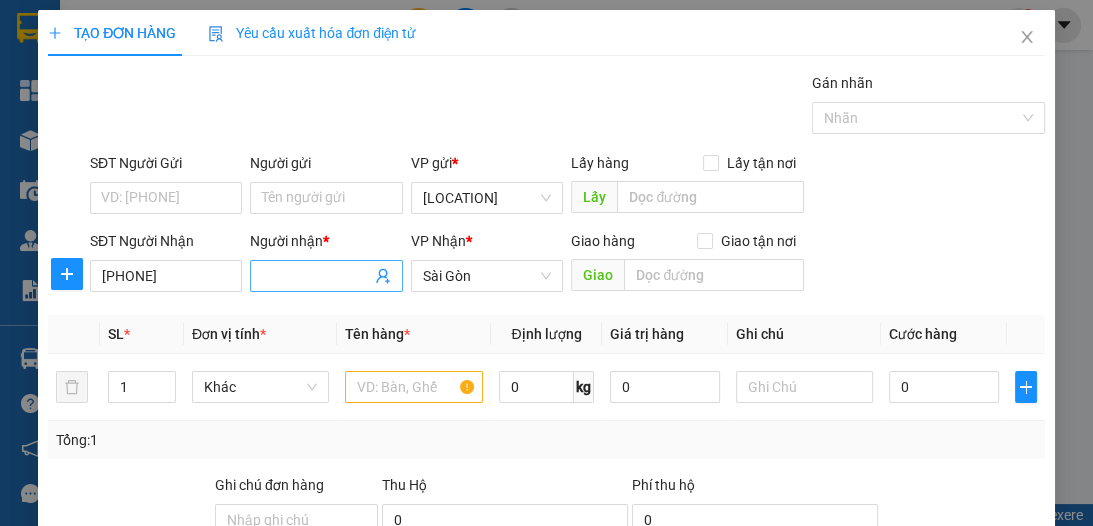 click on "Người nhận  *" at bounding box center (316, 276) 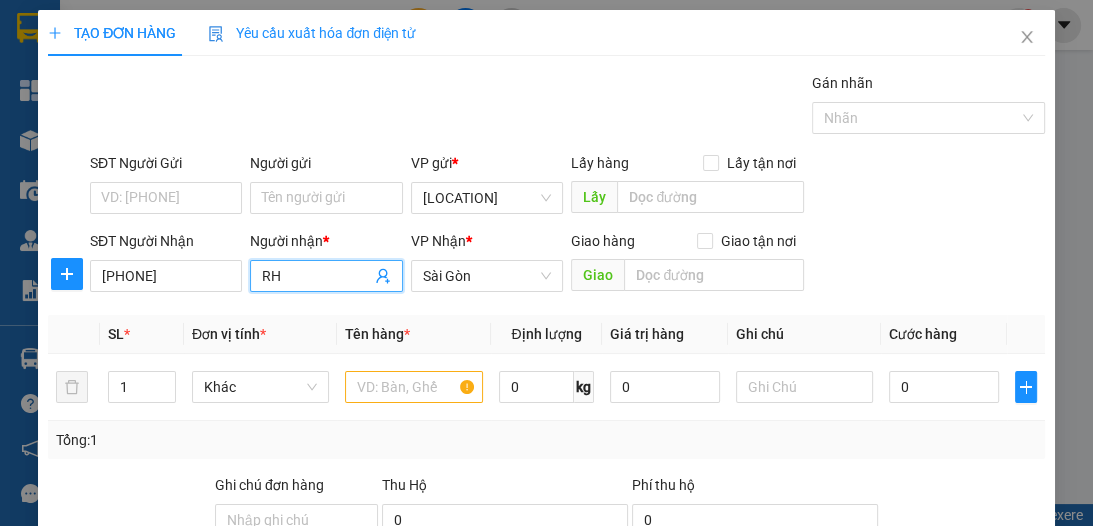 type on "R" 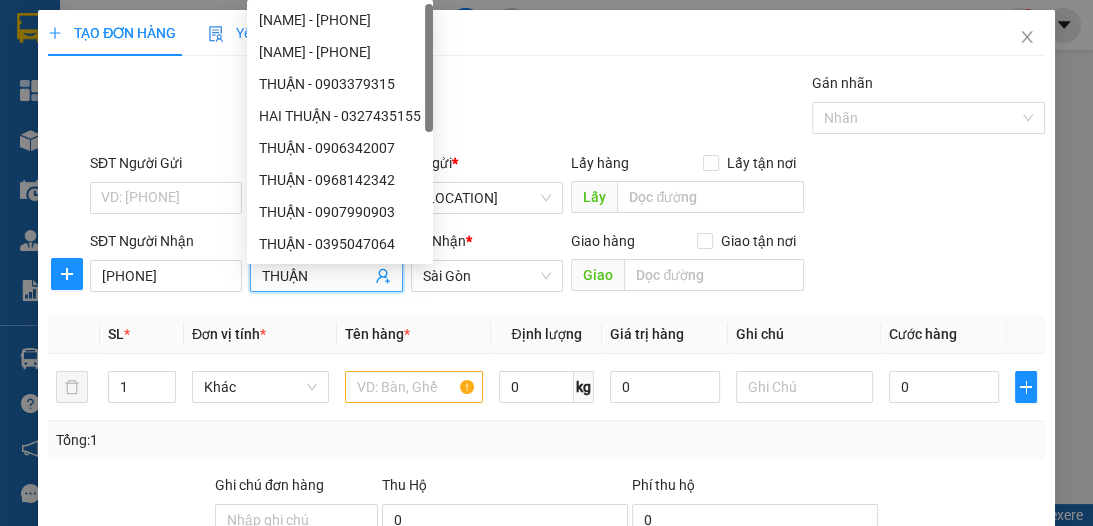 type on "THUẬN" 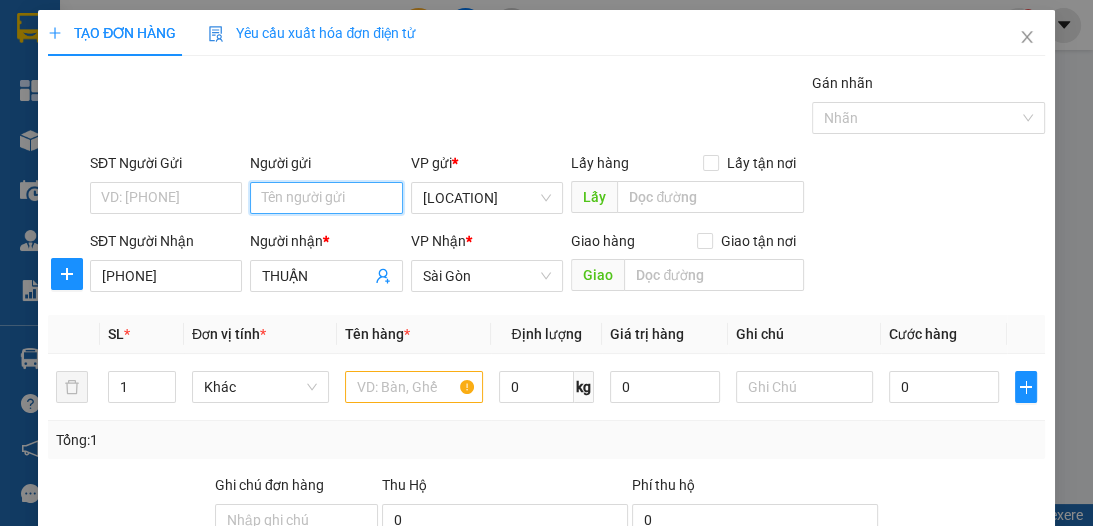 click on "Người gửi" at bounding box center [326, 198] 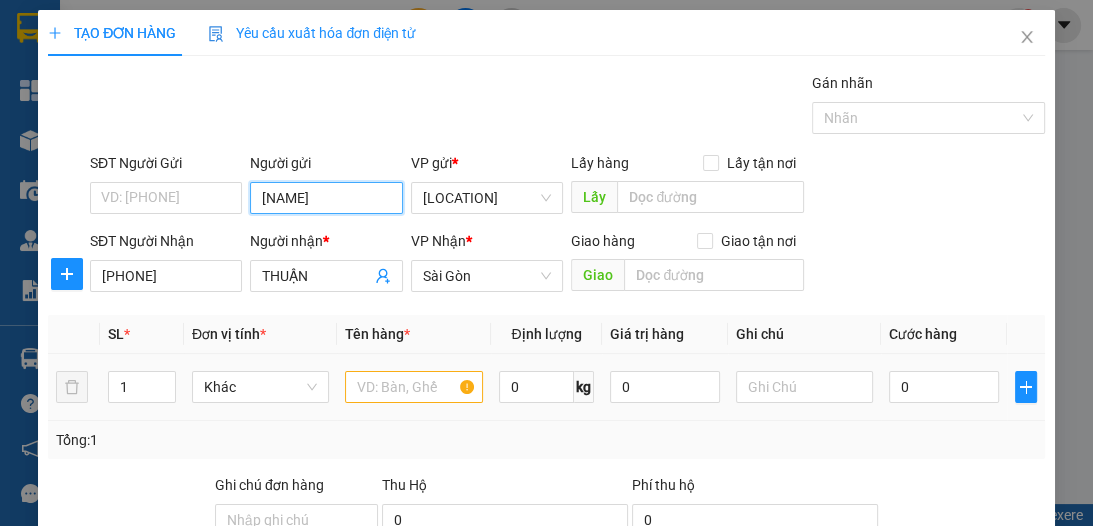 type on "[NAME]" 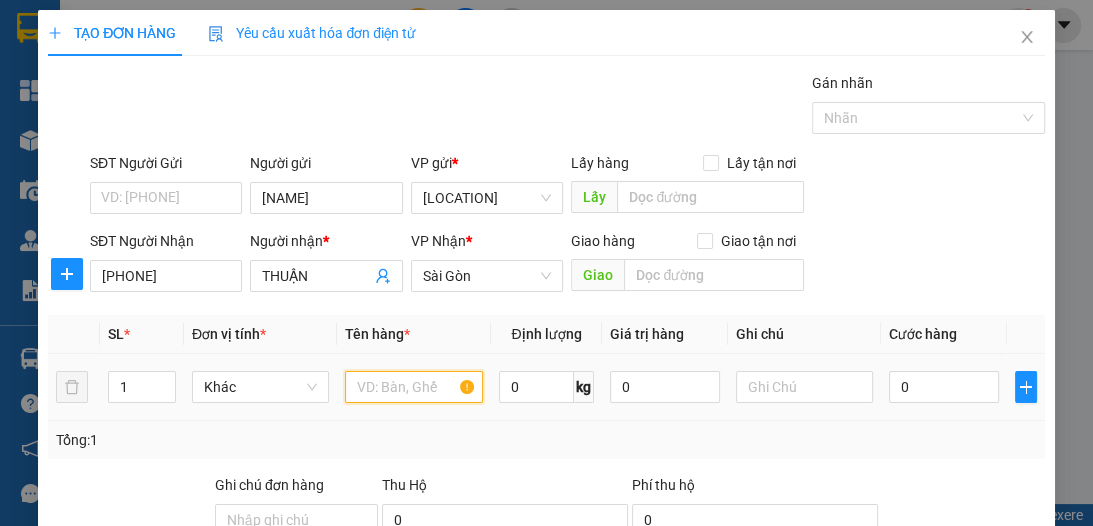 click at bounding box center [413, 387] 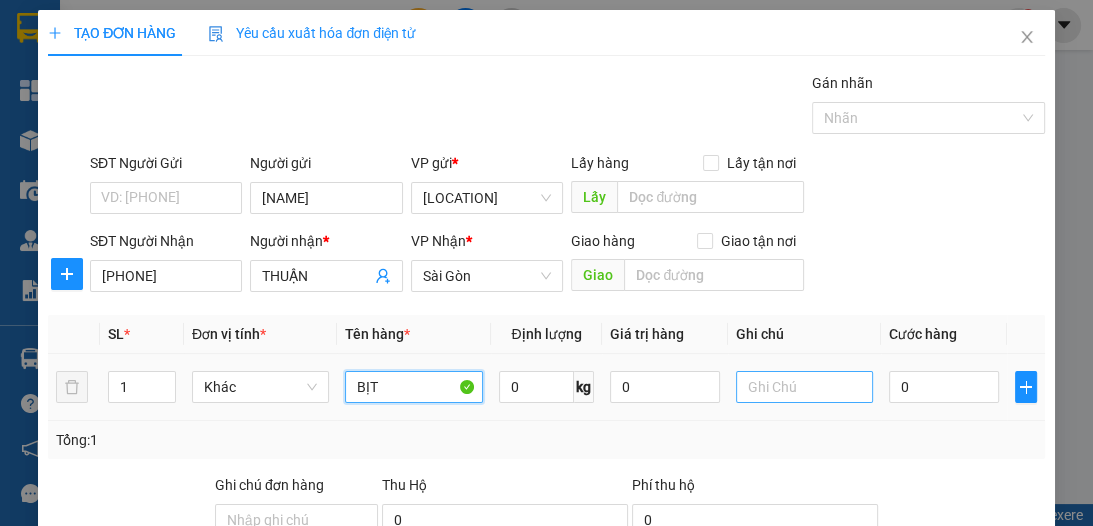 type on "BỊT" 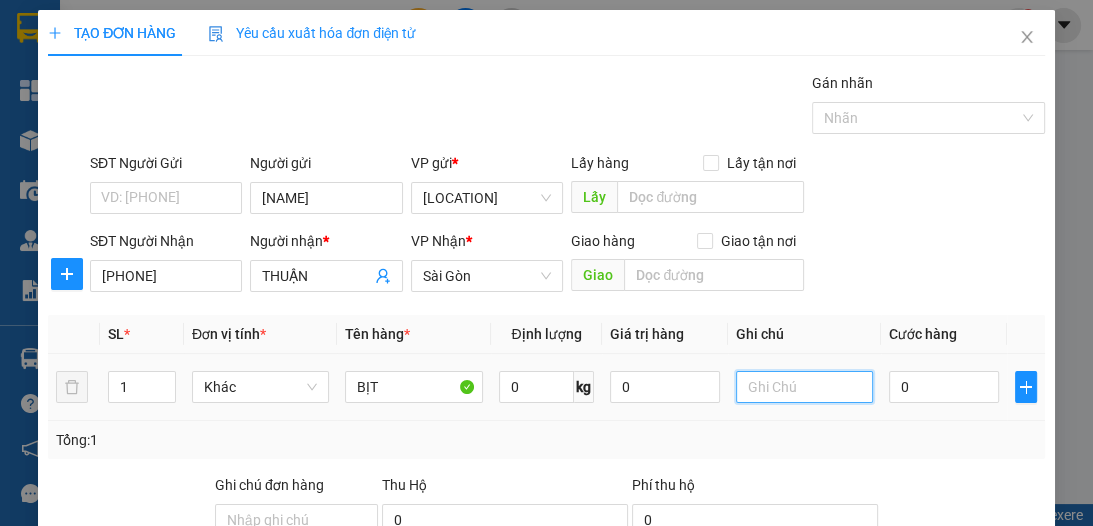 click at bounding box center (804, 387) 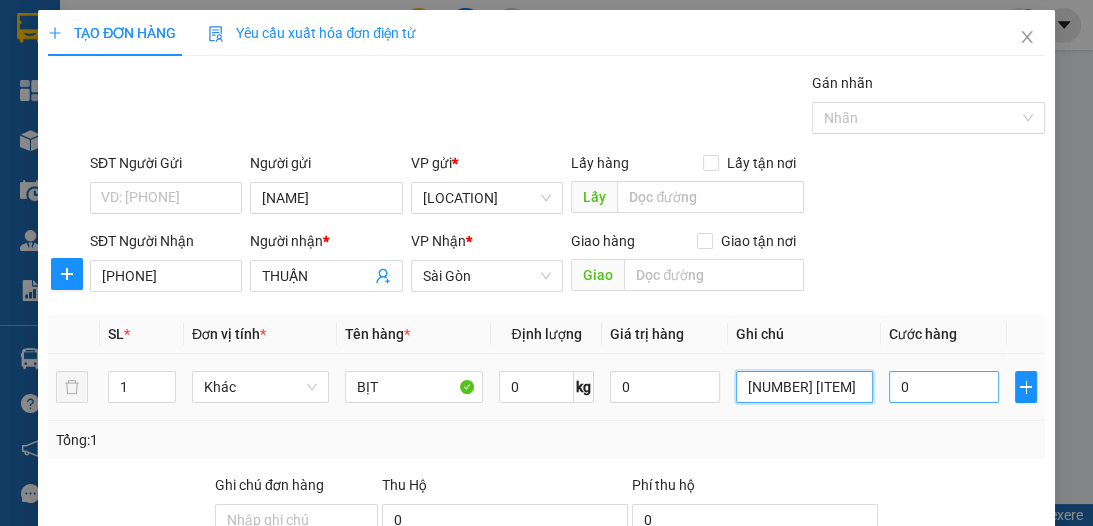 type on "[NUMBER] [ITEM]" 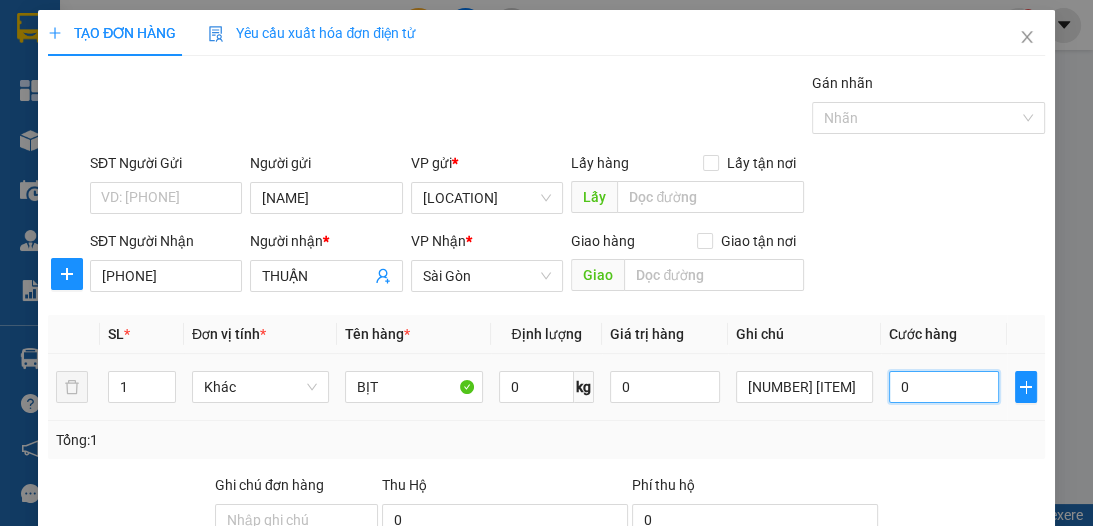 click on "0" at bounding box center (944, 387) 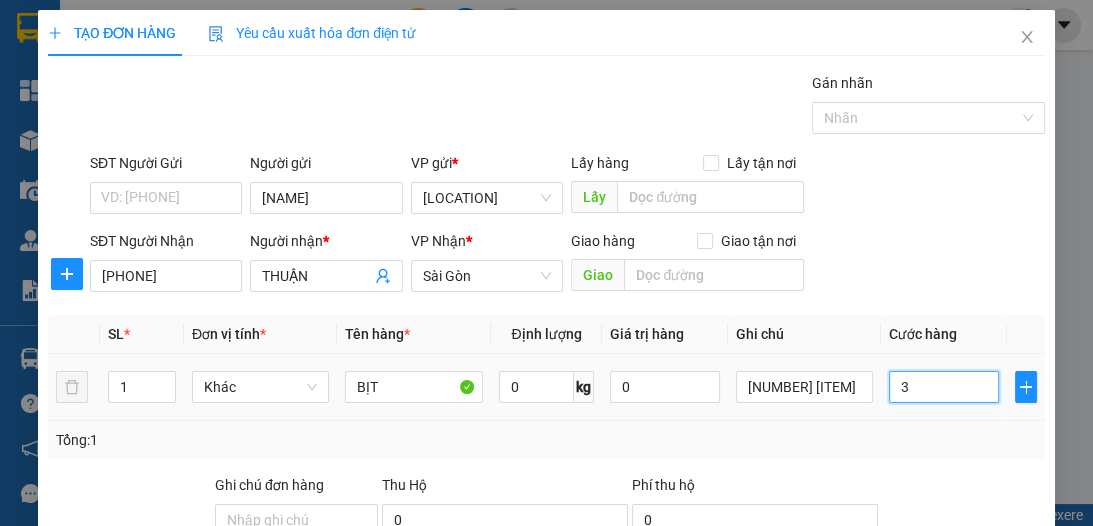 type on "30" 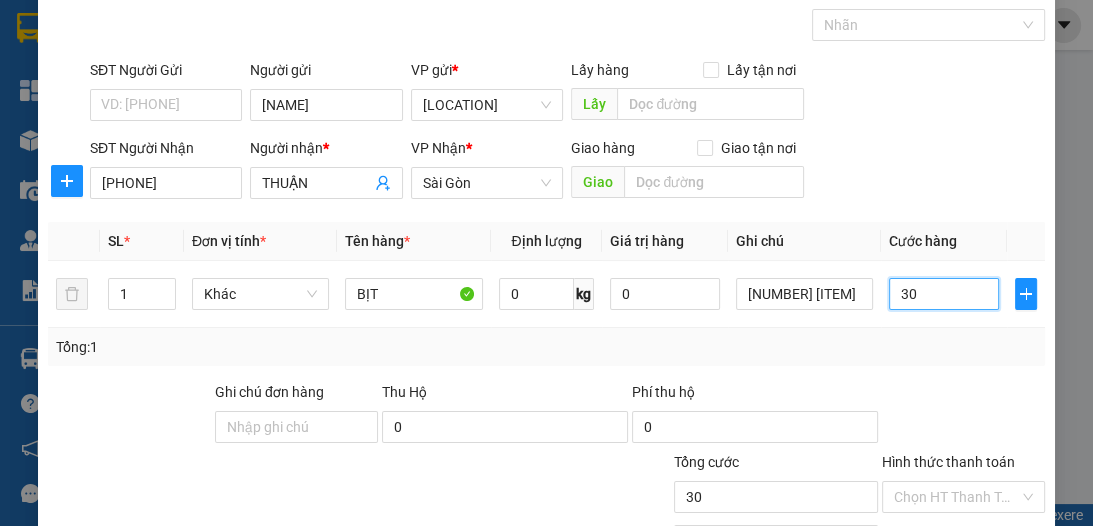 scroll, scrollTop: 212, scrollLeft: 0, axis: vertical 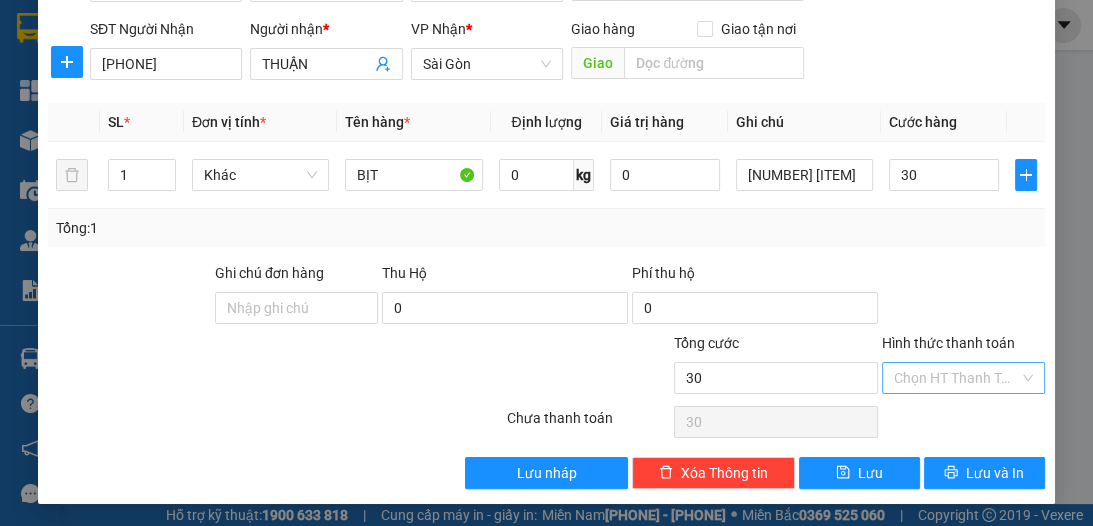 type on "30.000" 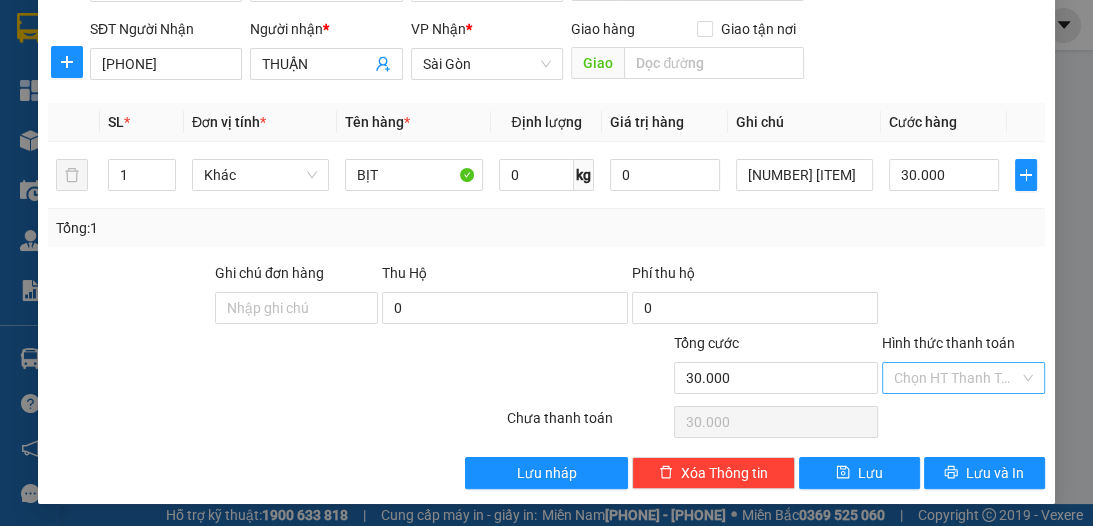 click on "Hình thức thanh toán" at bounding box center (956, 378) 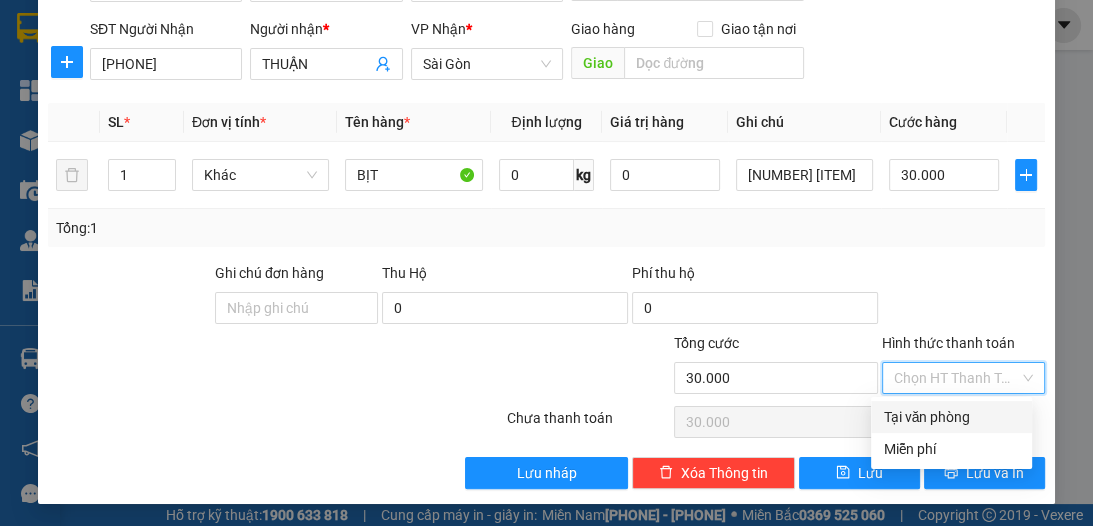 click on "Tại văn phòng" at bounding box center (951, 417) 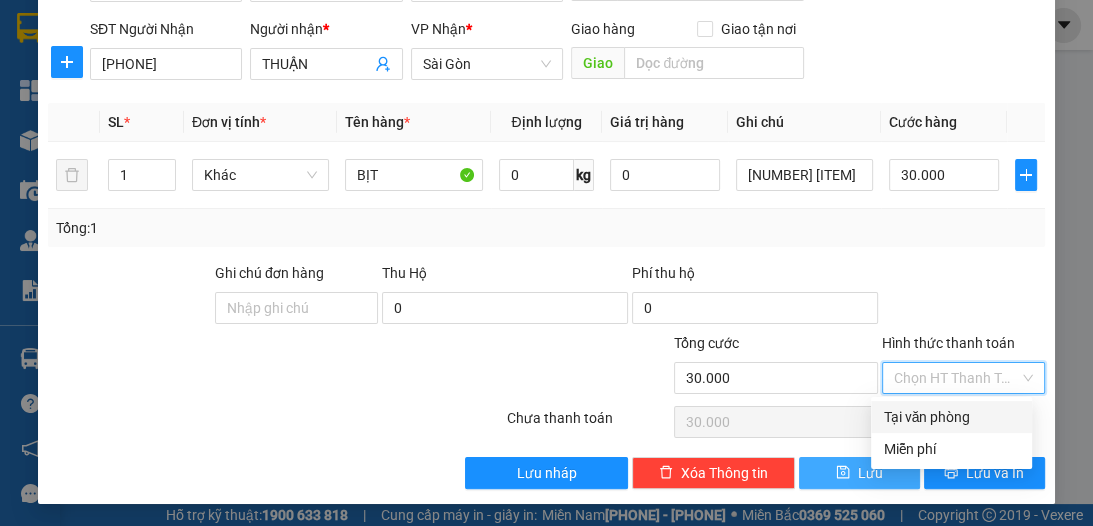 type on "0" 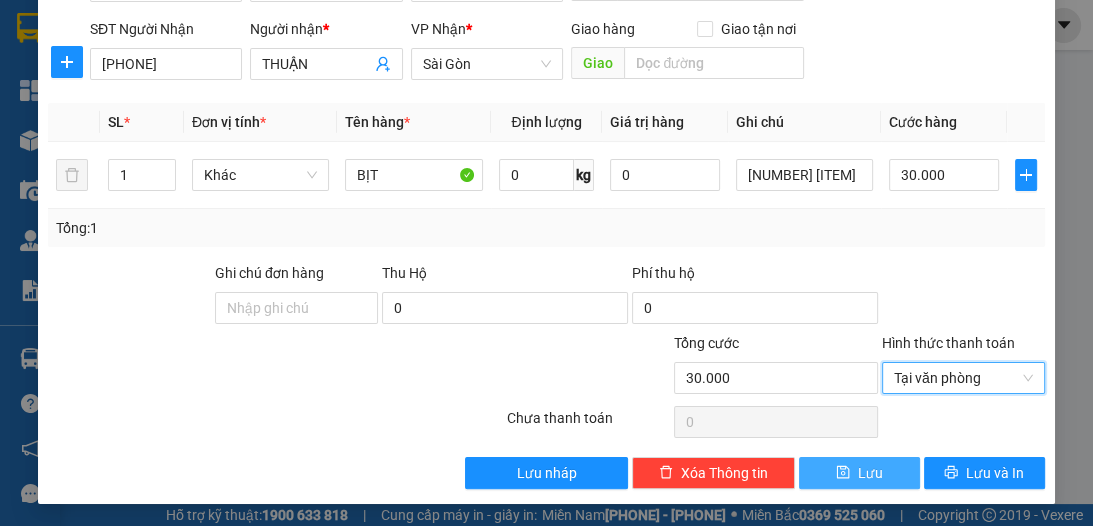 click on "Lưu" at bounding box center (870, 473) 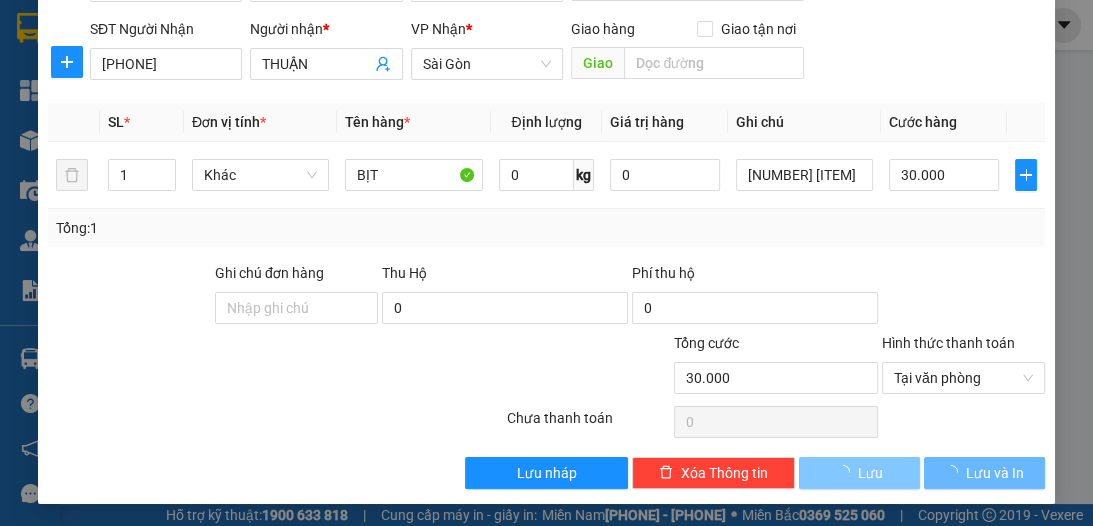 type 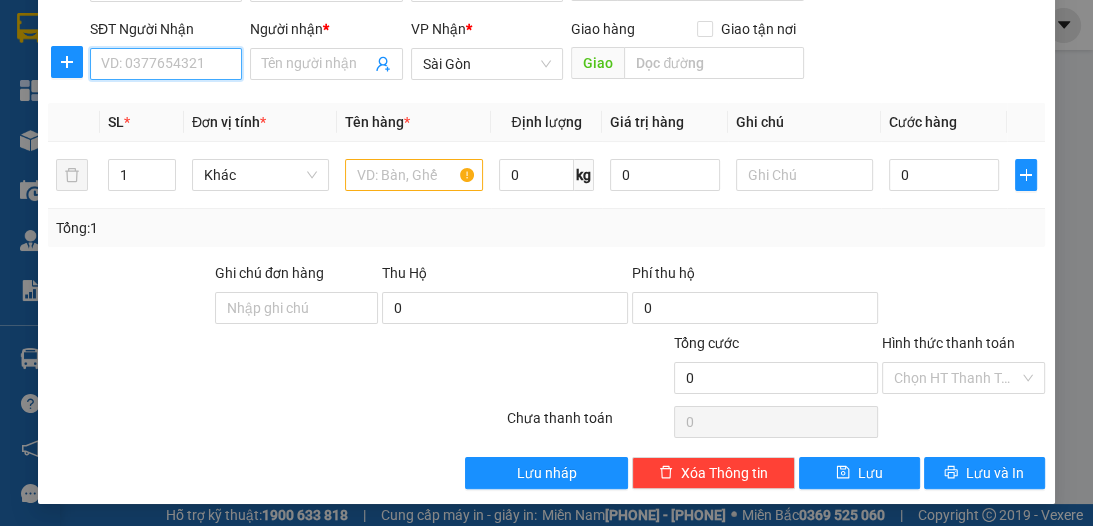 click on "SĐT Người Nhận" at bounding box center [166, 64] 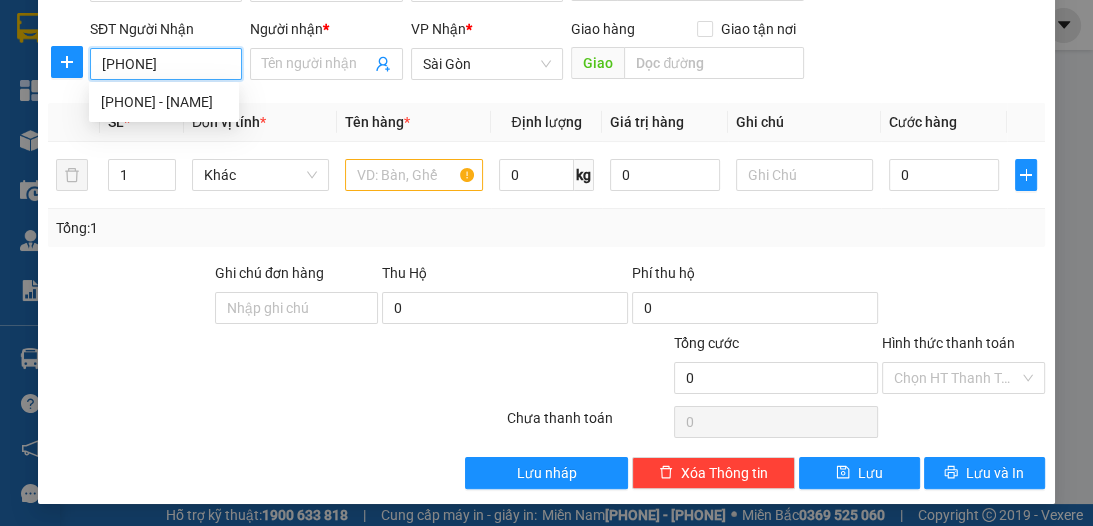 type on "[PHONE]" 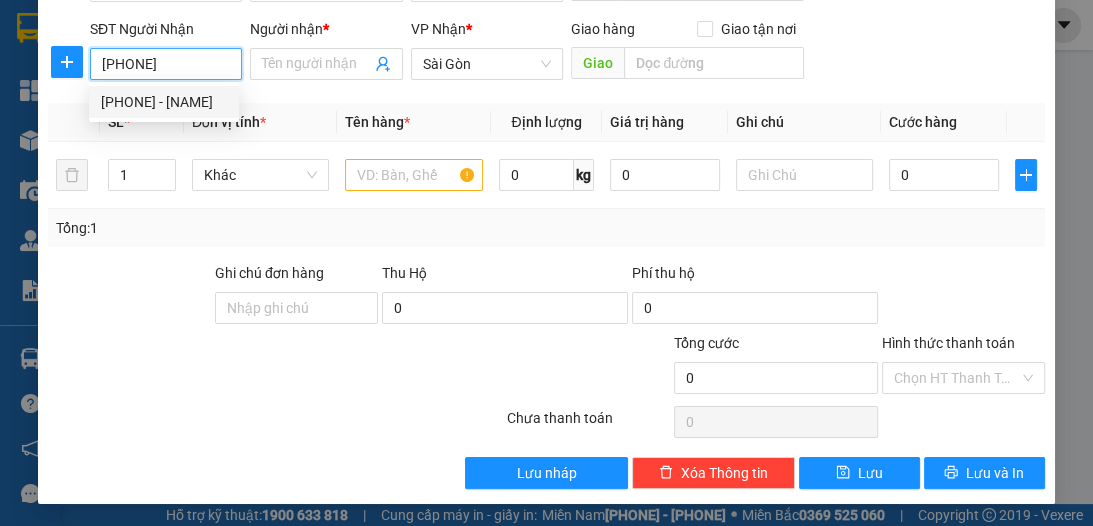 click on "[PHONE] - [NAME]" at bounding box center (164, 102) 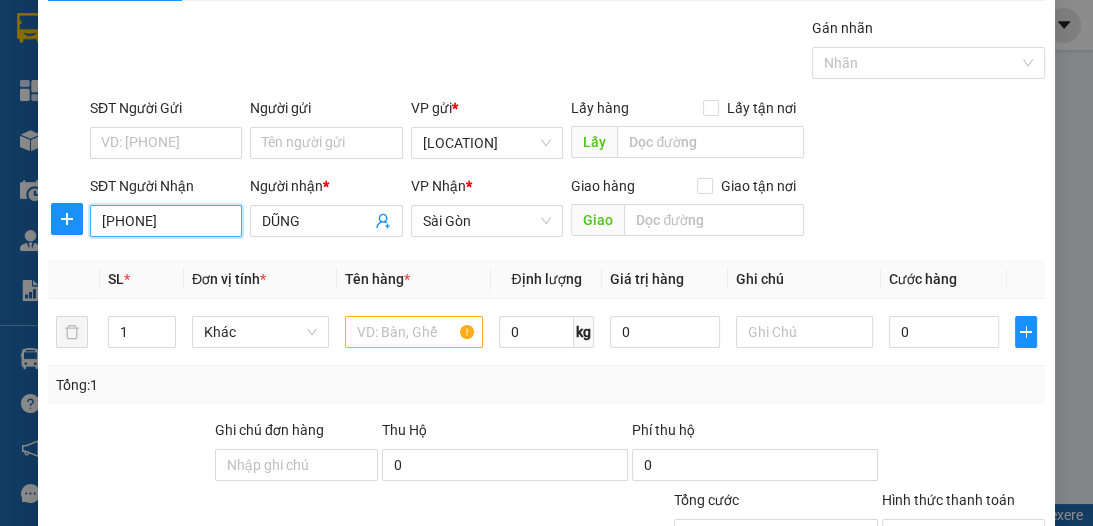 scroll, scrollTop: 52, scrollLeft: 0, axis: vertical 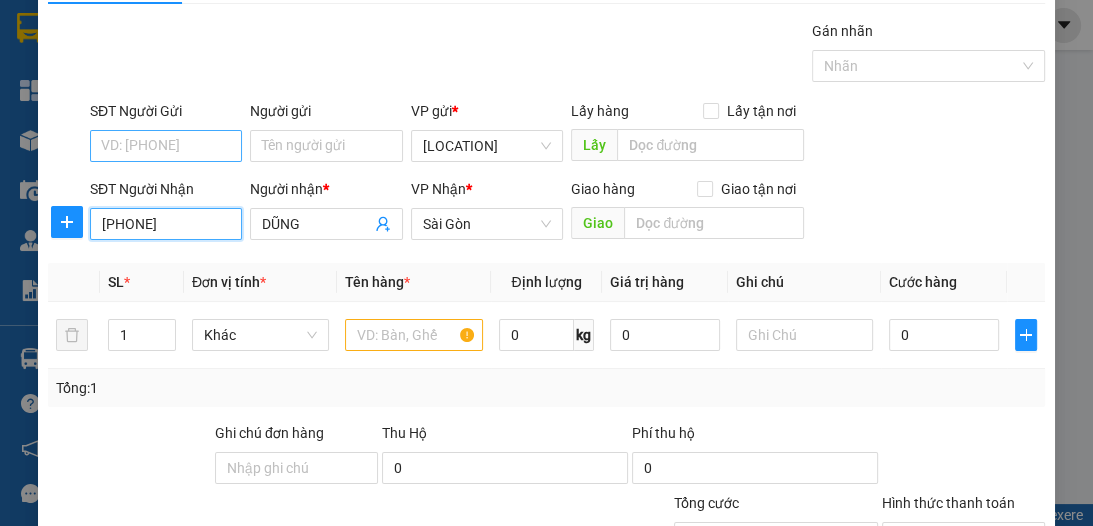 type on "[PHONE]" 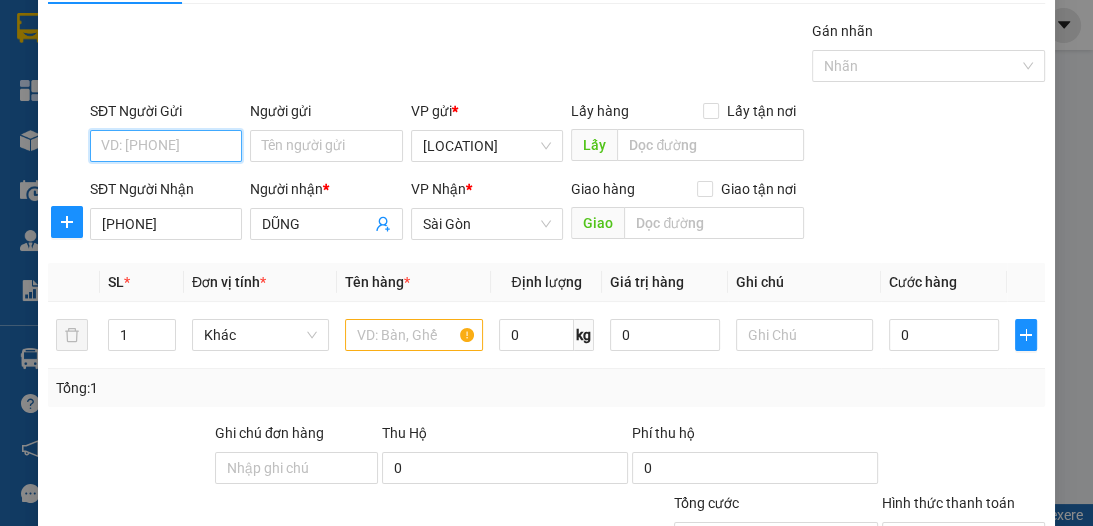 click on "SĐT Người Gửi" at bounding box center (166, 146) 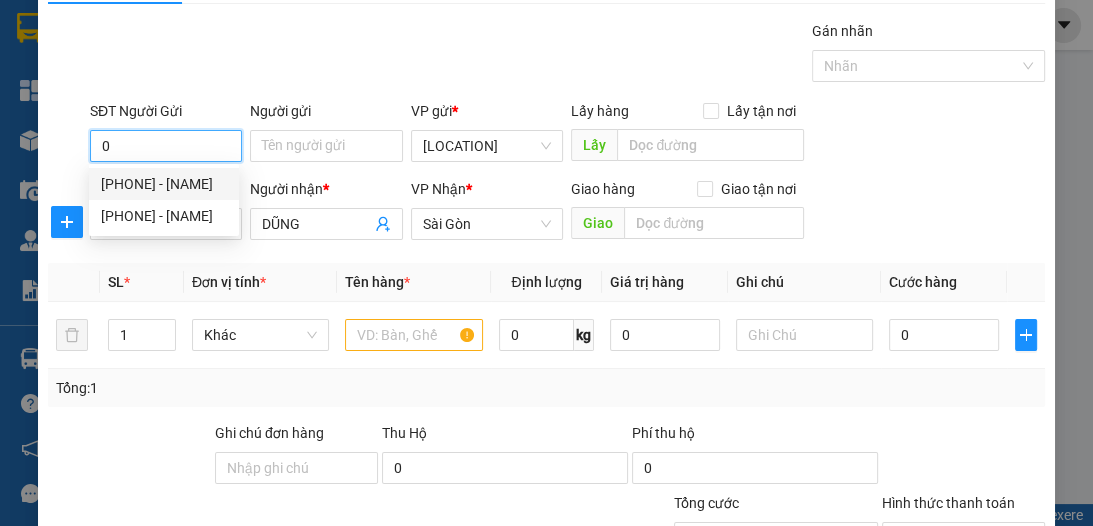 click on "[PHONE] - [NAME]" at bounding box center [164, 184] 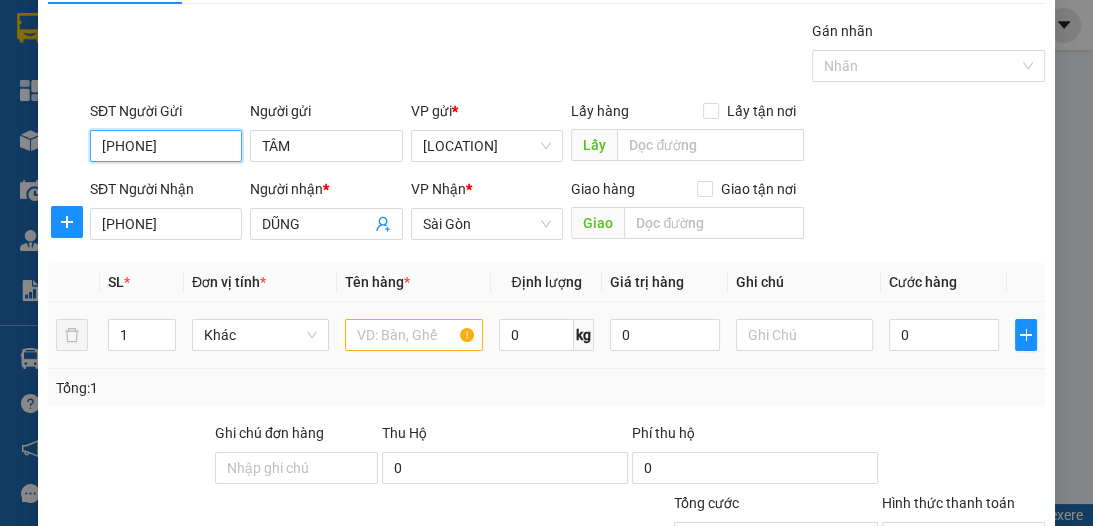 type on "[PHONE]" 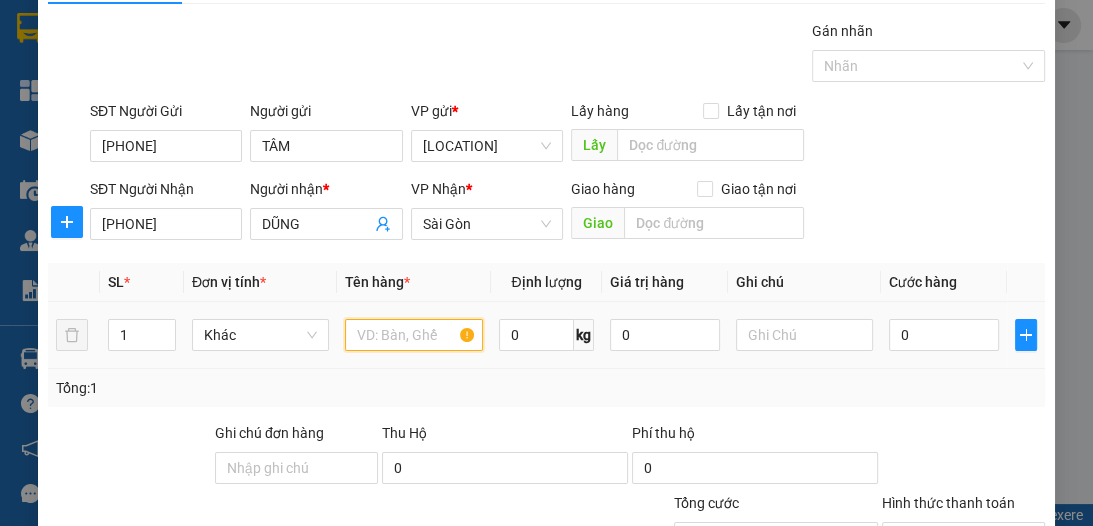 click at bounding box center [413, 335] 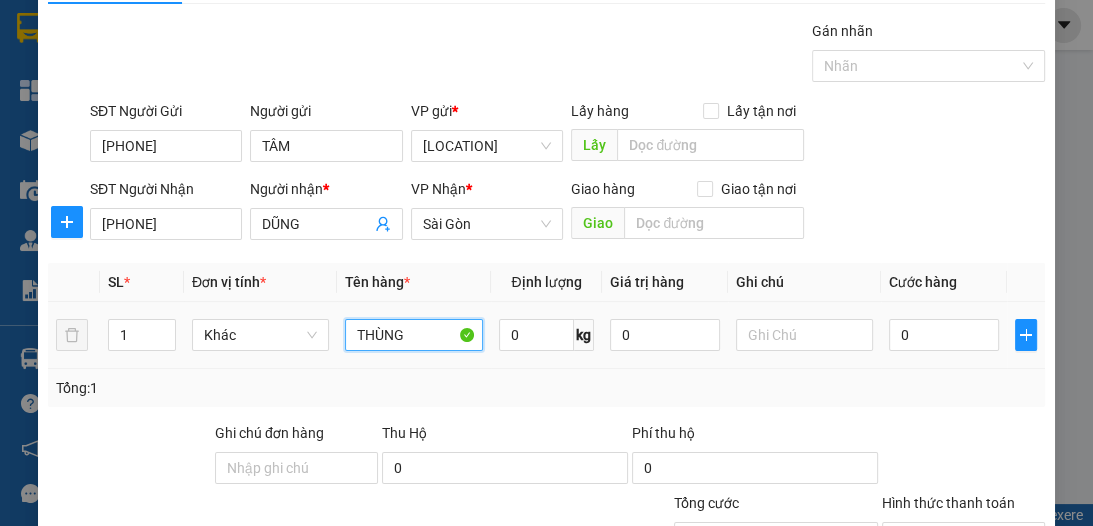 type on "THÙNG" 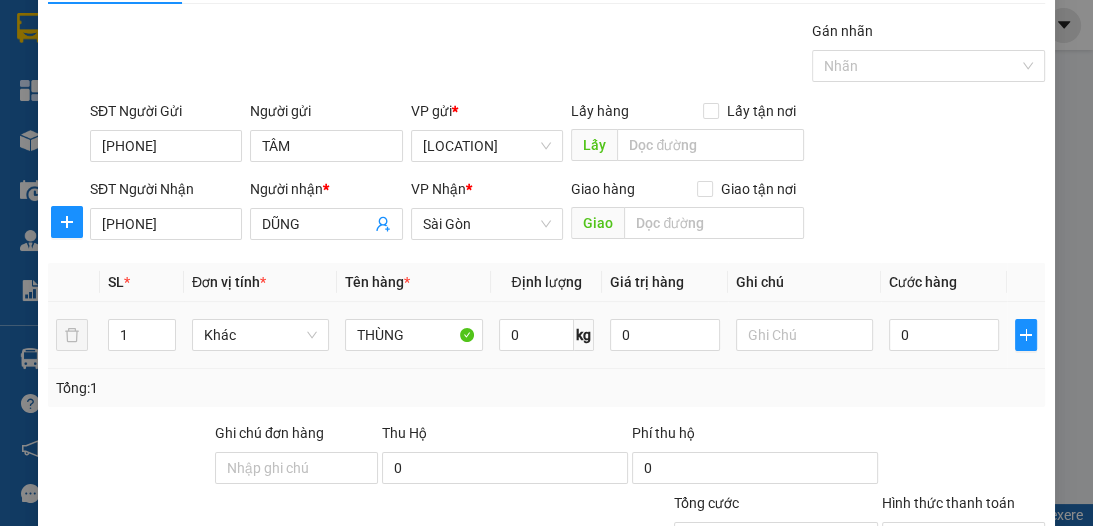 click at bounding box center (804, 335) 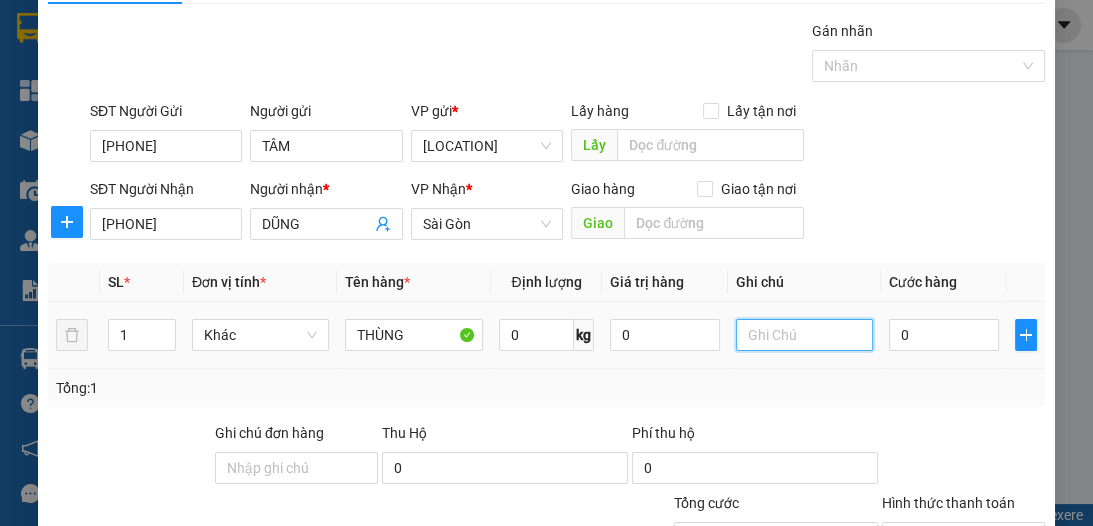 click at bounding box center (804, 335) 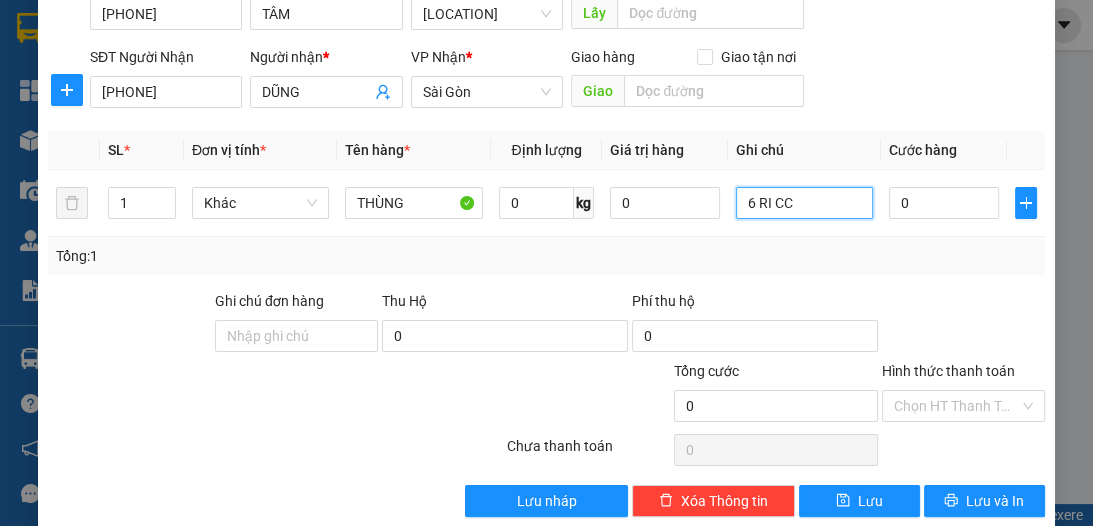 scroll, scrollTop: 212, scrollLeft: 0, axis: vertical 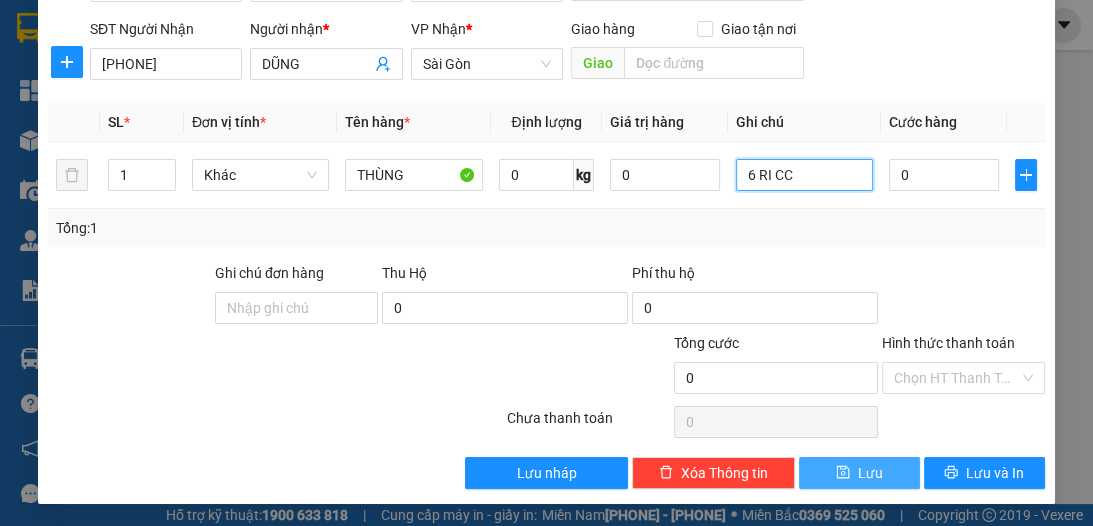 type on "6 RI CC" 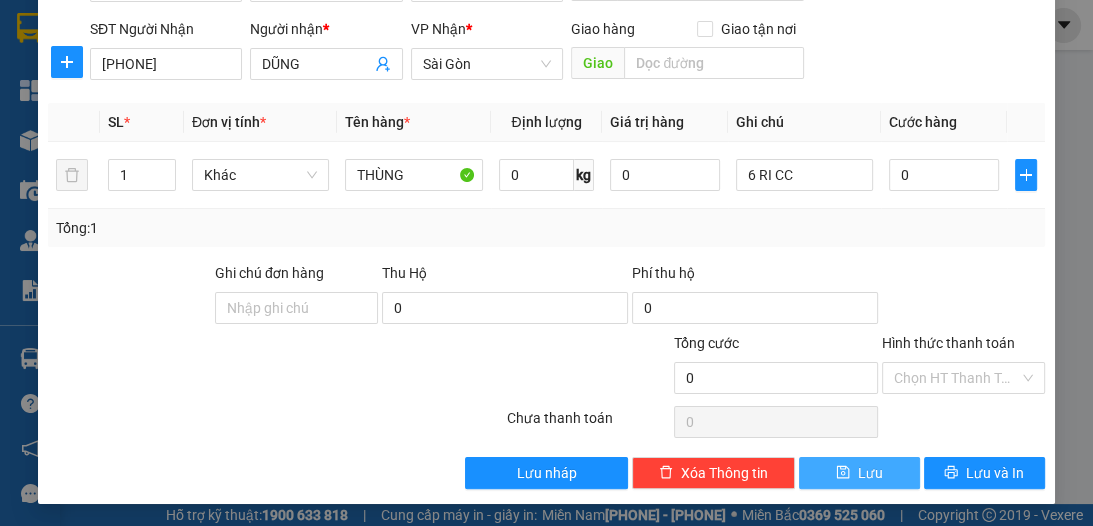 click 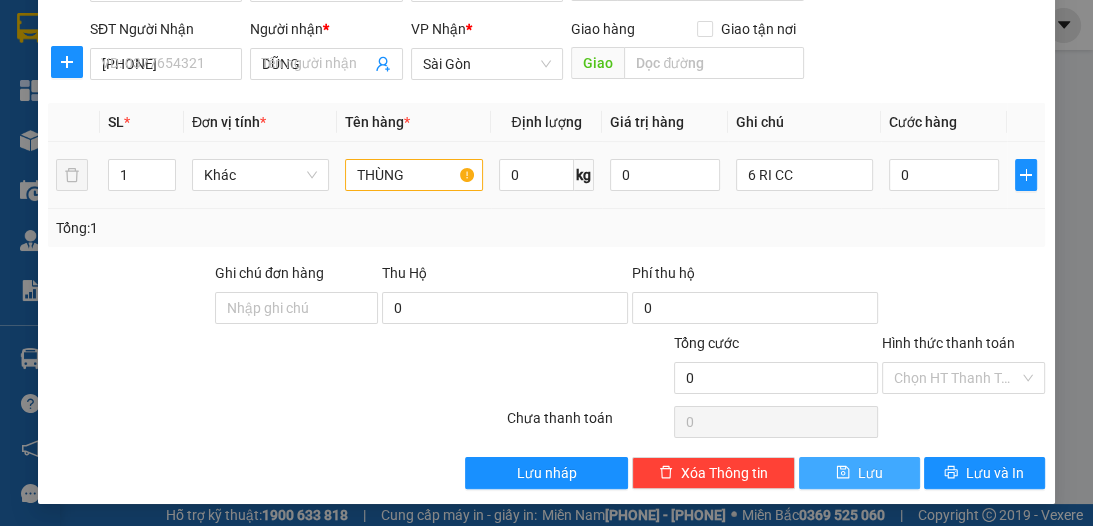 type 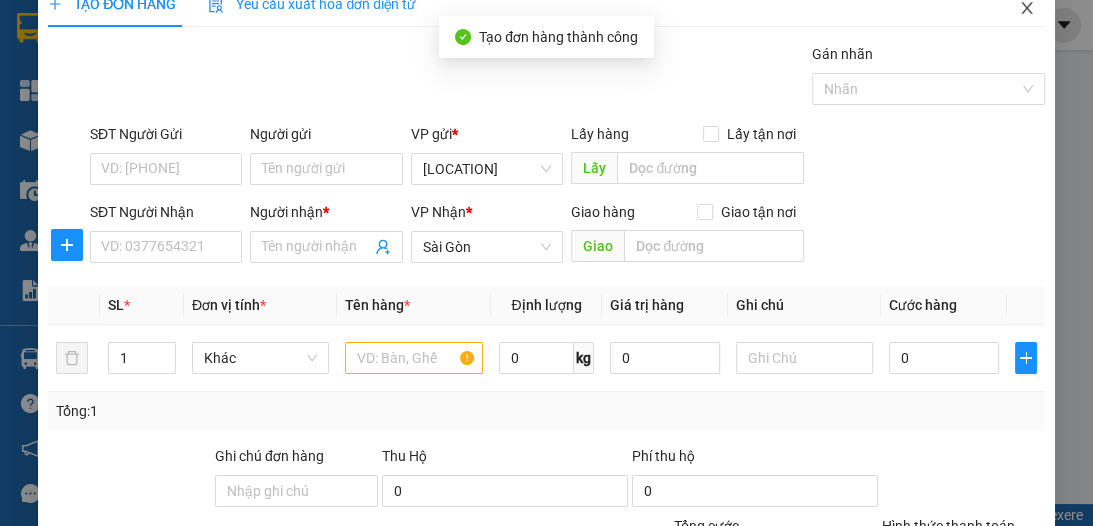 scroll, scrollTop: 0, scrollLeft: 0, axis: both 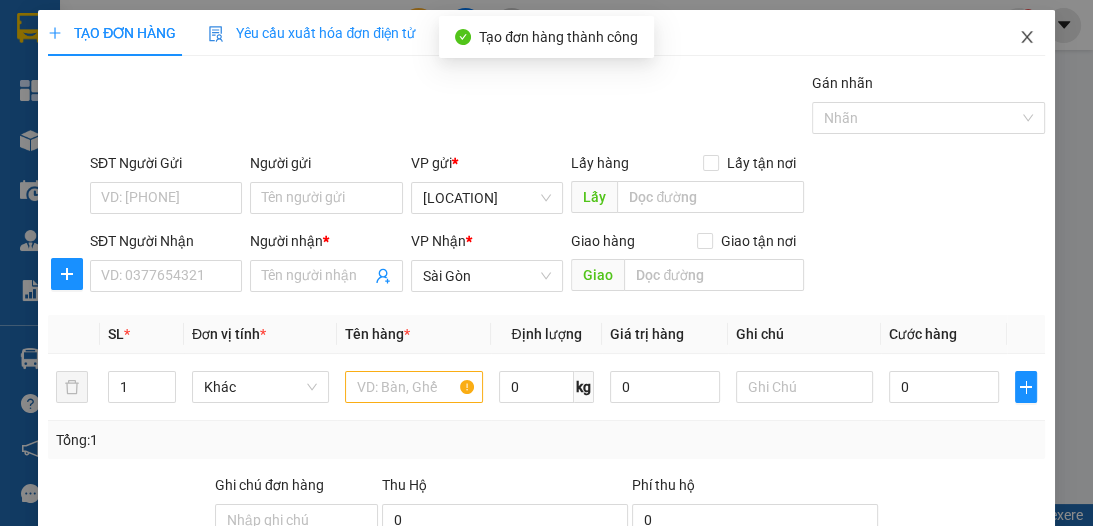 click 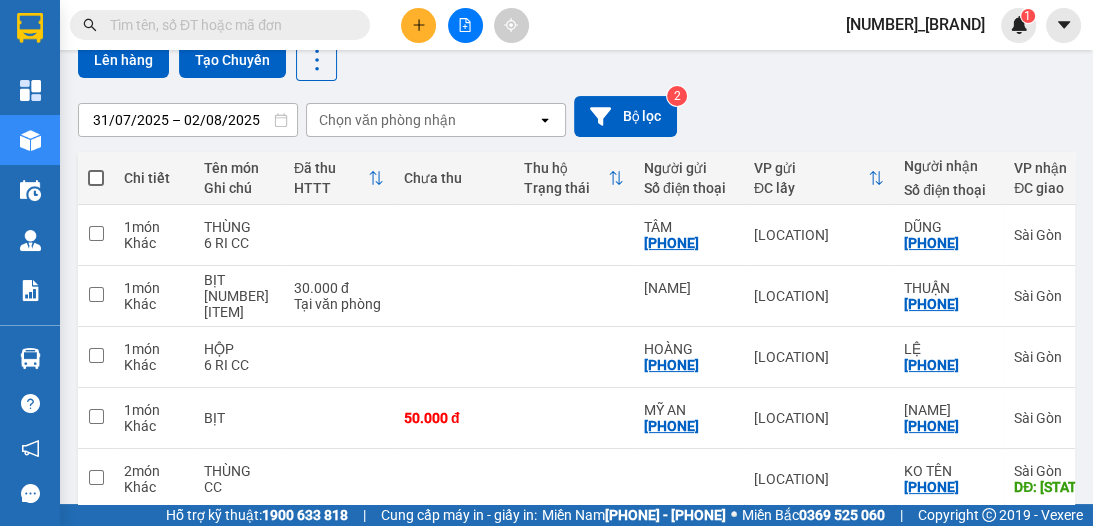 scroll, scrollTop: 186, scrollLeft: 0, axis: vertical 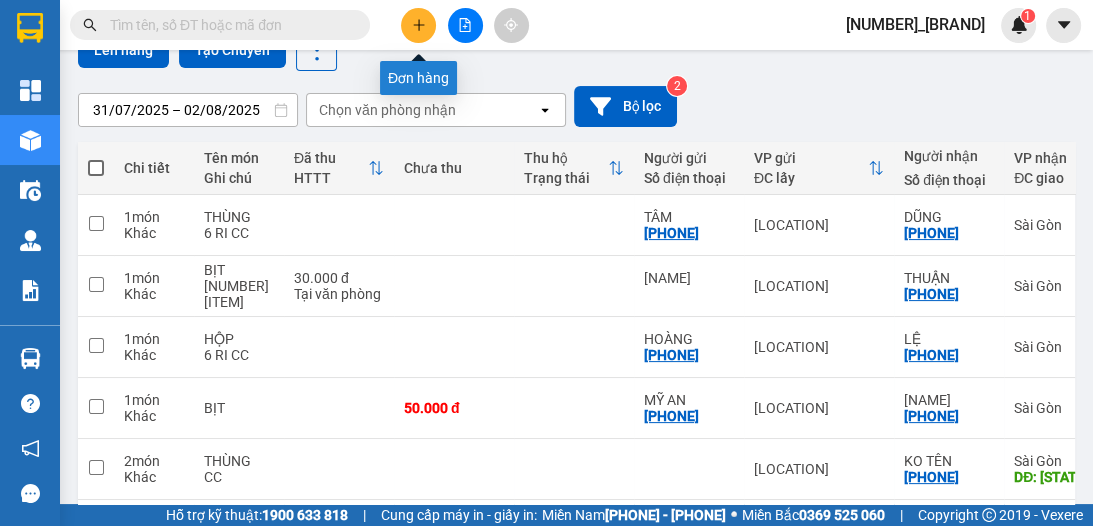 click 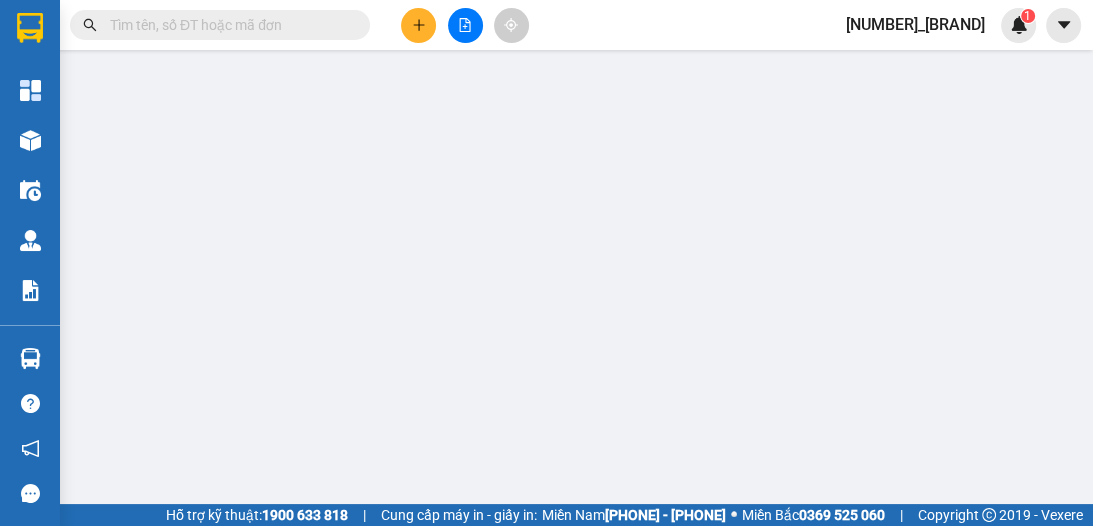 scroll, scrollTop: 0, scrollLeft: 0, axis: both 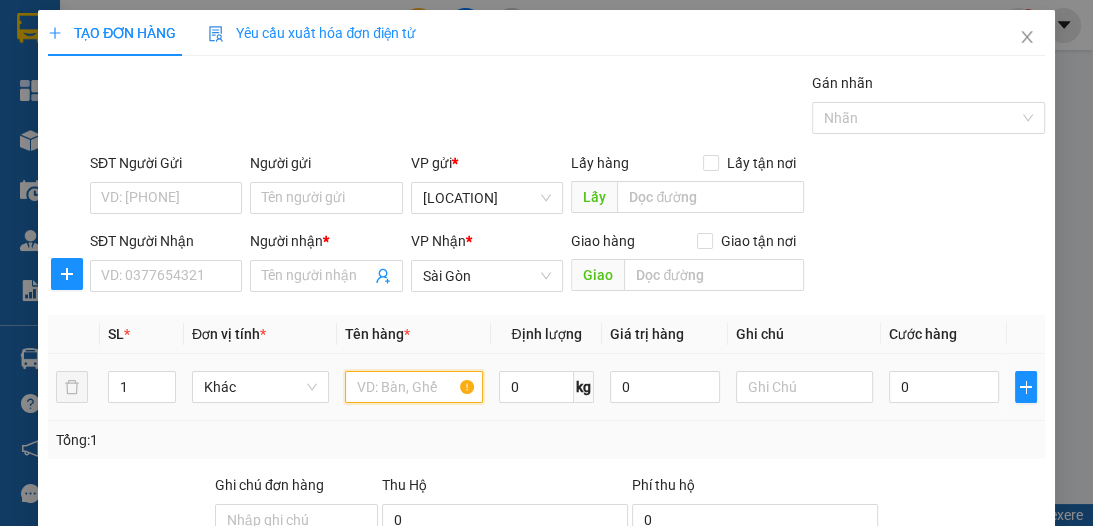 click at bounding box center [413, 387] 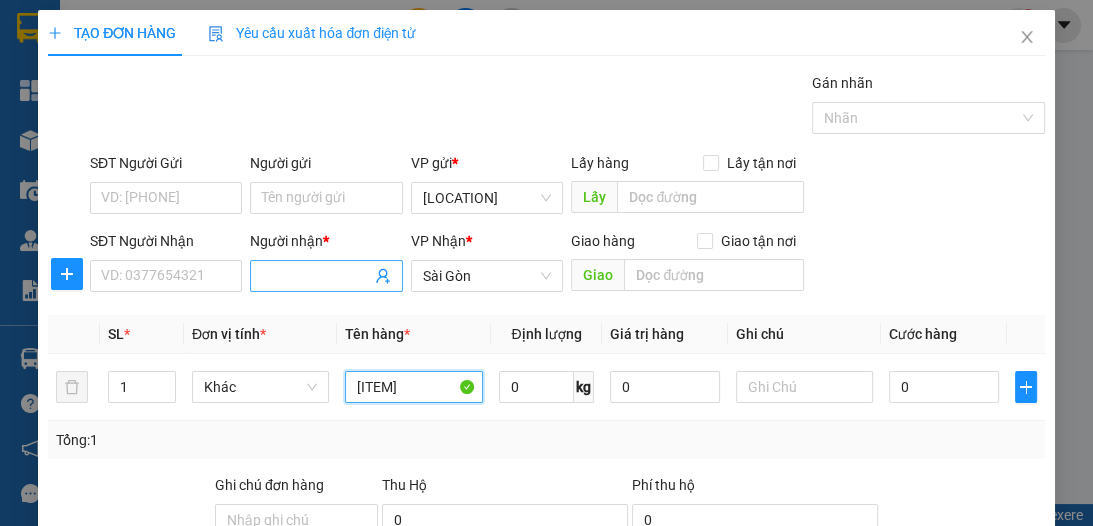 type on "[ITEM]" 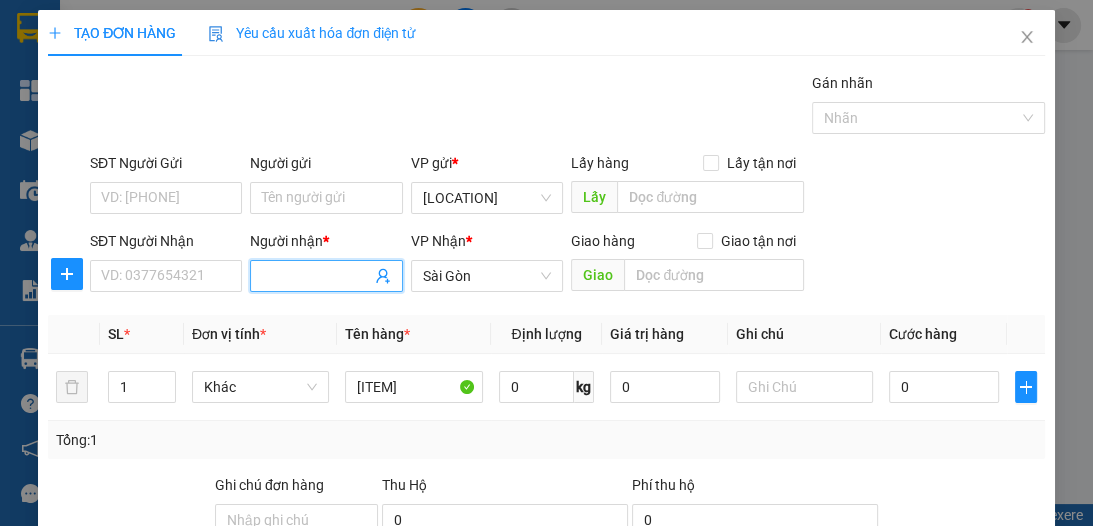 click on "Người nhận  *" at bounding box center (316, 276) 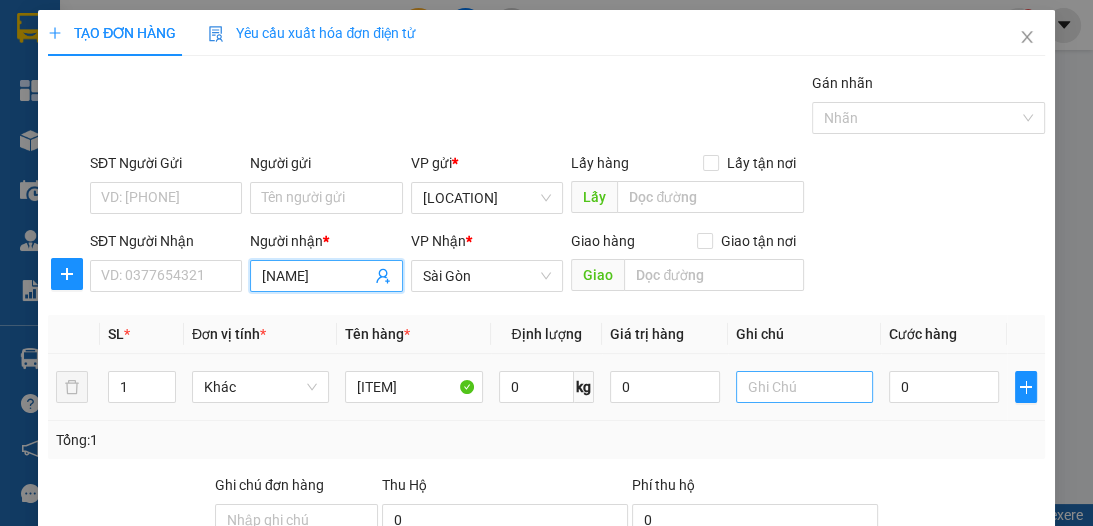 type on "[NAME]" 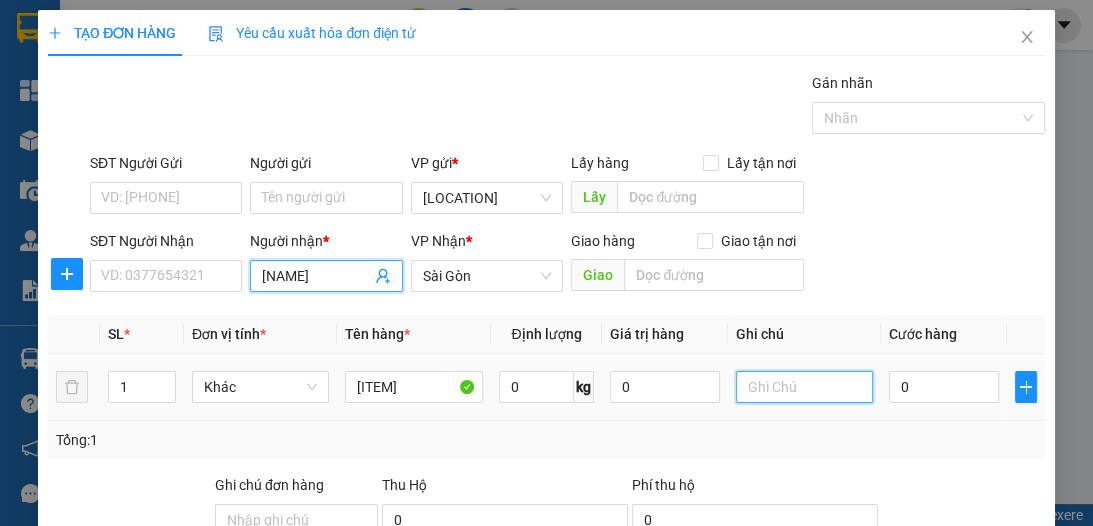 click at bounding box center (804, 387) 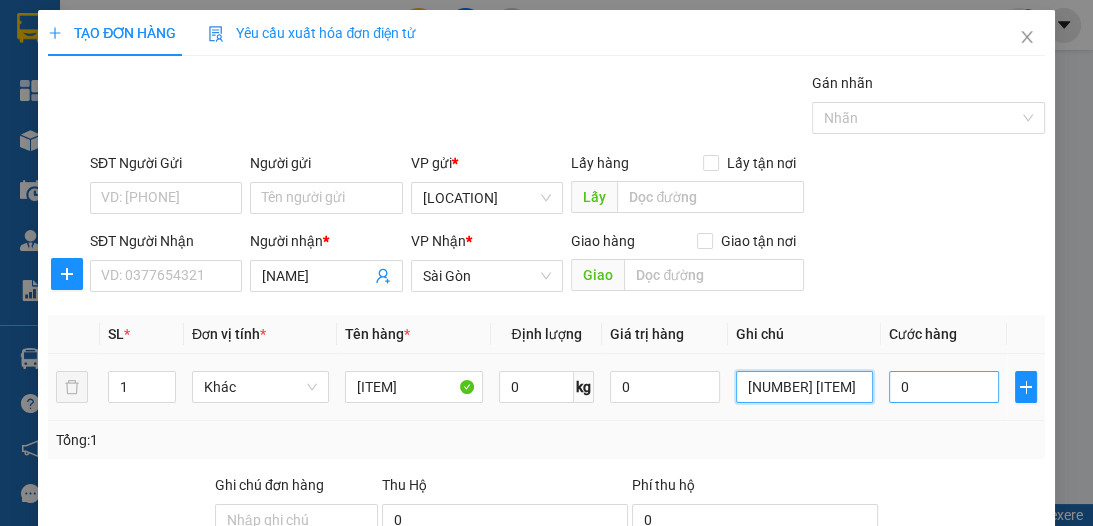 type on "[NUMBER] [ITEM]" 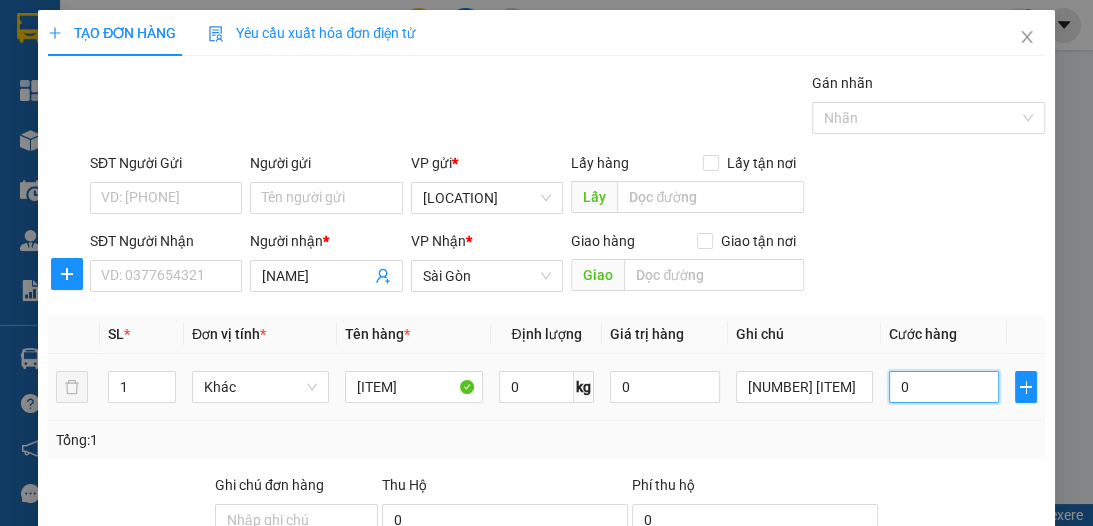 click on "0" at bounding box center (944, 387) 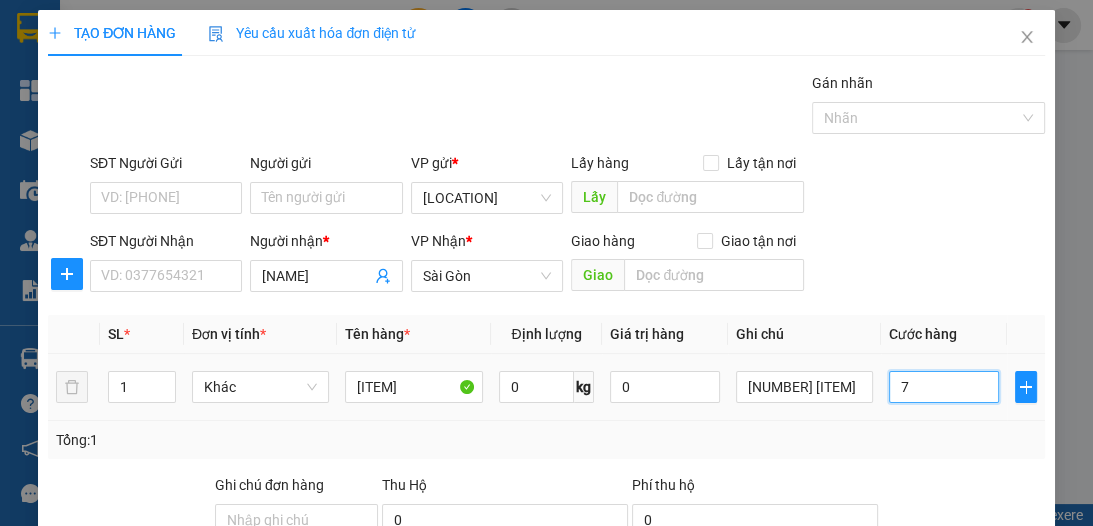 type on "70" 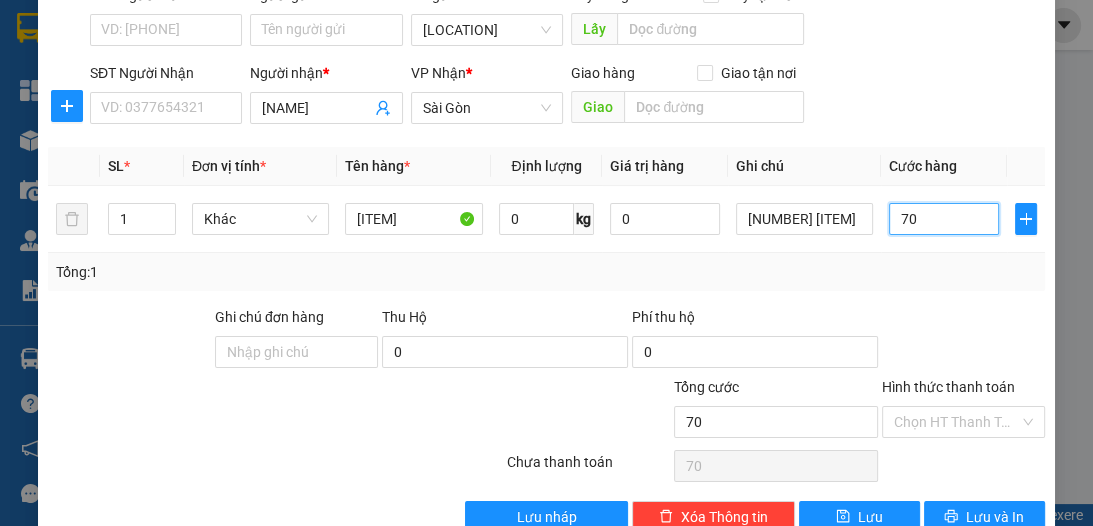 scroll, scrollTop: 212, scrollLeft: 0, axis: vertical 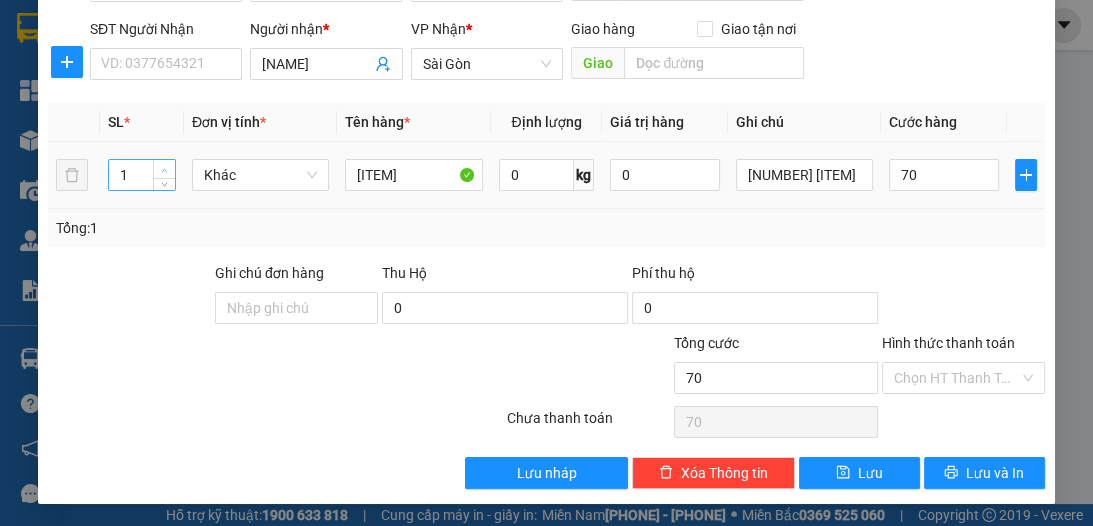 click 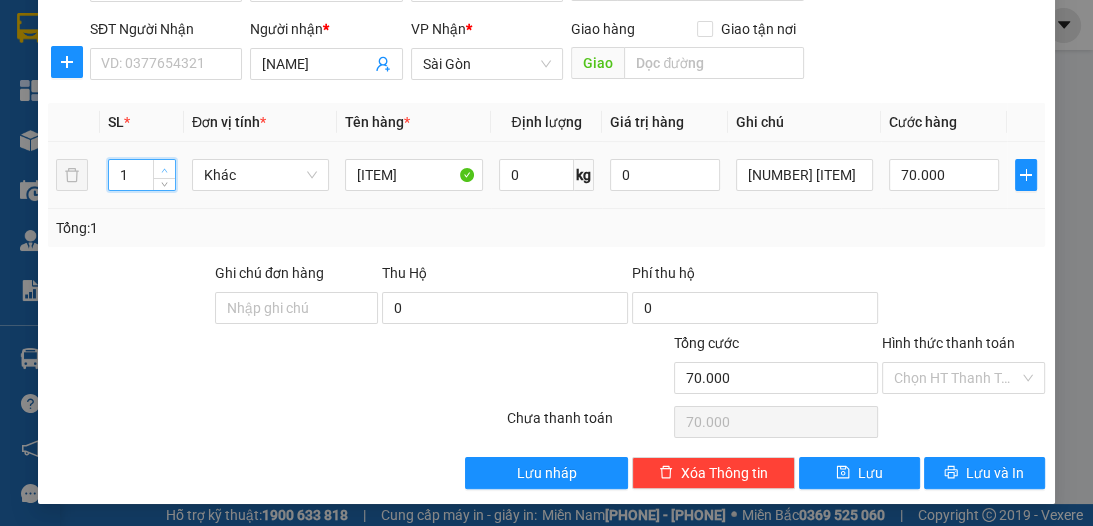type on "2" 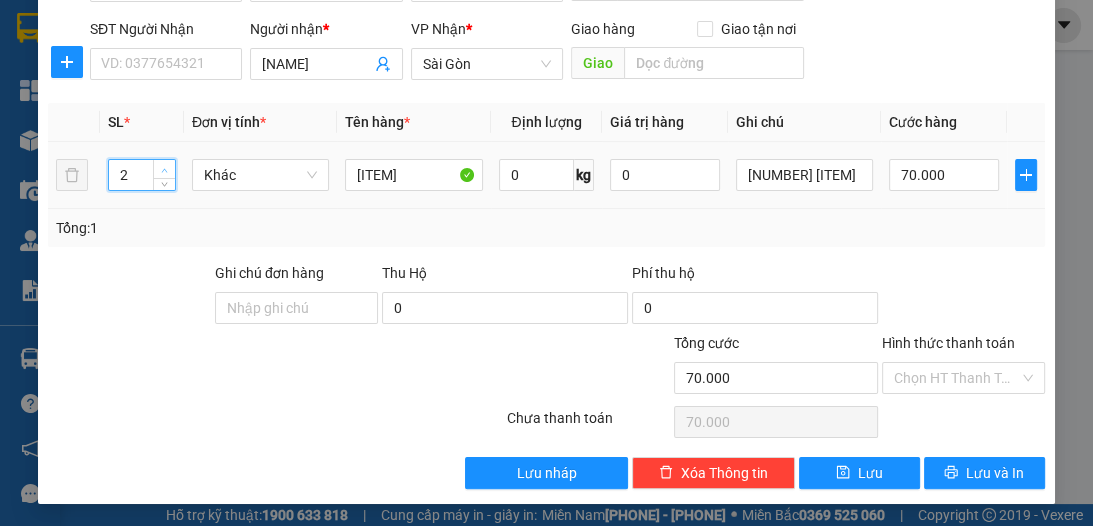 click at bounding box center (165, 170) 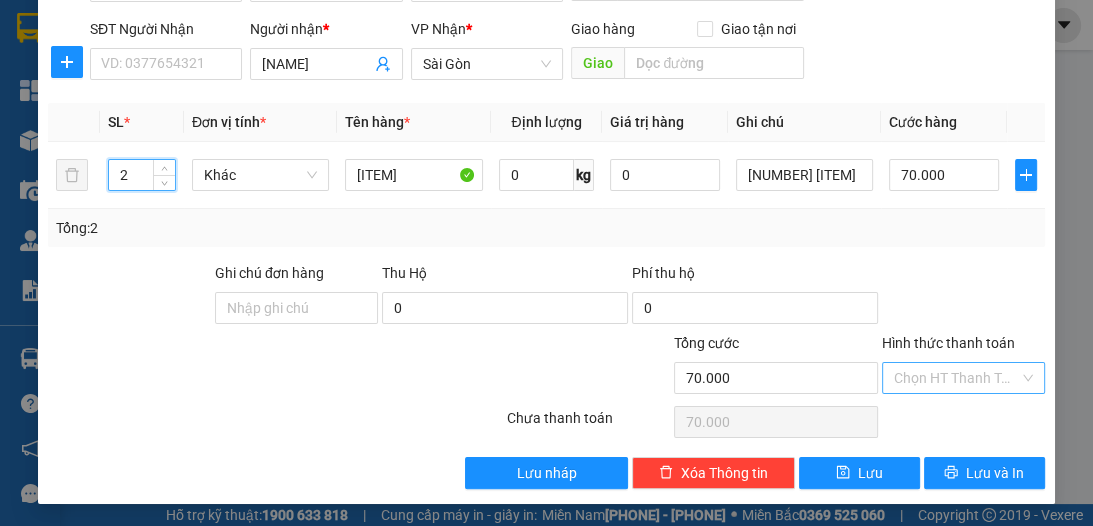 click on "Hình thức thanh toán" at bounding box center [956, 378] 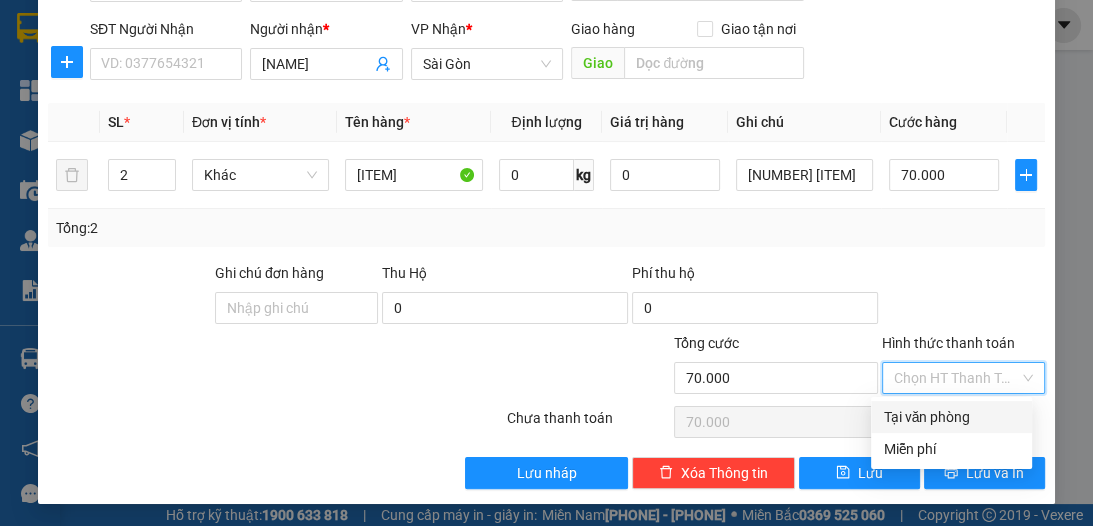 click on "Tại văn phòng" at bounding box center (951, 417) 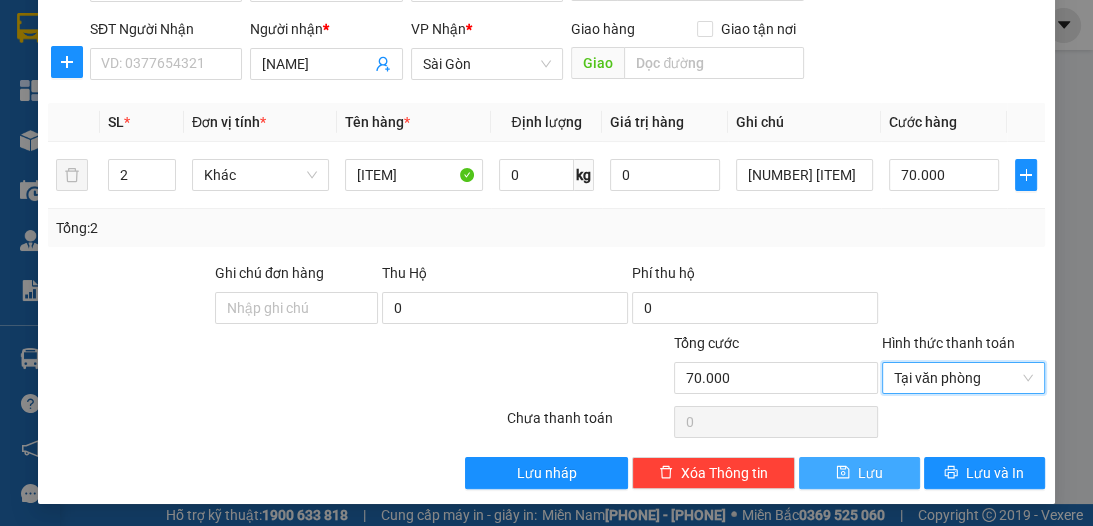 click on "Lưu" at bounding box center [870, 473] 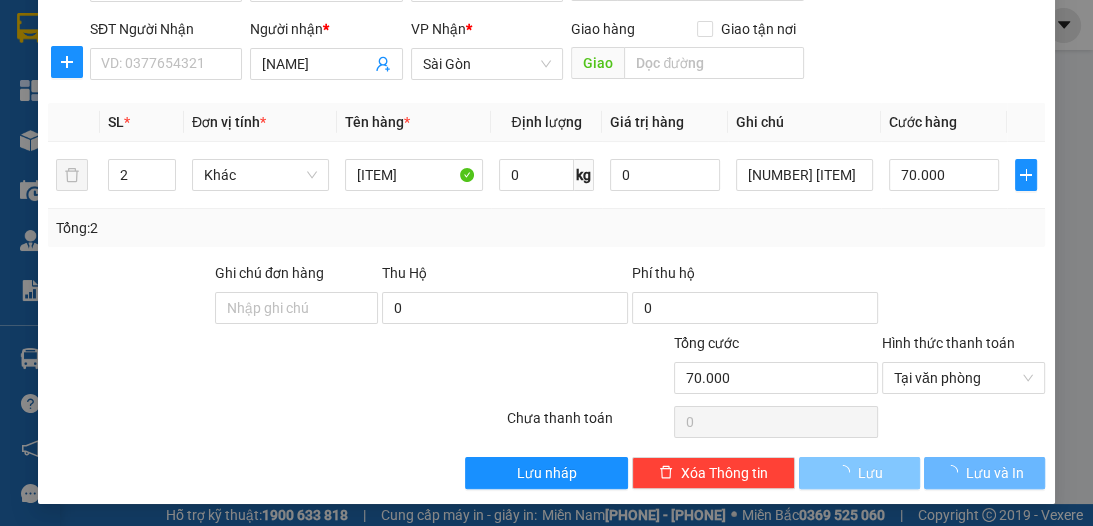 type 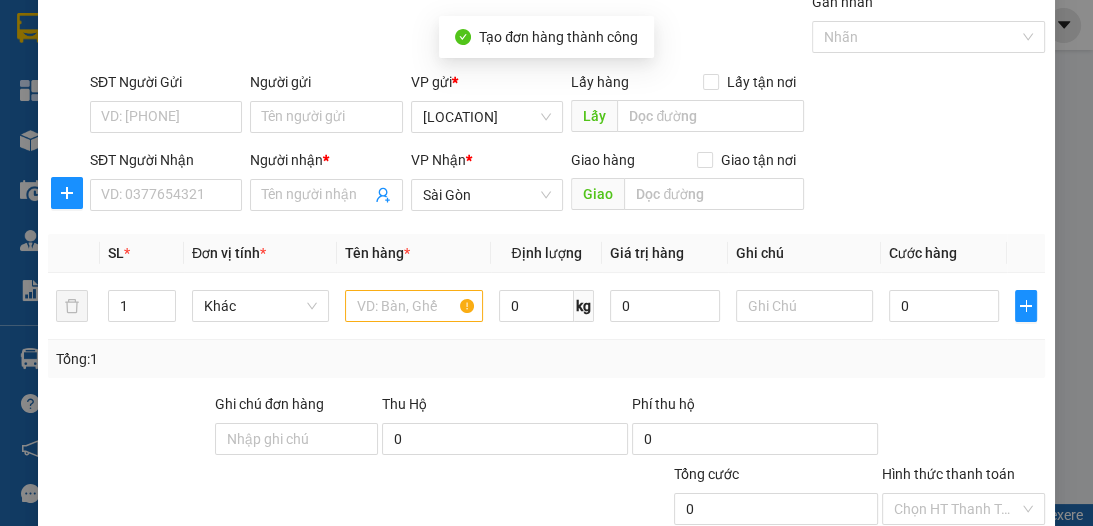 scroll, scrollTop: 0, scrollLeft: 0, axis: both 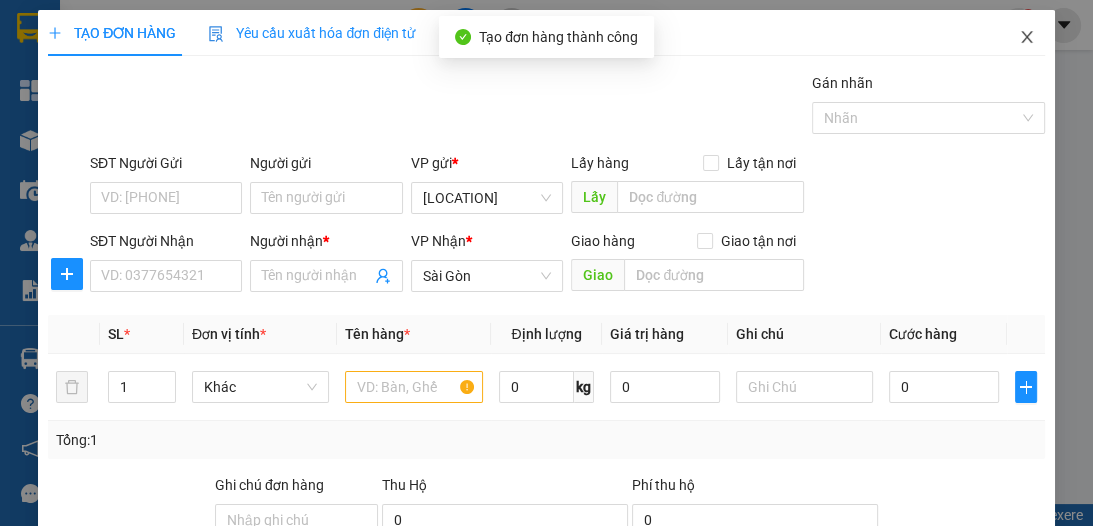 click 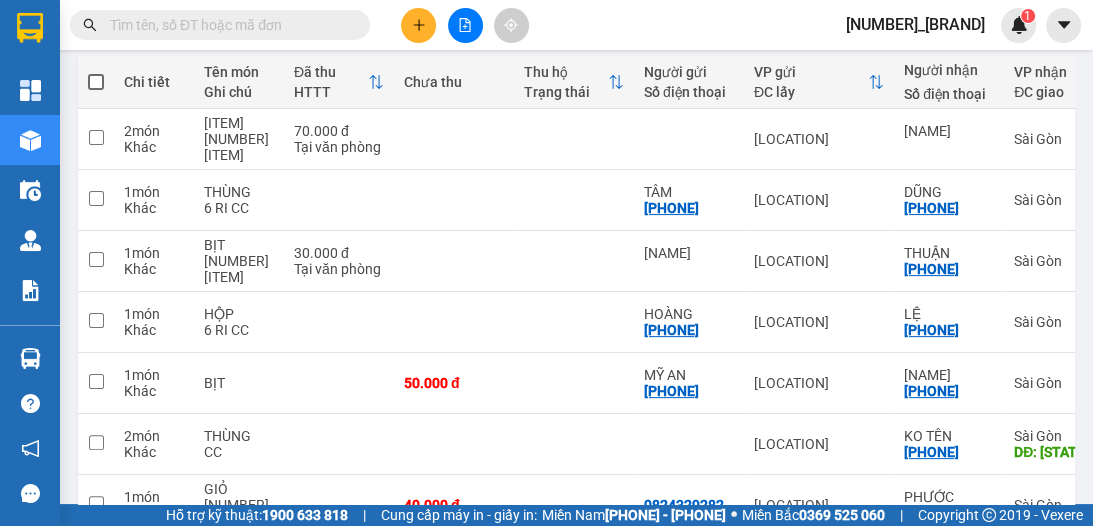 scroll, scrollTop: 207, scrollLeft: 0, axis: vertical 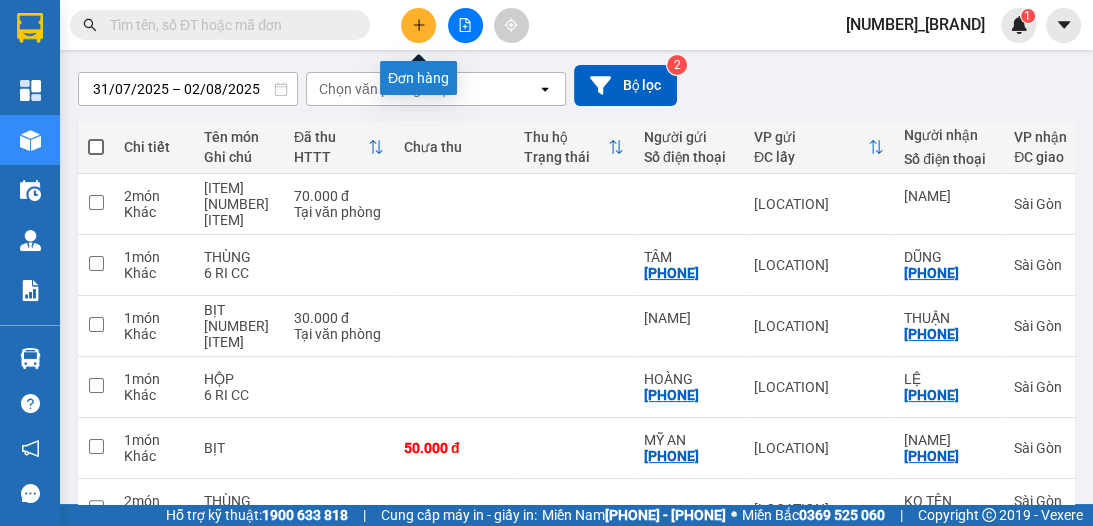 click at bounding box center (418, 25) 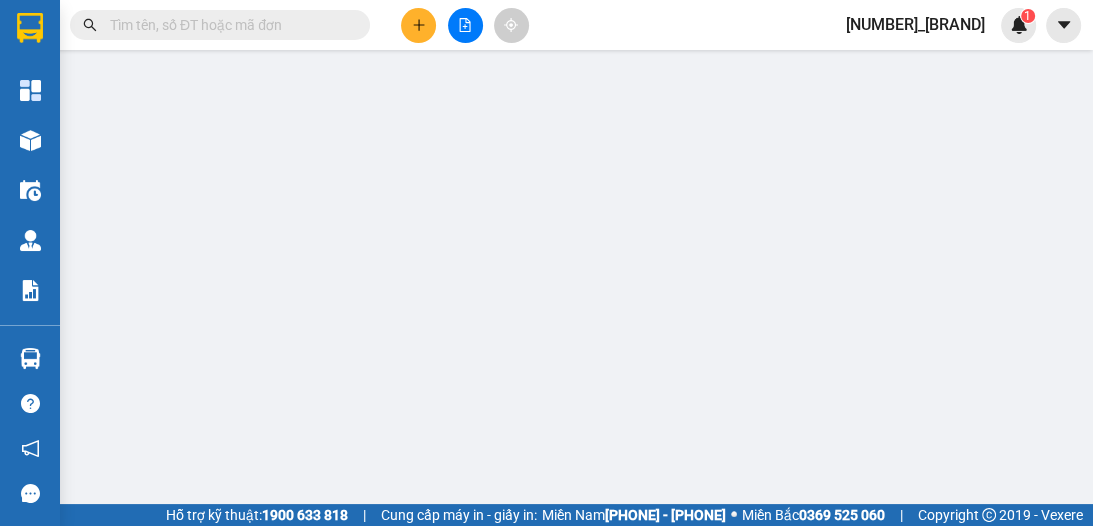 scroll, scrollTop: 0, scrollLeft: 0, axis: both 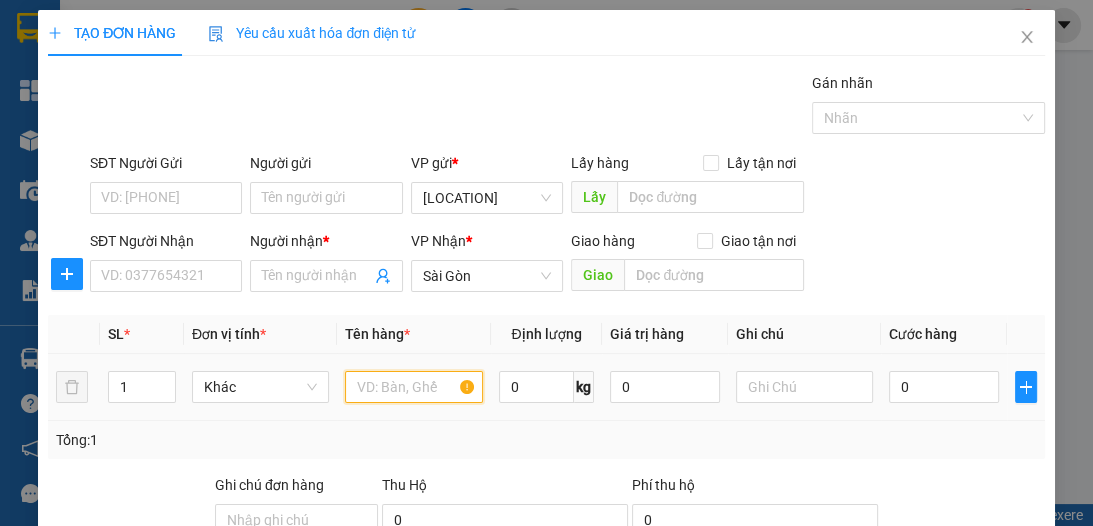 click at bounding box center (413, 387) 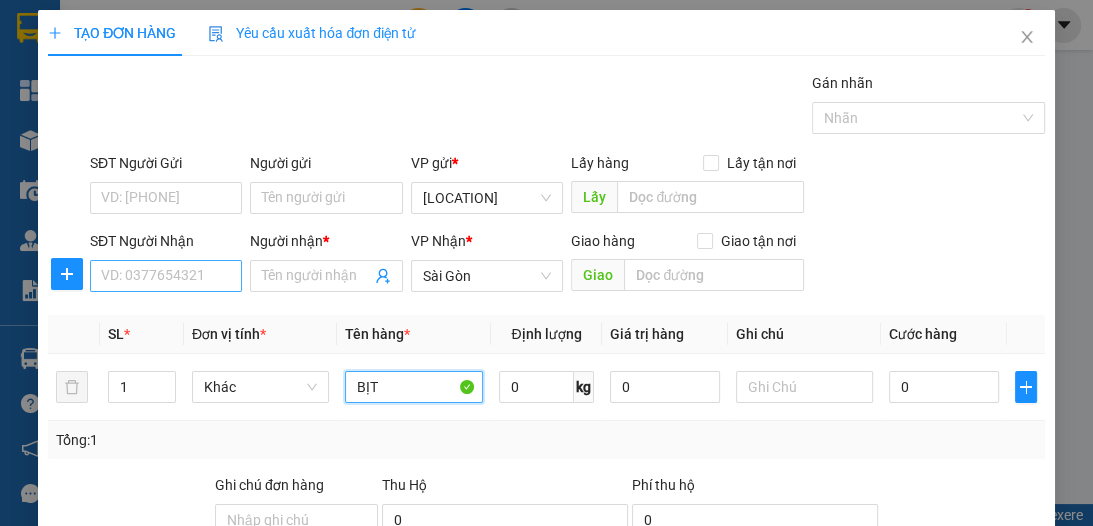 type on "BỊT" 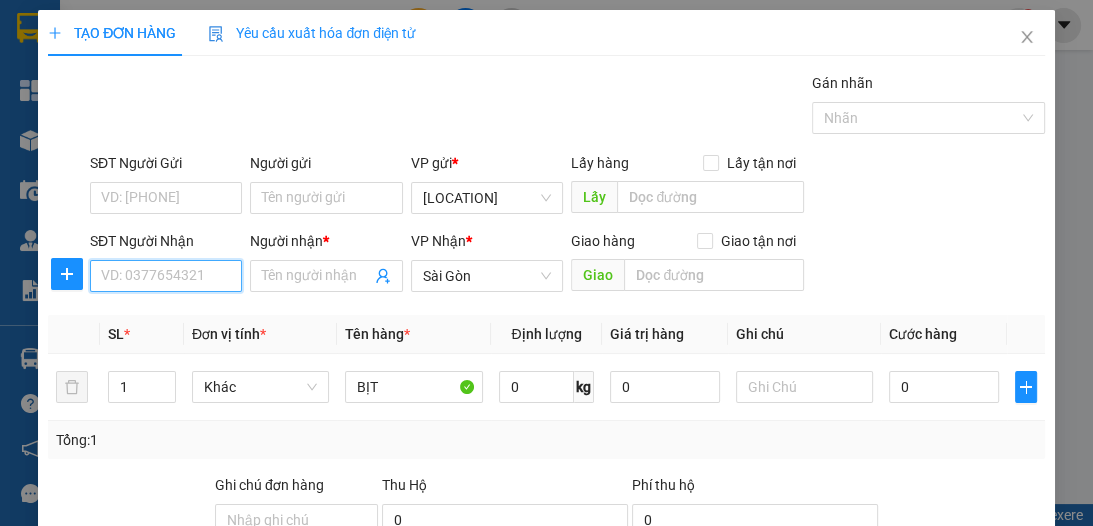 click on "SĐT Người Nhận" at bounding box center [166, 276] 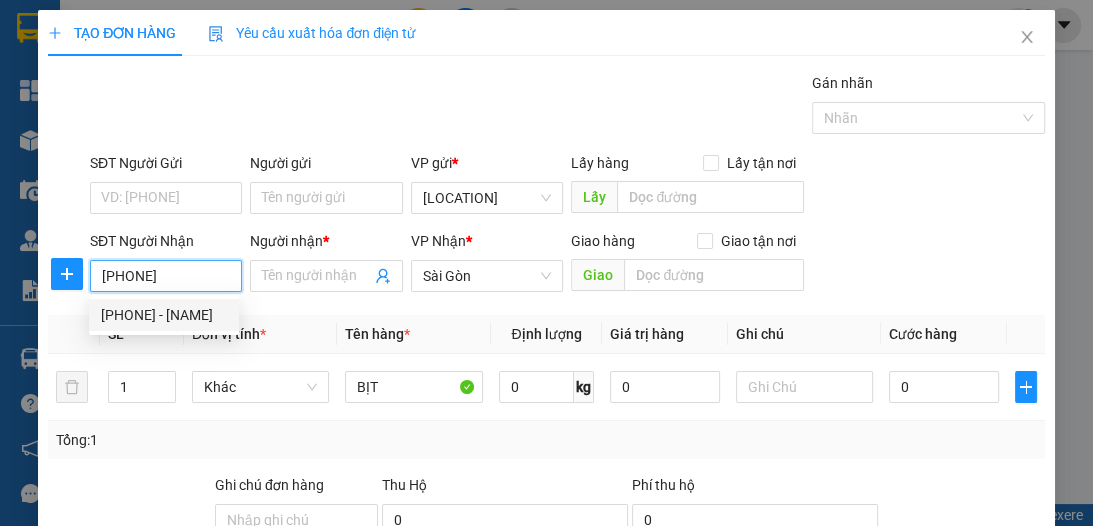 click on "[PHONE] - [NAME]" at bounding box center (164, 315) 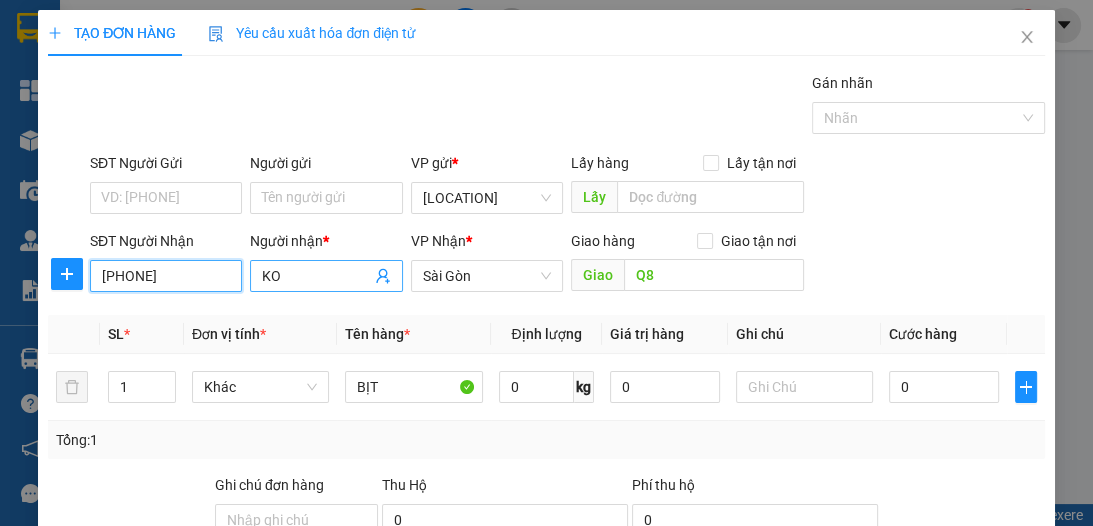 type on "[PHONE]" 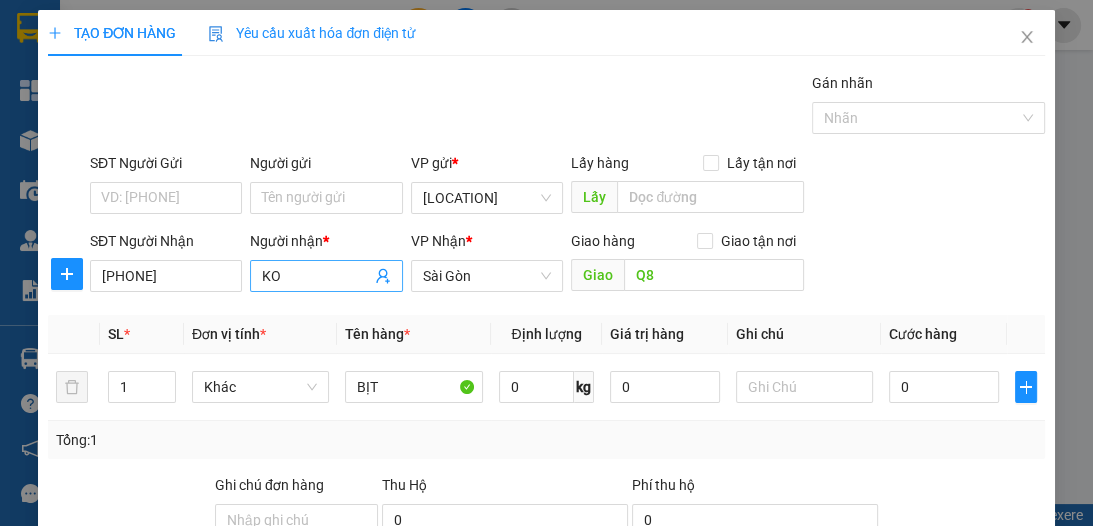 click on "KO" at bounding box center (316, 276) 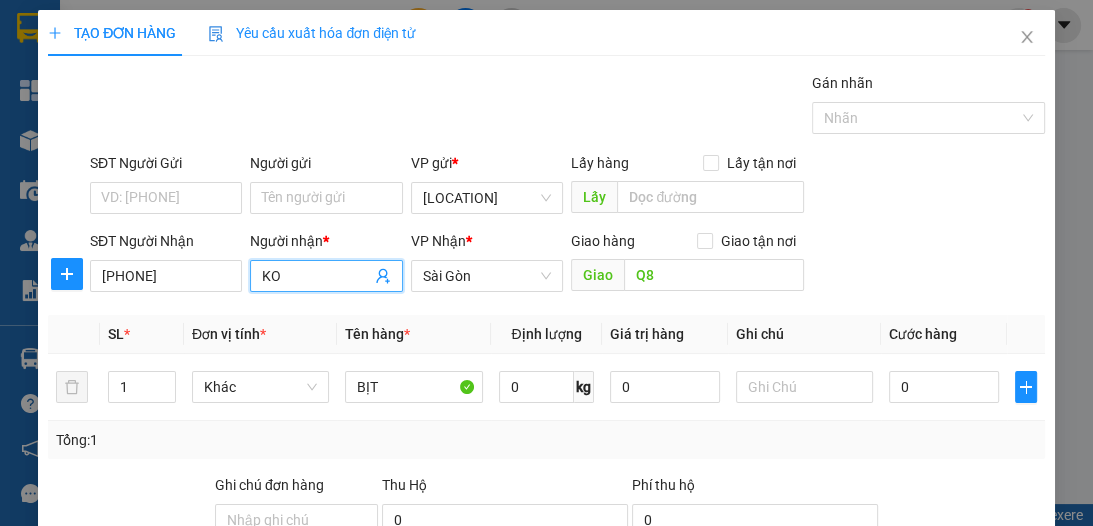 type on "K" 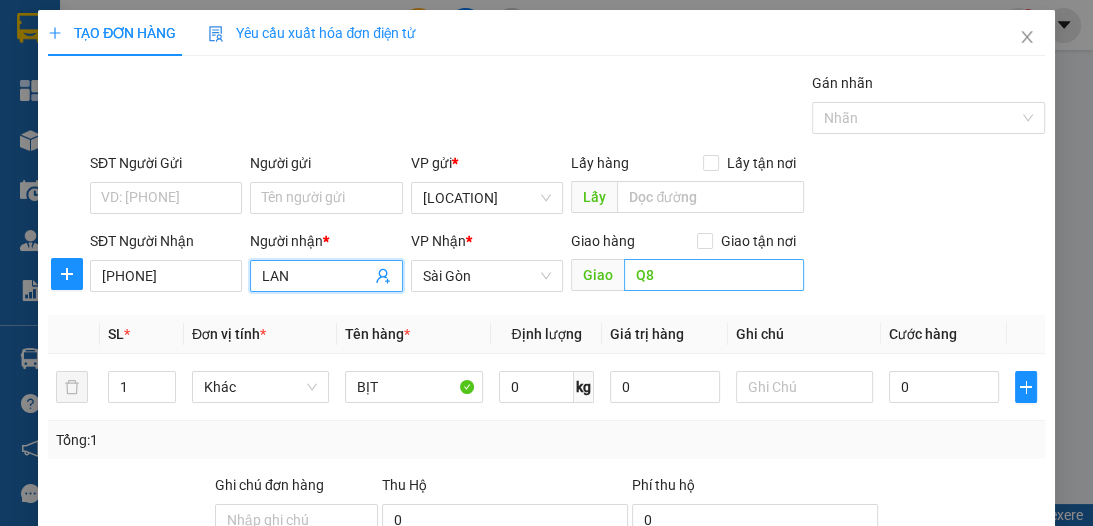 type on "LAN" 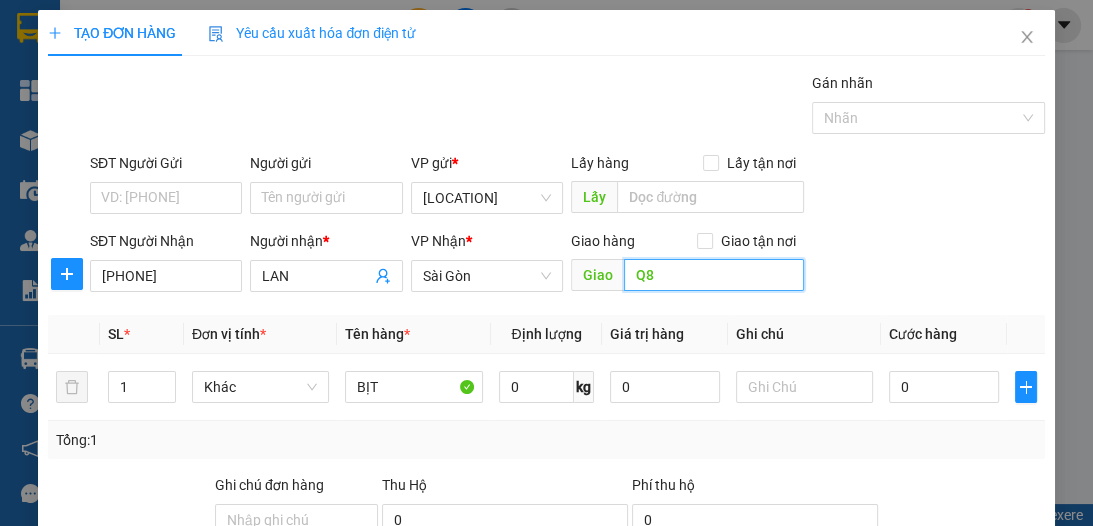 click on "Q8" at bounding box center [714, 275] 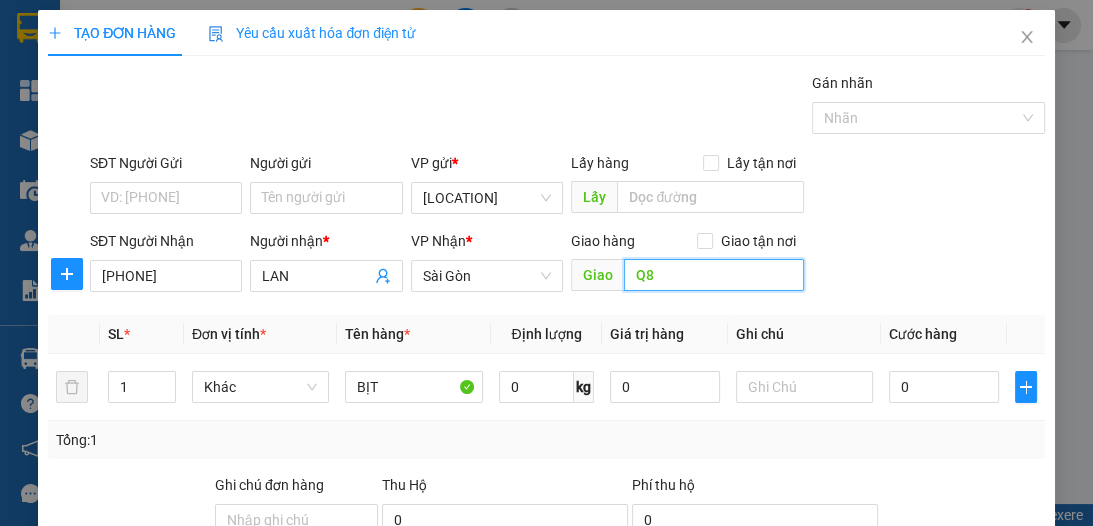 click on "Q8" at bounding box center [714, 275] 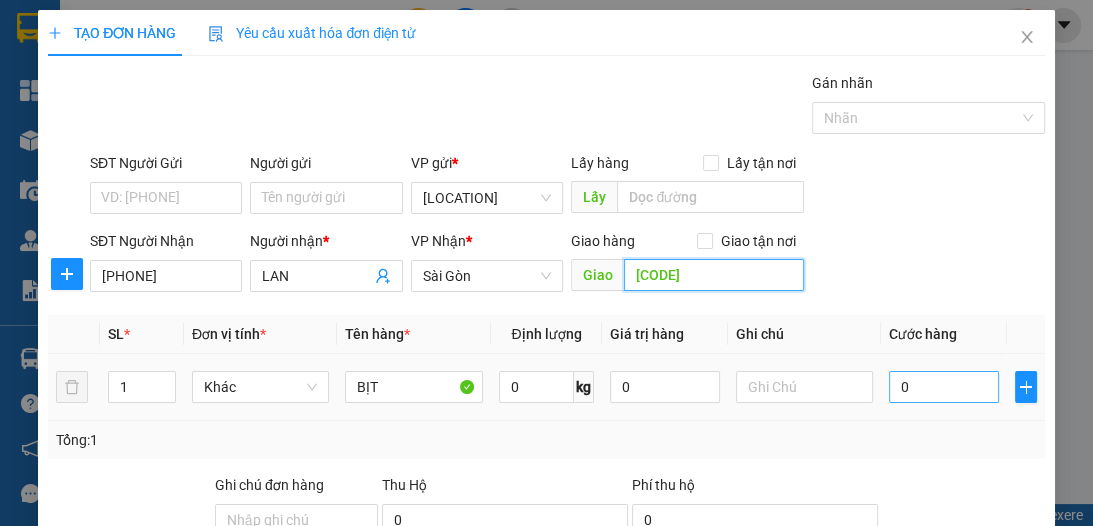 type on "[CODE]" 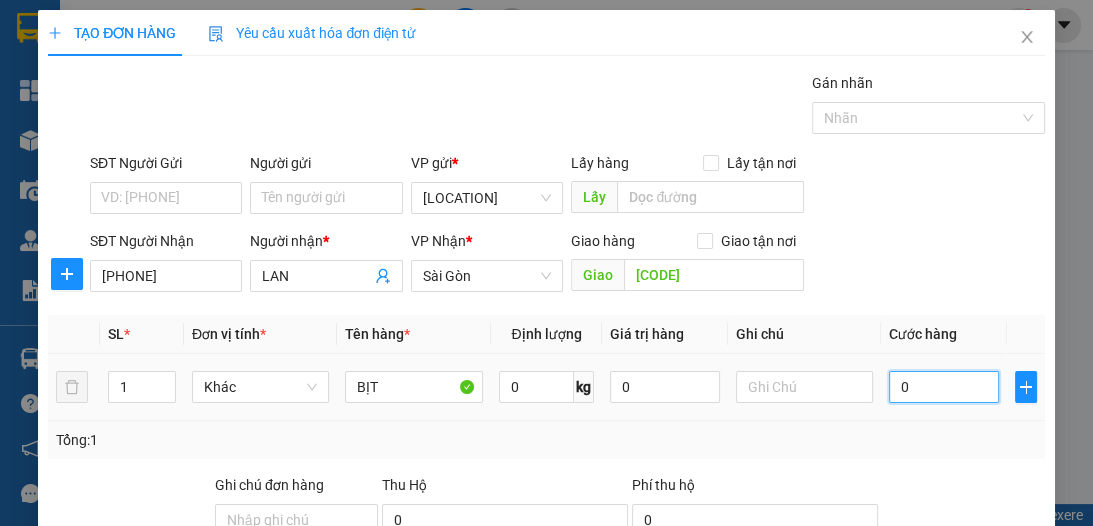 click on "0" at bounding box center (944, 387) 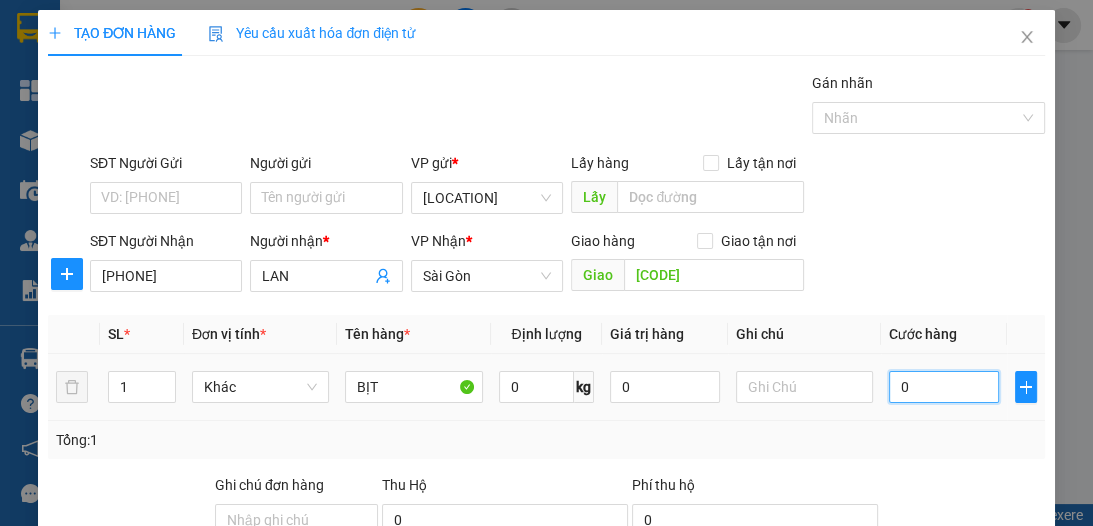 type on "6" 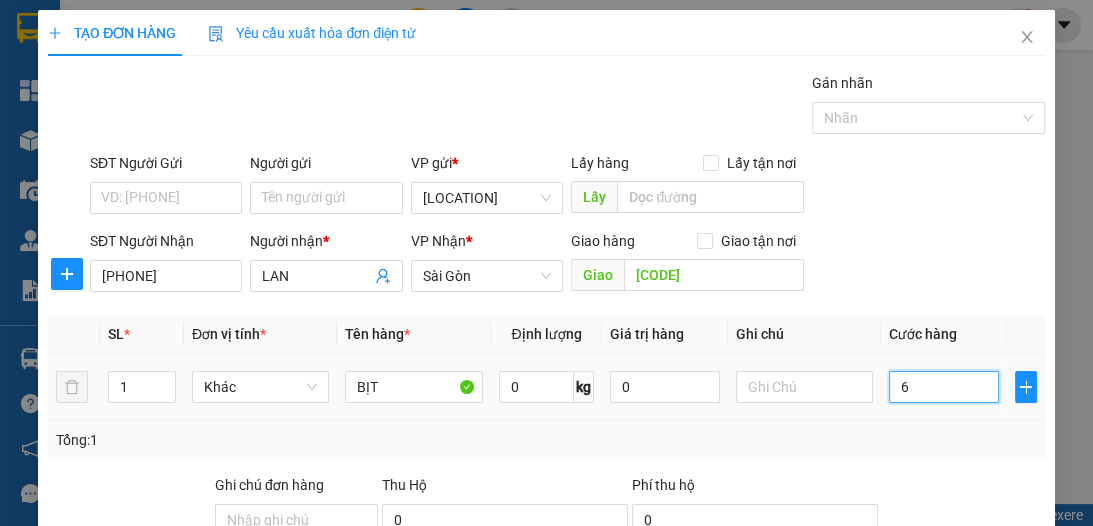 type on "6" 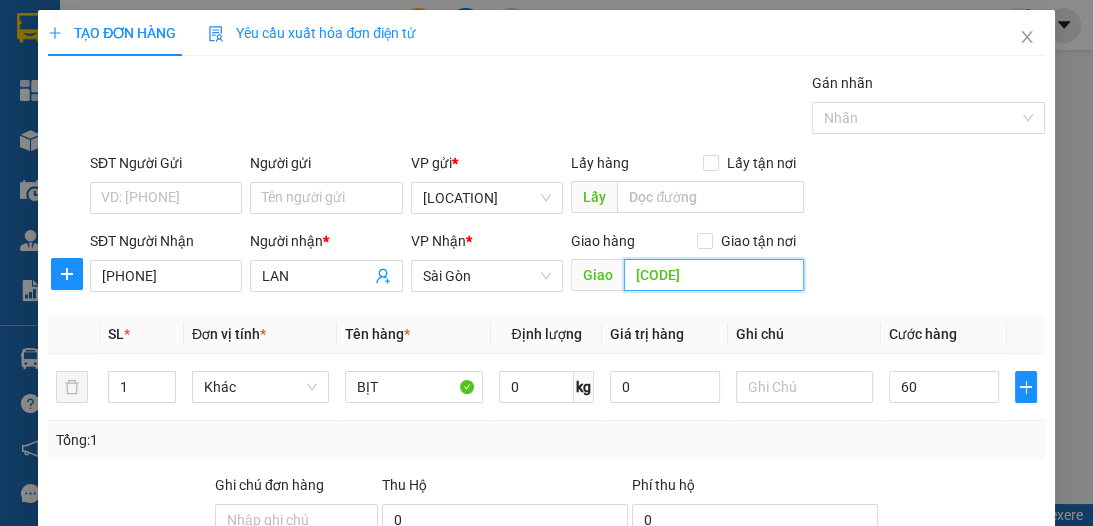 type on "60.000" 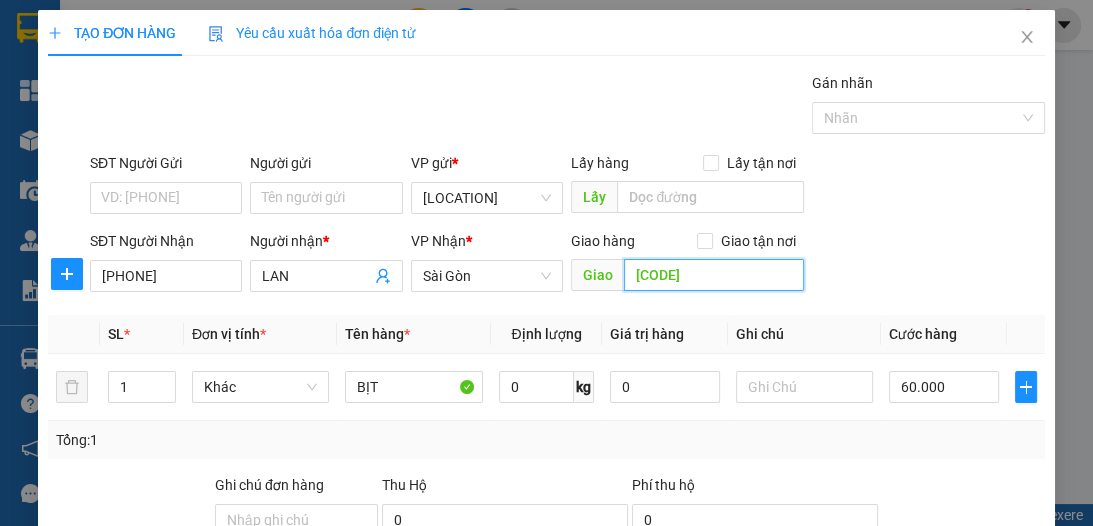 click on "[CODE]" at bounding box center (714, 275) 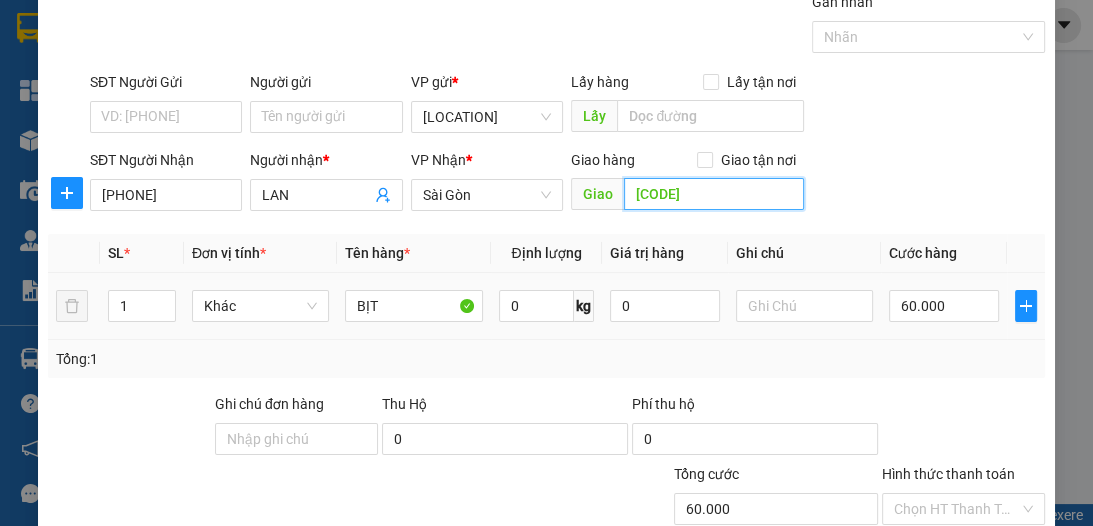 scroll, scrollTop: 186, scrollLeft: 0, axis: vertical 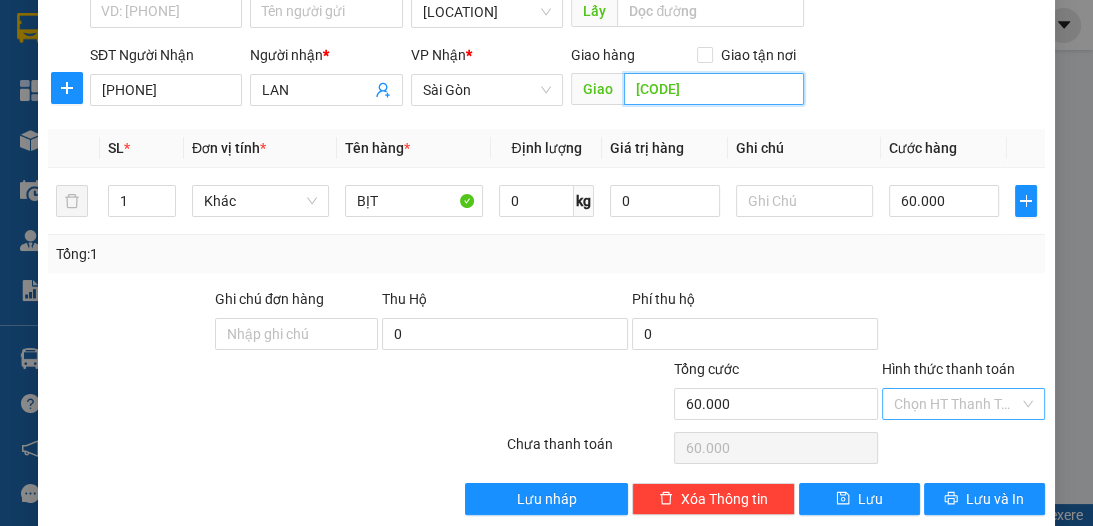 type on "[CODE]" 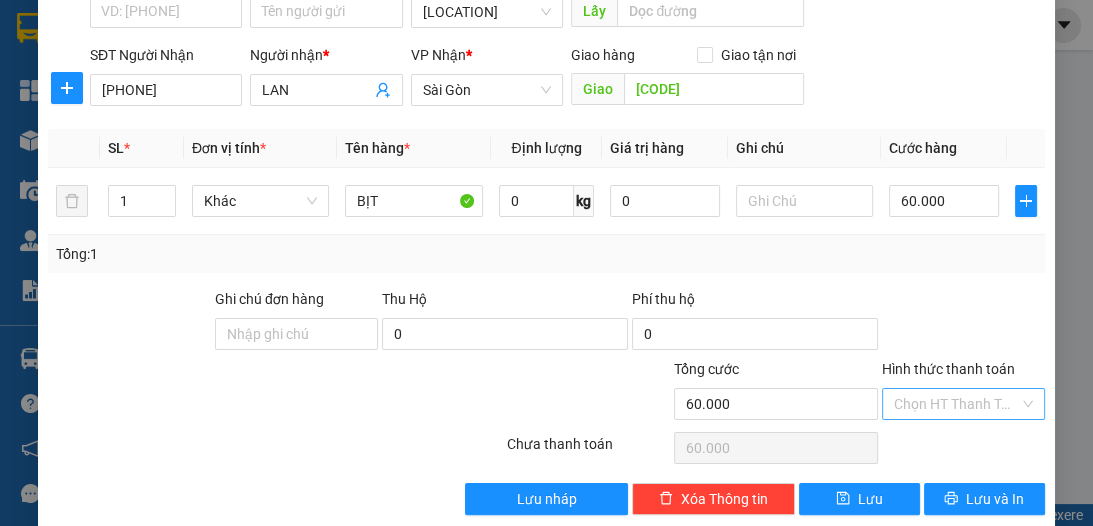 click on "Hình thức thanh toán" at bounding box center (956, 404) 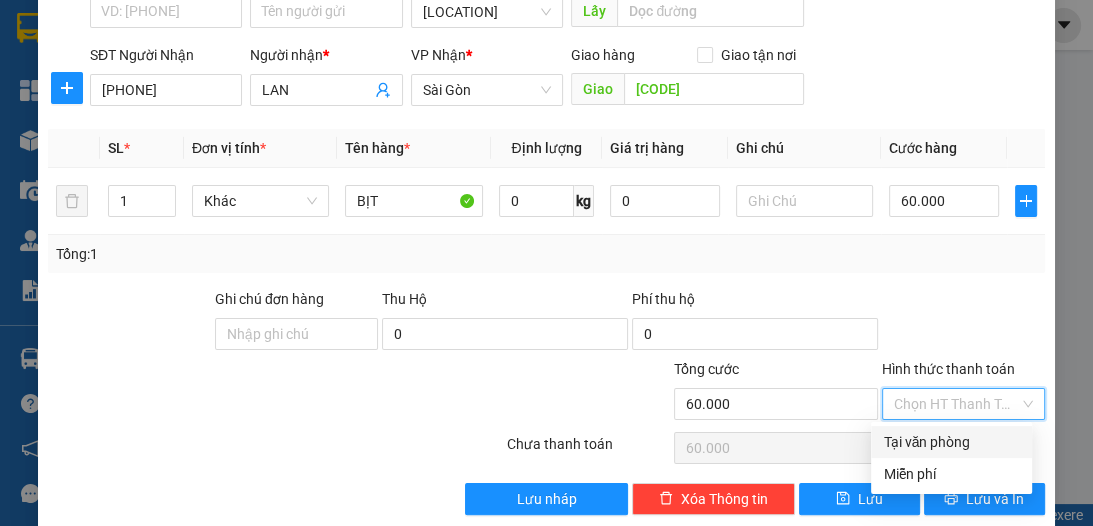click on "Tại văn phòng" at bounding box center [951, 442] 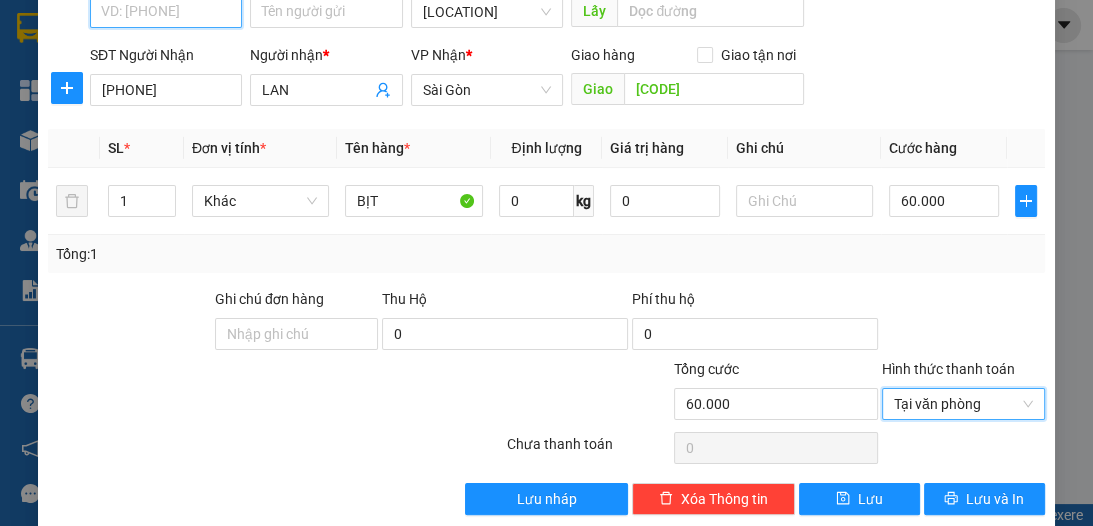 click on "SĐT Người Gửi" at bounding box center [166, 12] 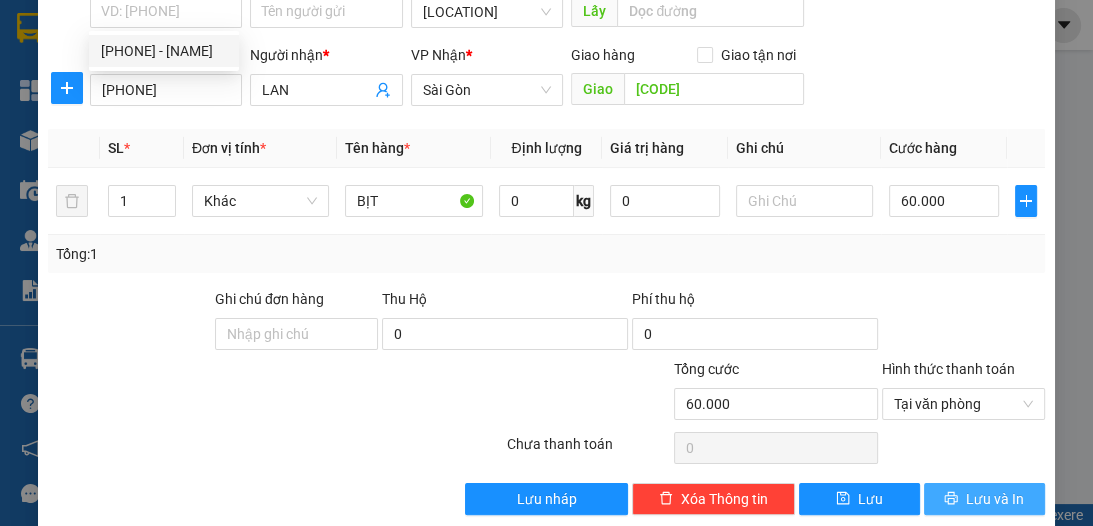 click on "Lưu và In" at bounding box center (995, 499) 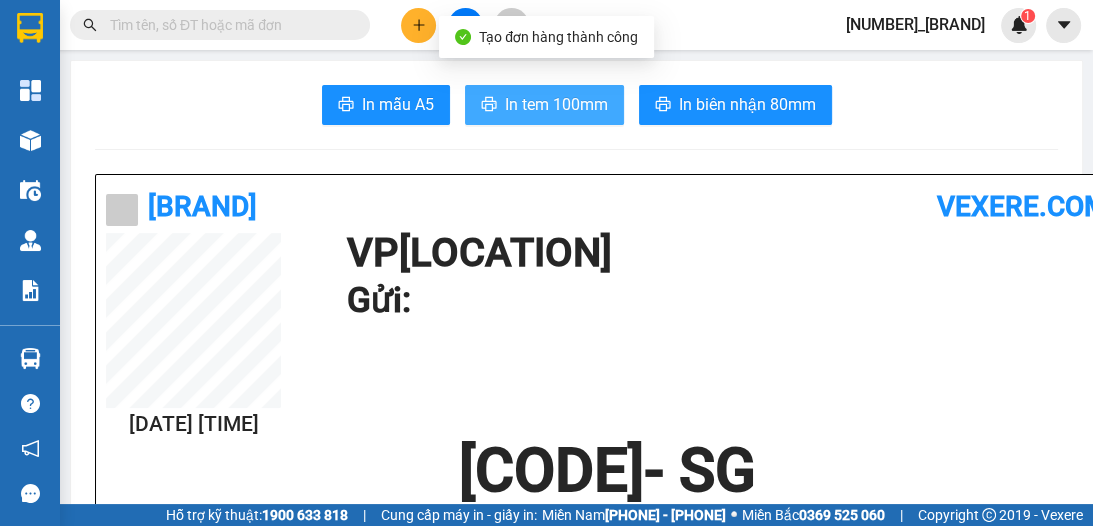 click on "In tem 100mm" at bounding box center (556, 104) 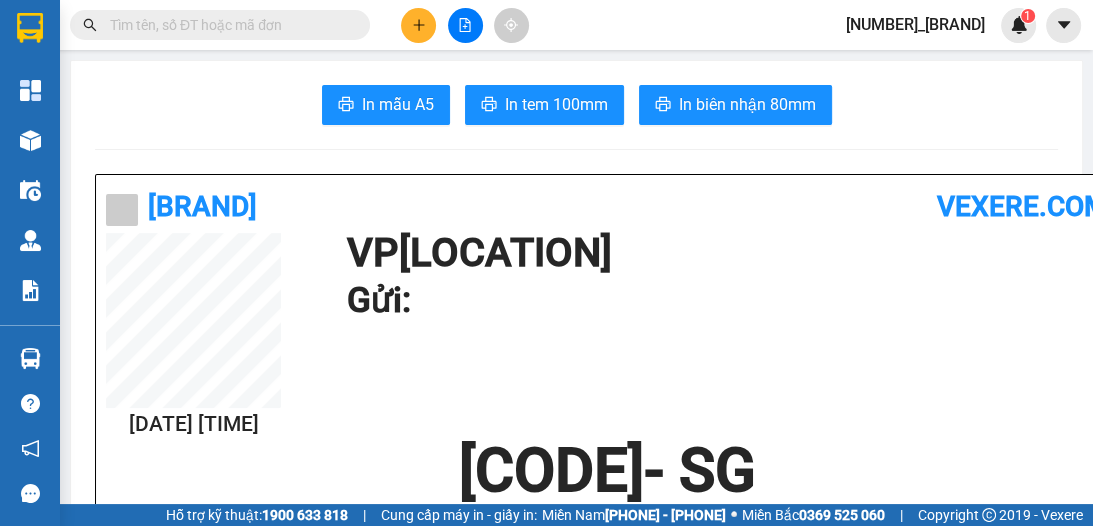 scroll, scrollTop: 0, scrollLeft: 0, axis: both 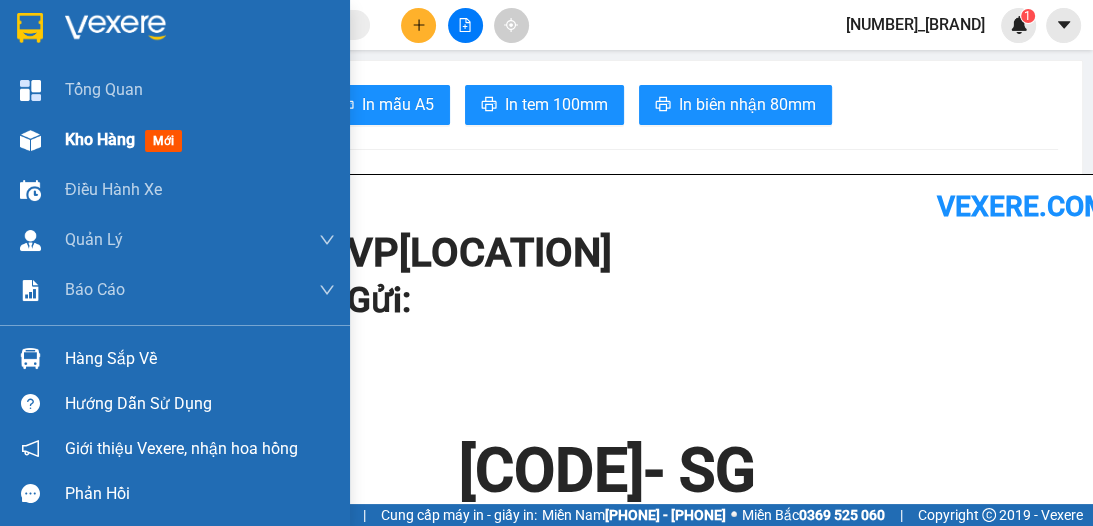 click at bounding box center (30, 140) 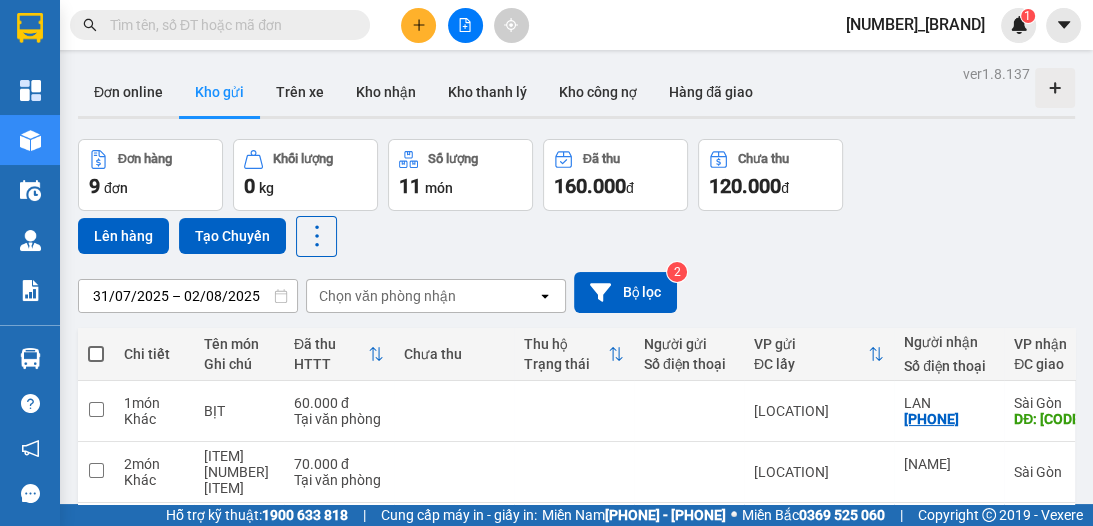 click at bounding box center (96, 354) 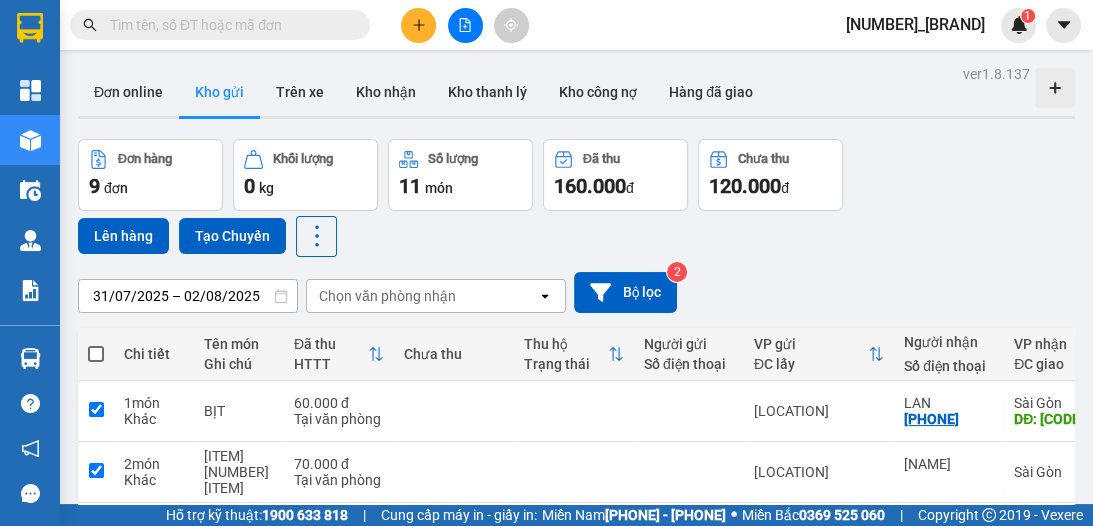 checkbox on "true" 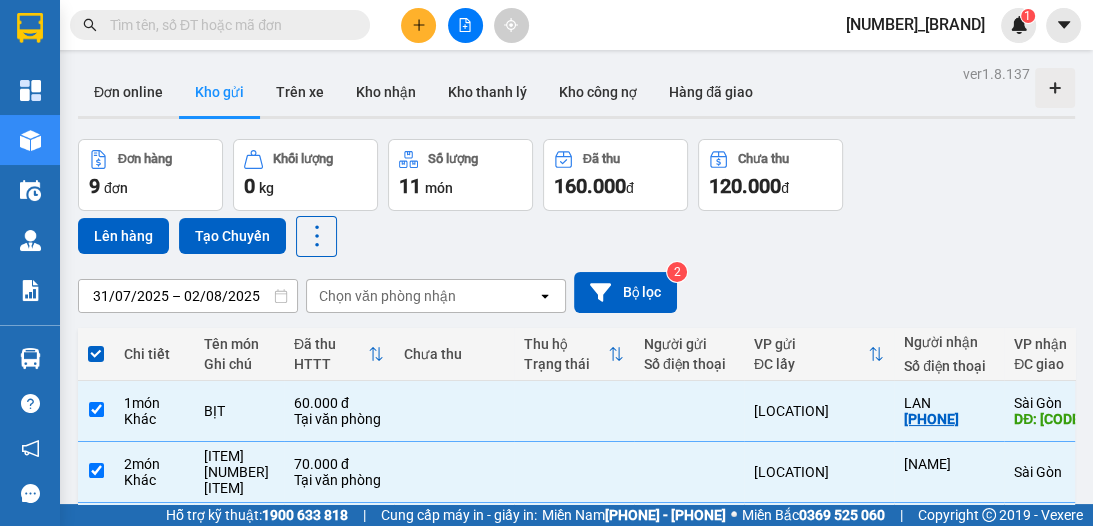 scroll, scrollTop: 0, scrollLeft: 0, axis: both 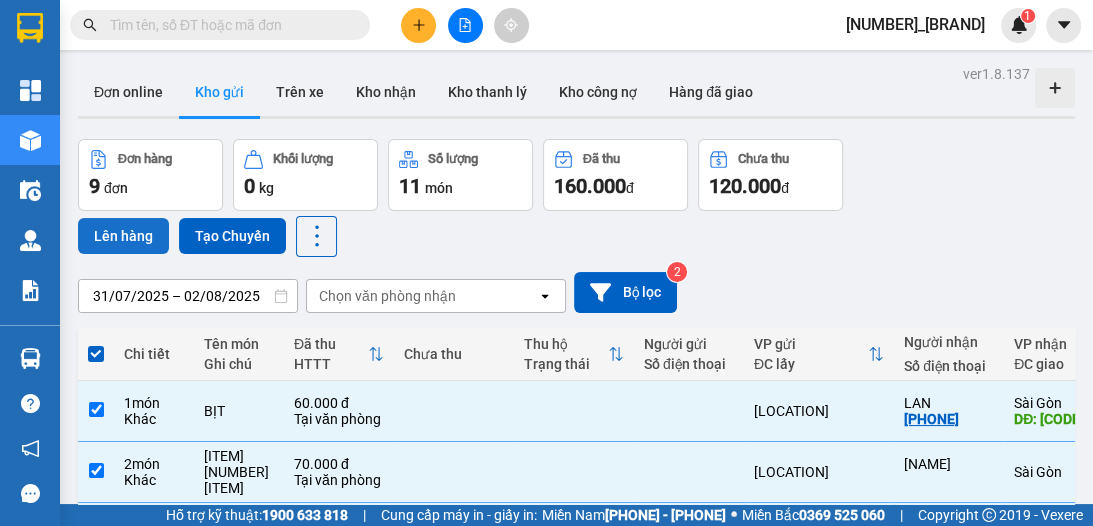 click on "Lên hàng" at bounding box center [123, 236] 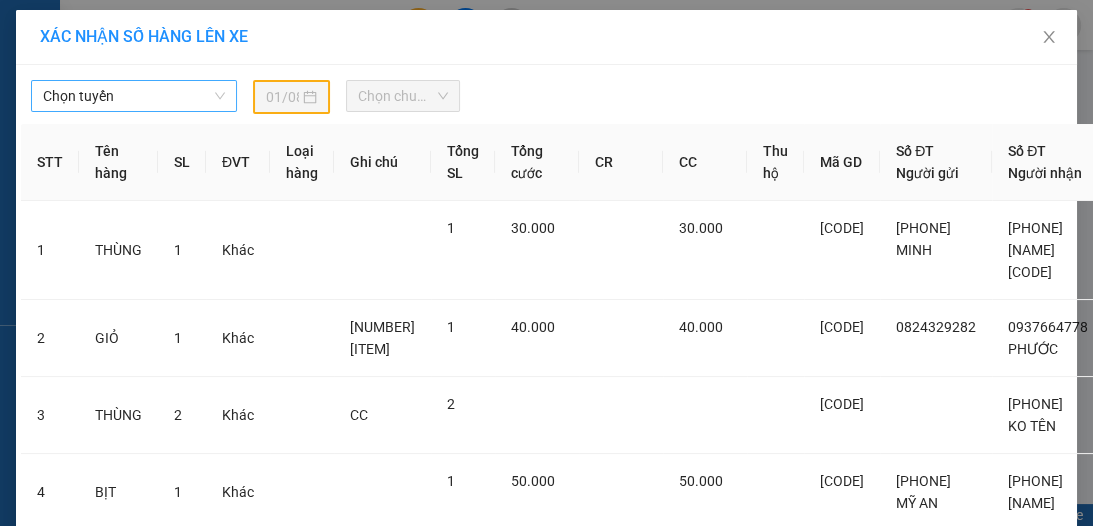 click on "Chọn tuyến" at bounding box center (134, 96) 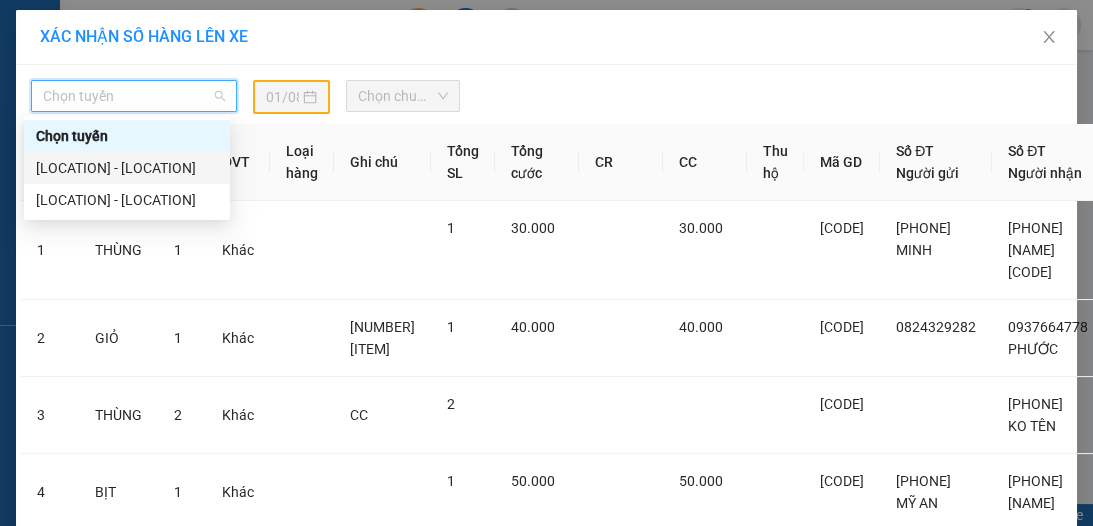click on "[LOCATION] - [LOCATION]" at bounding box center [127, 168] 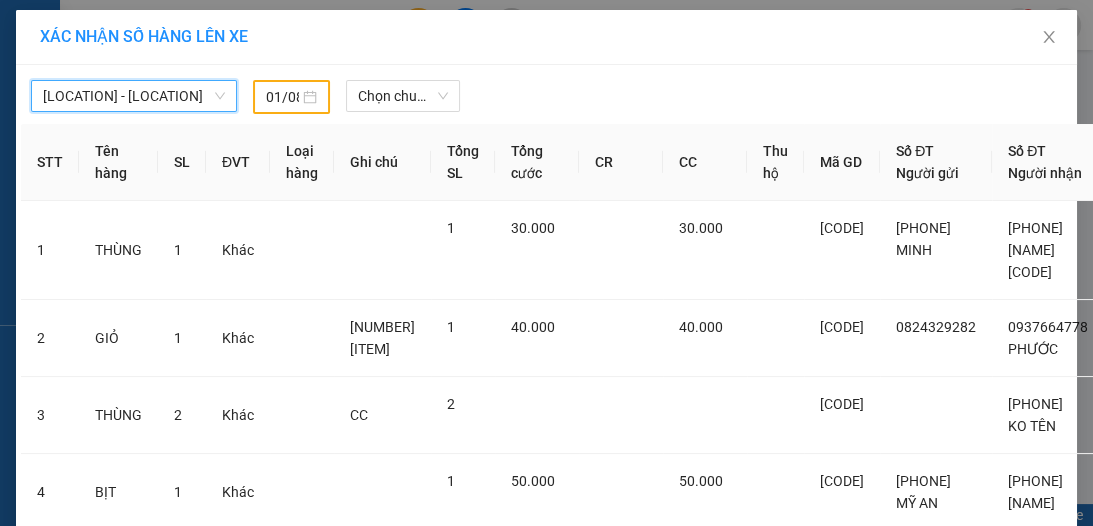 click on "01/08/2025" at bounding box center (282, 97) 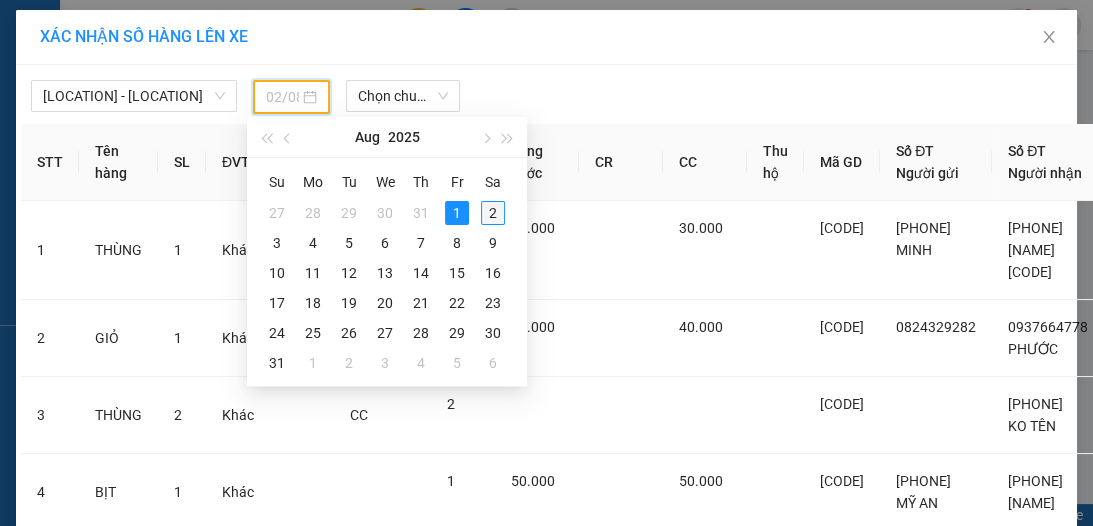 click on "2" at bounding box center (493, 213) 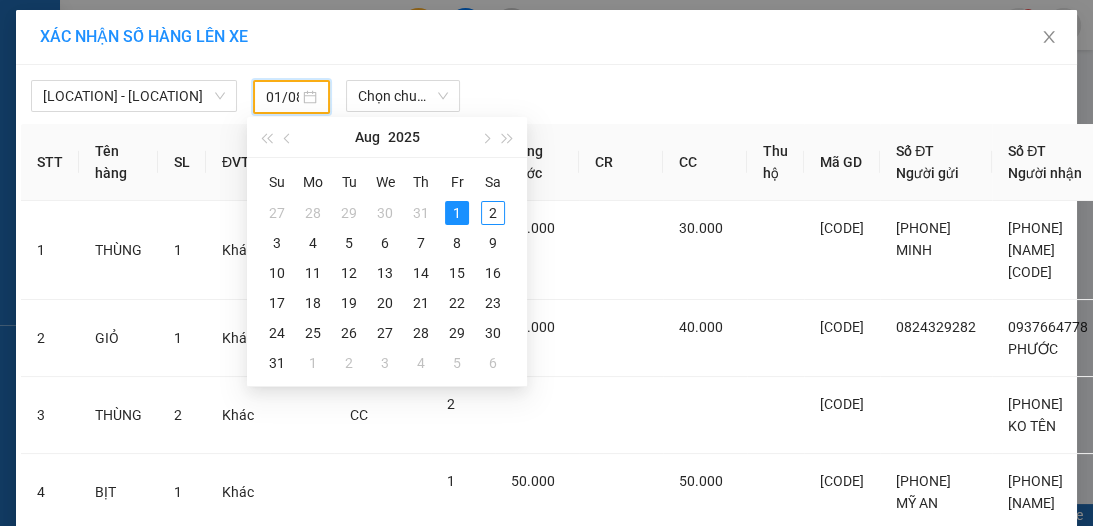 type on "02/08/2025" 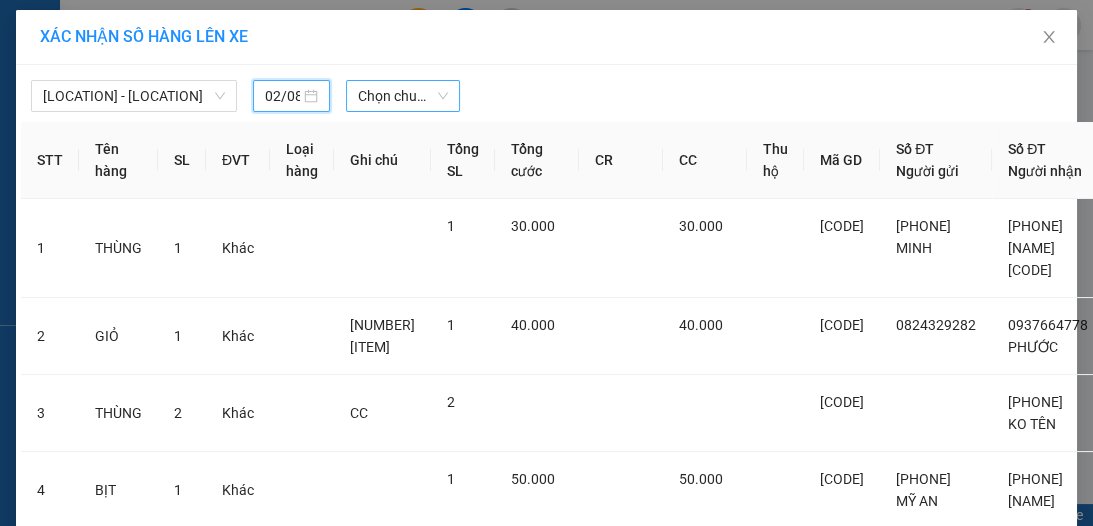 click on "Chọn chuyến" at bounding box center (403, 96) 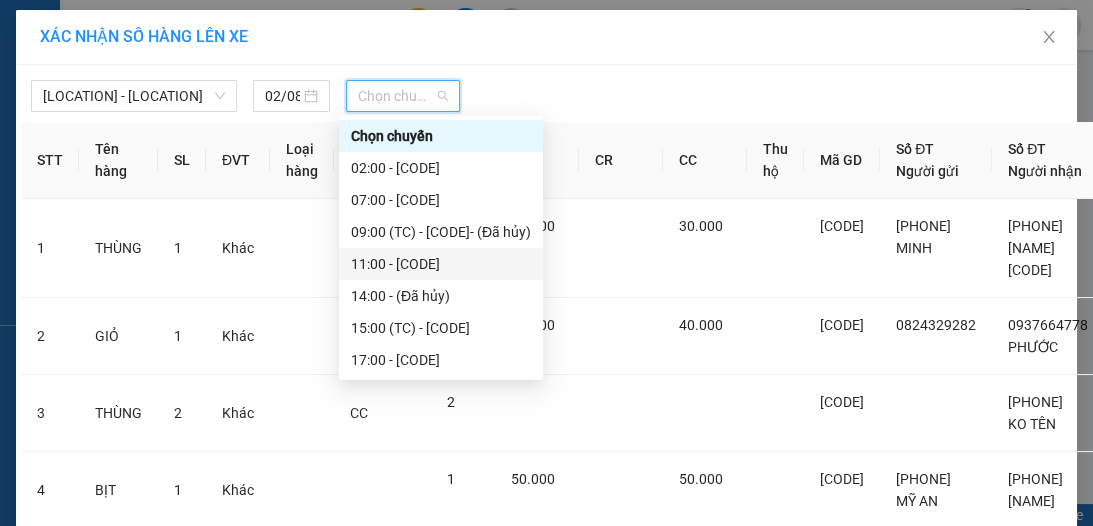 click on "[HH]:[MM]     - [CODE]" at bounding box center [441, 264] 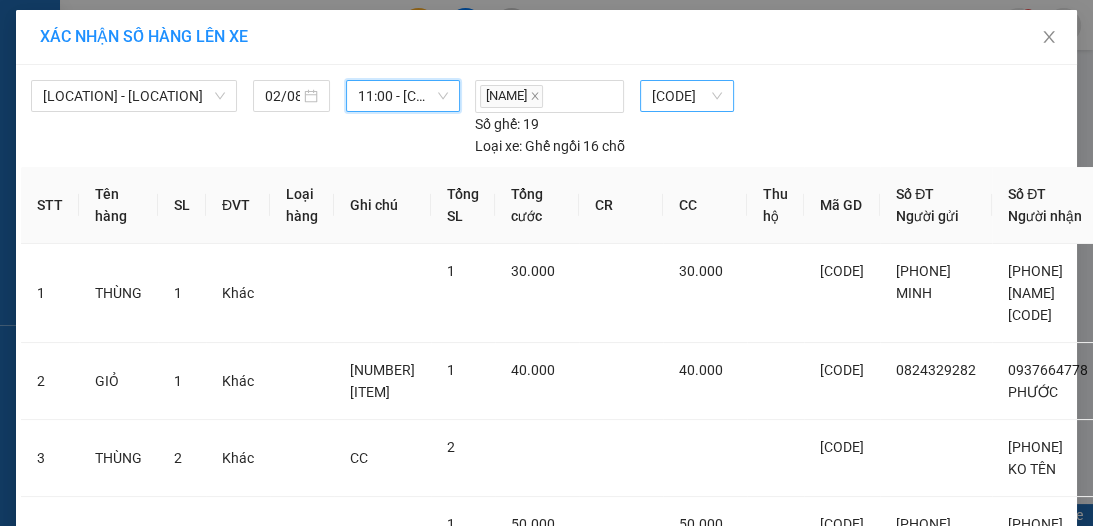 click on "[CODE]" at bounding box center (687, 96) 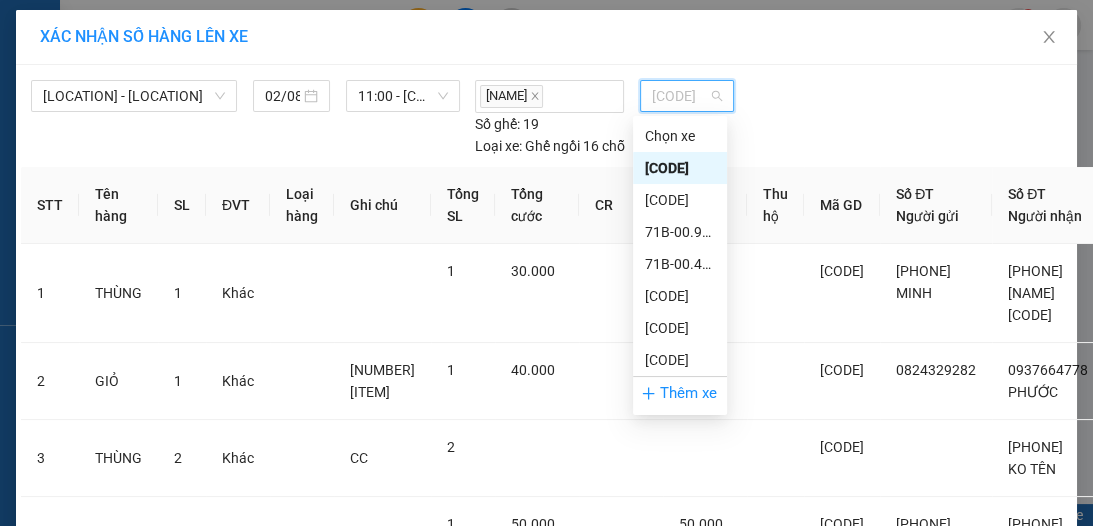 scroll, scrollTop: 128, scrollLeft: 0, axis: vertical 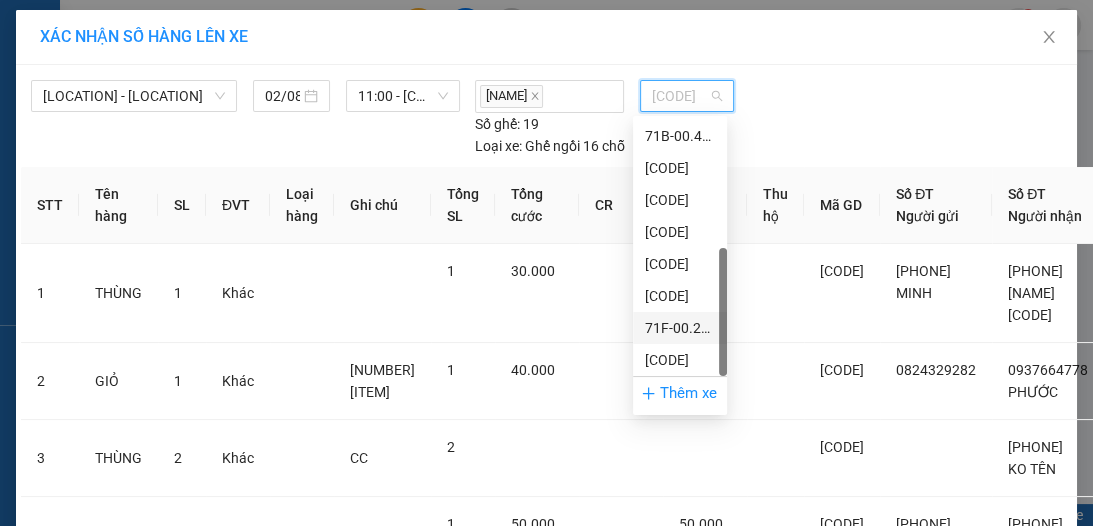 click on "71F-00.247" at bounding box center (680, 328) 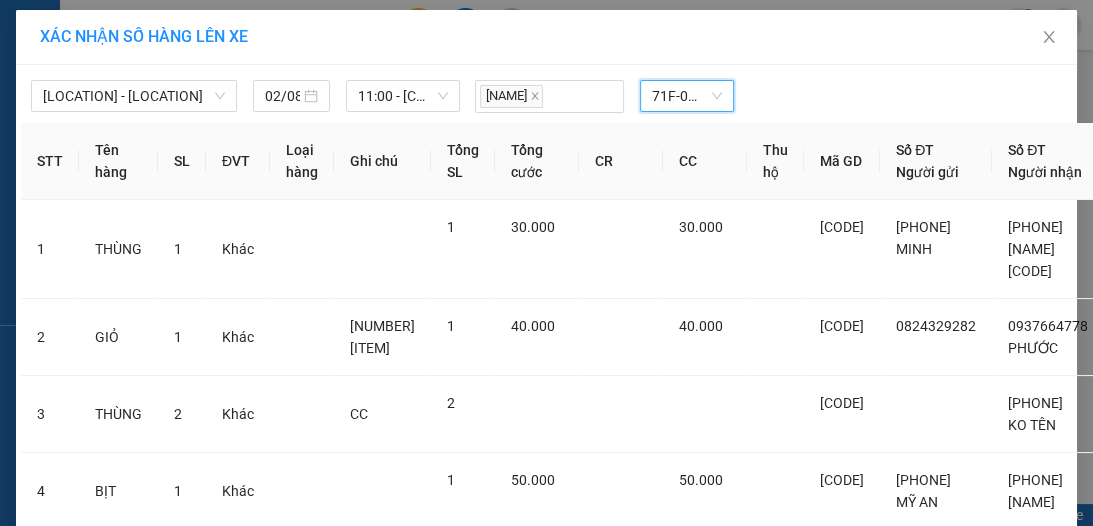 click on "C [NAME]   [ID] [ID]" at bounding box center [687, 96] 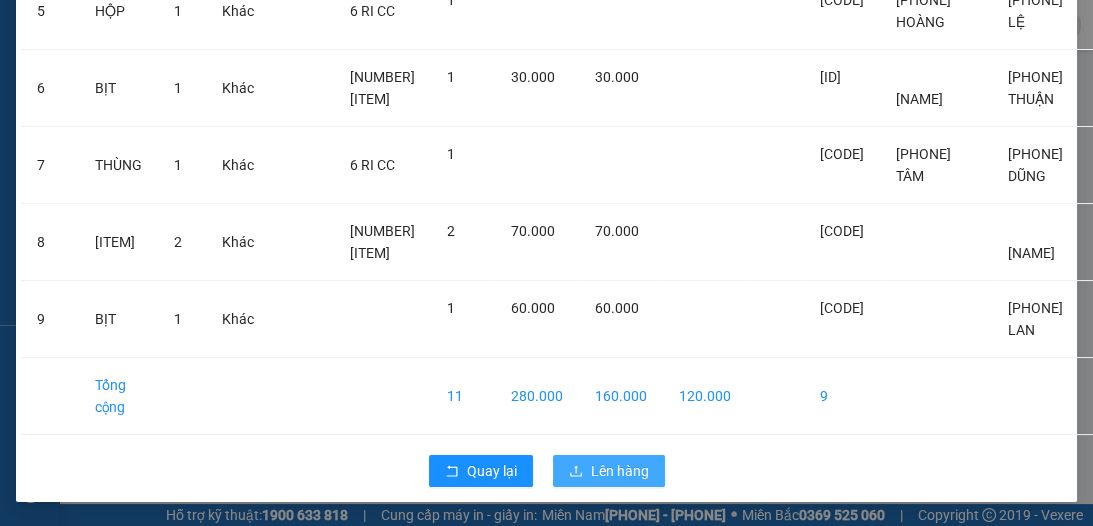 scroll, scrollTop: 633, scrollLeft: 0, axis: vertical 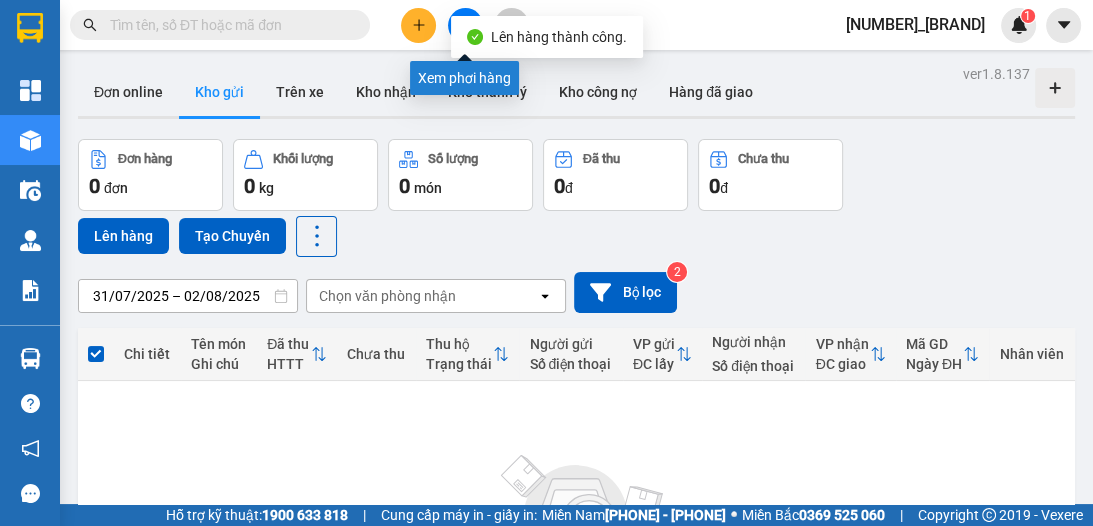click at bounding box center (465, 25) 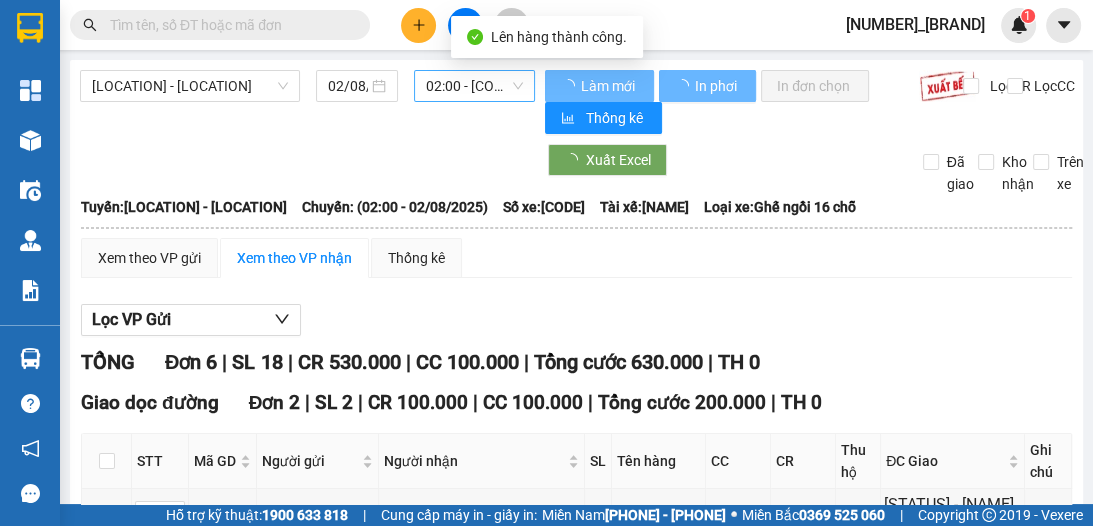 click on "[HH]:[MM]     - [CODE]" at bounding box center [474, 86] 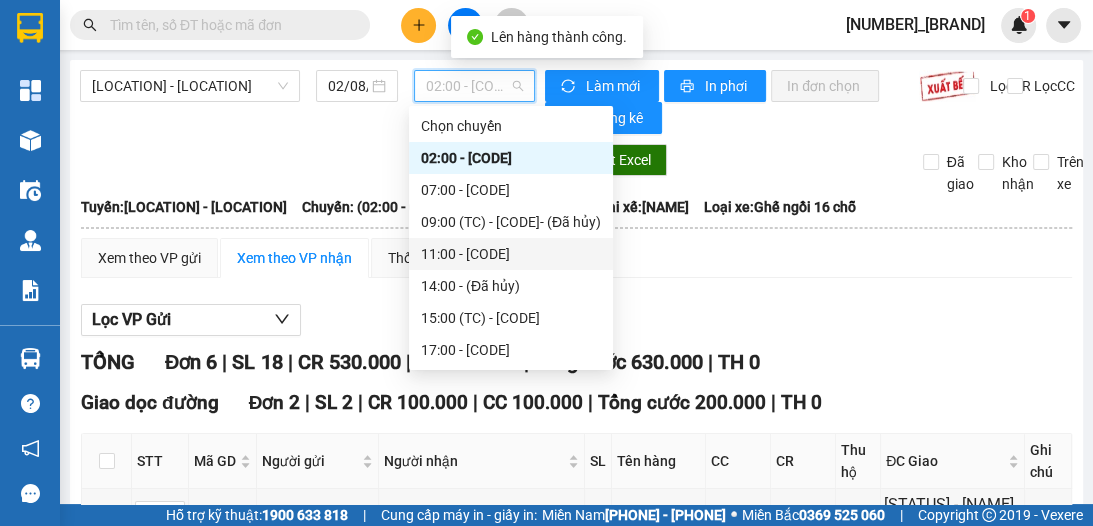 click on "11:00     - 71F-00.247" at bounding box center (511, 254) 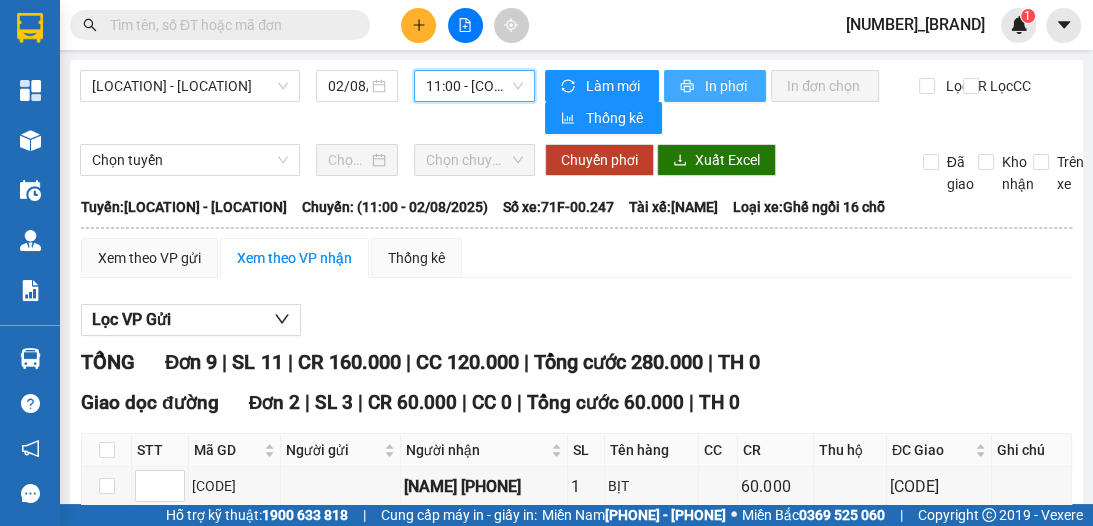 click on "In phơi" at bounding box center [727, 86] 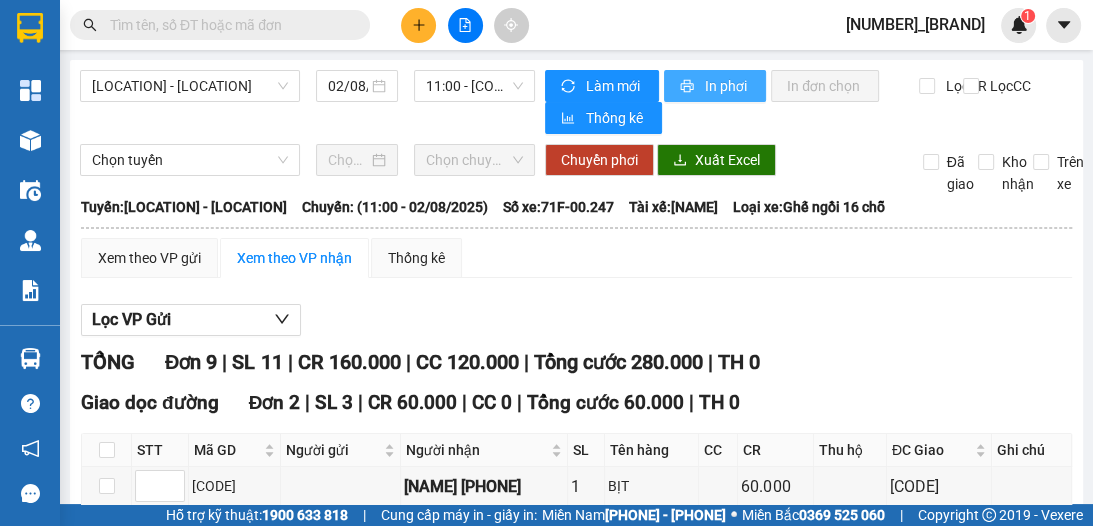 scroll, scrollTop: 0, scrollLeft: 0, axis: both 